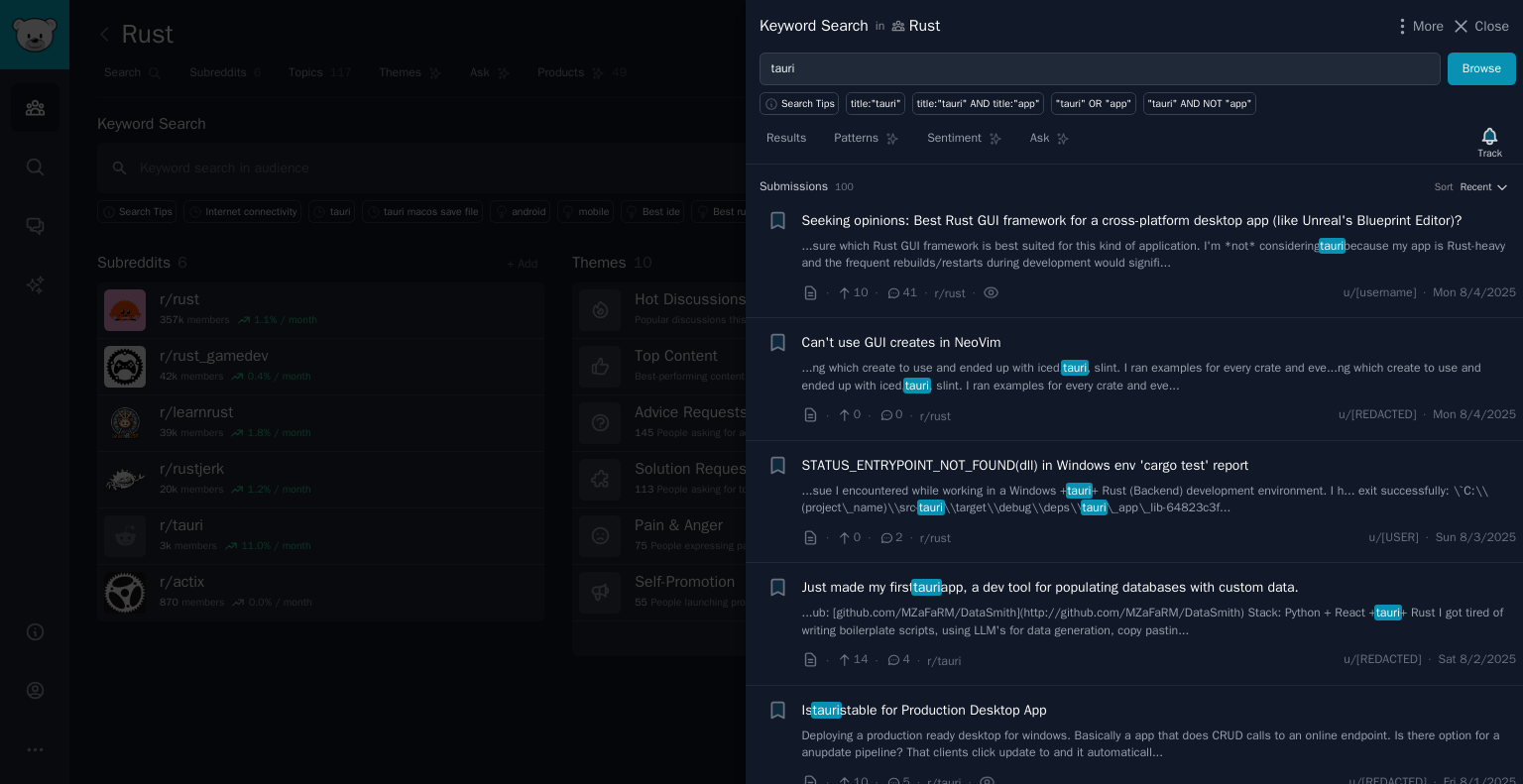 scroll, scrollTop: 0, scrollLeft: 0, axis: both 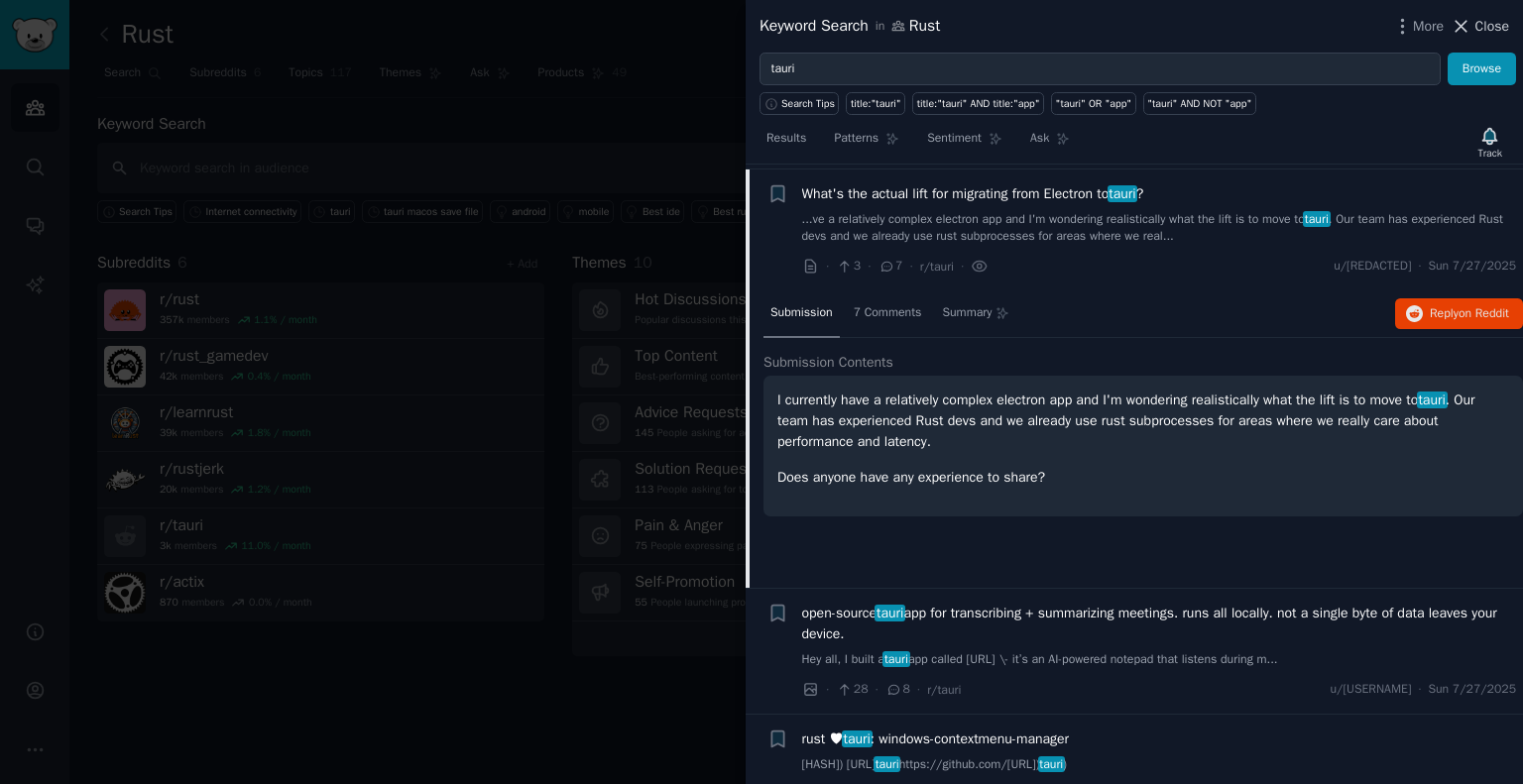 click on "Close" at bounding box center [1492, 26] 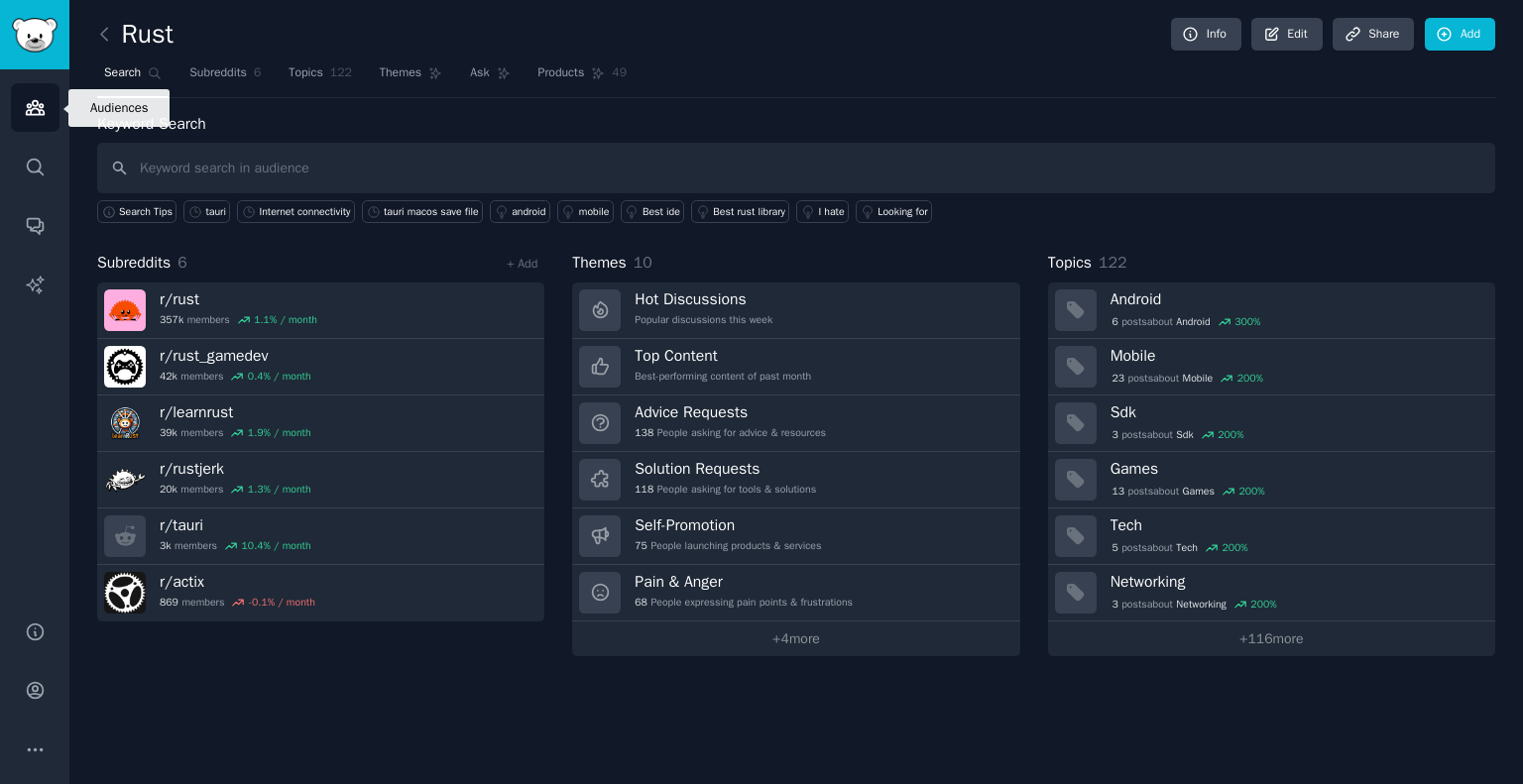 click 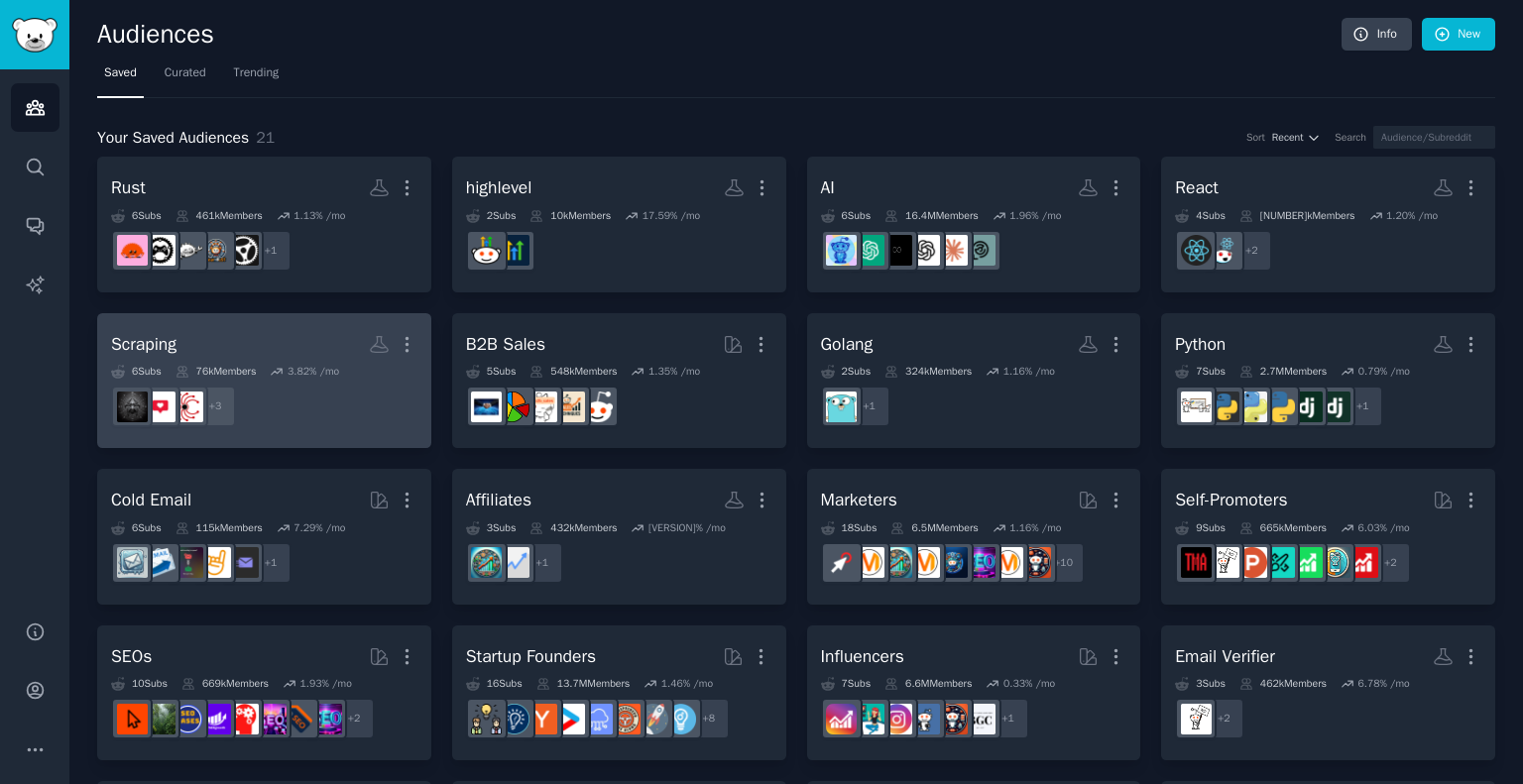 click on "Scraping" at bounding box center (144, 344) 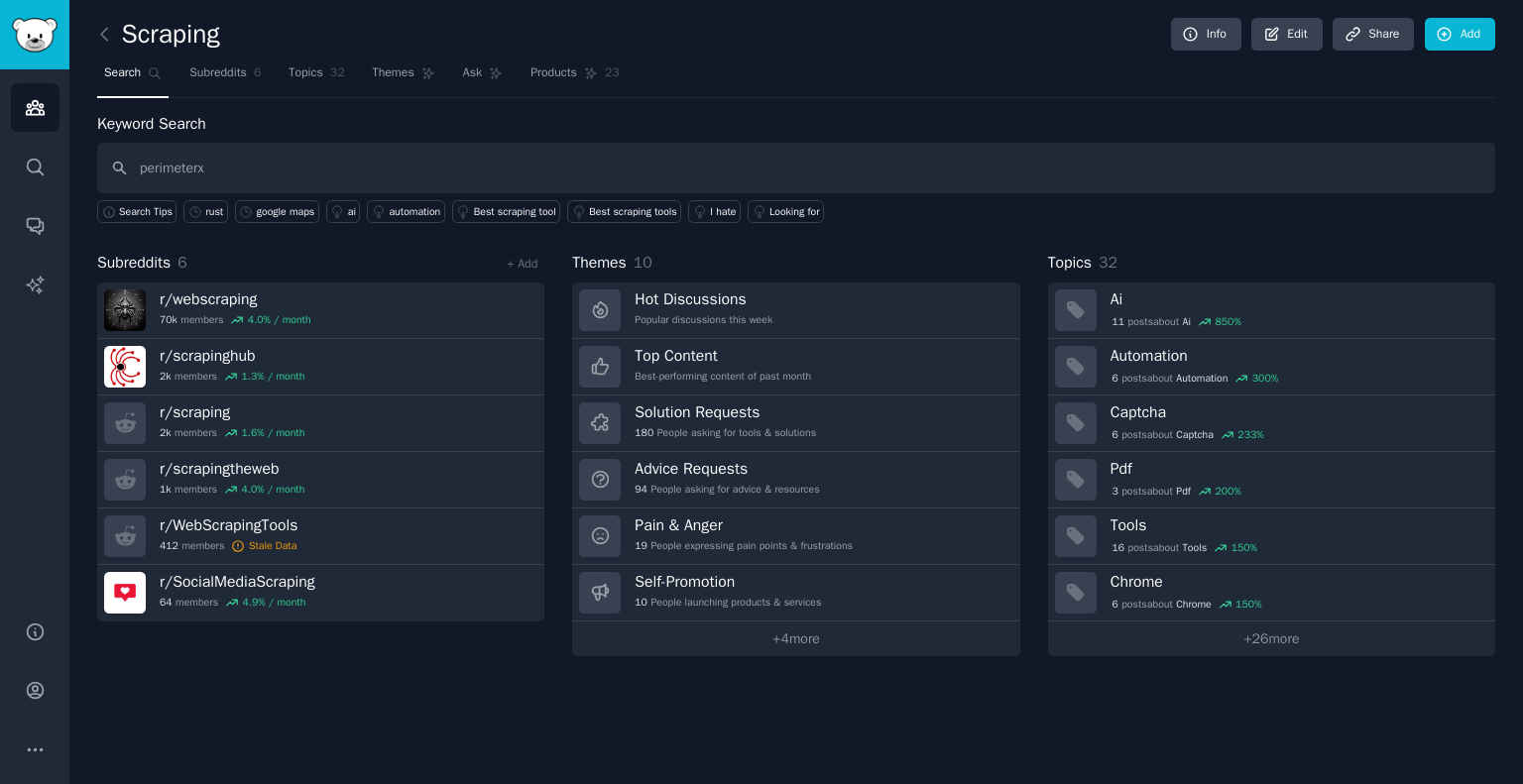 type on "perimeterx" 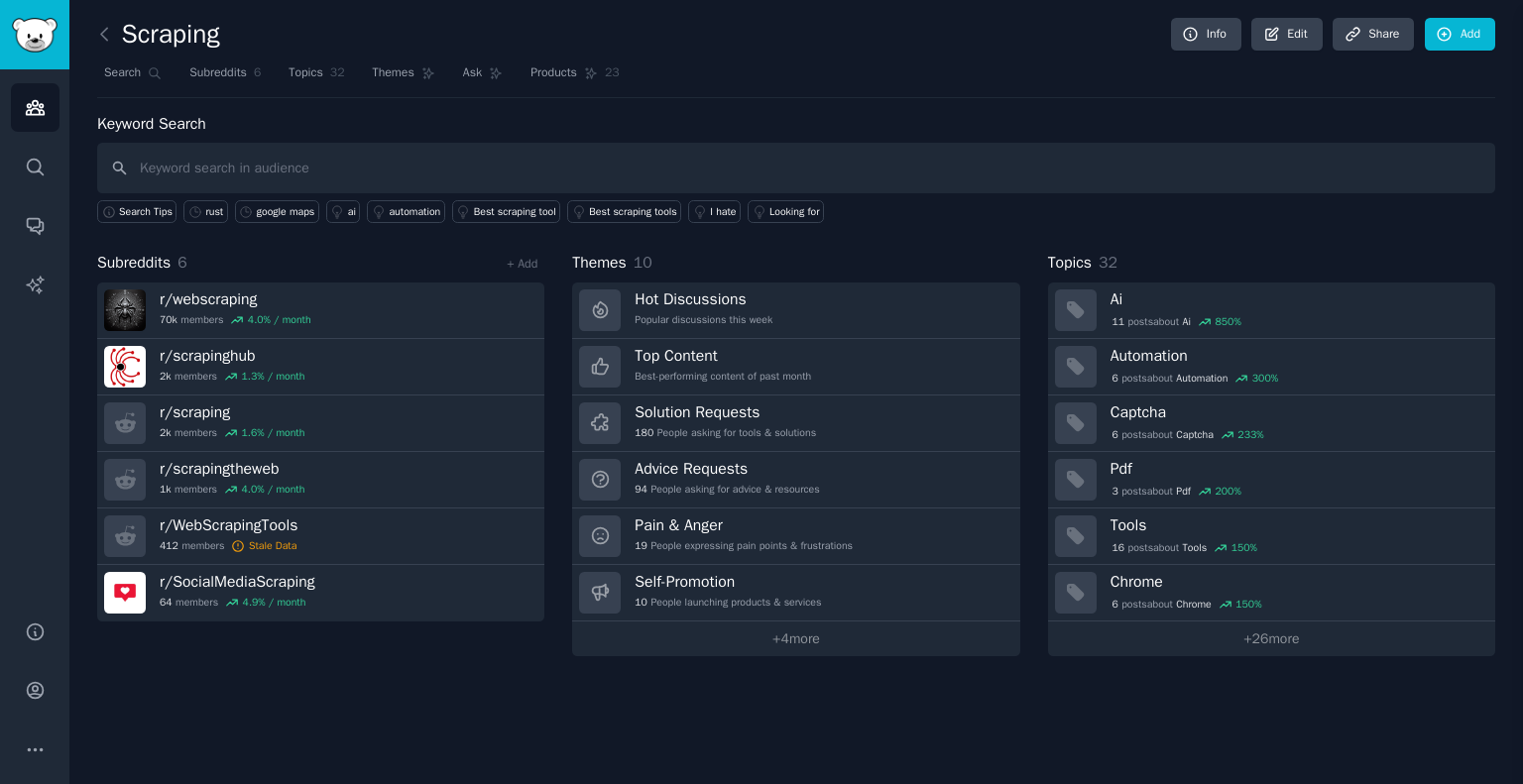 type 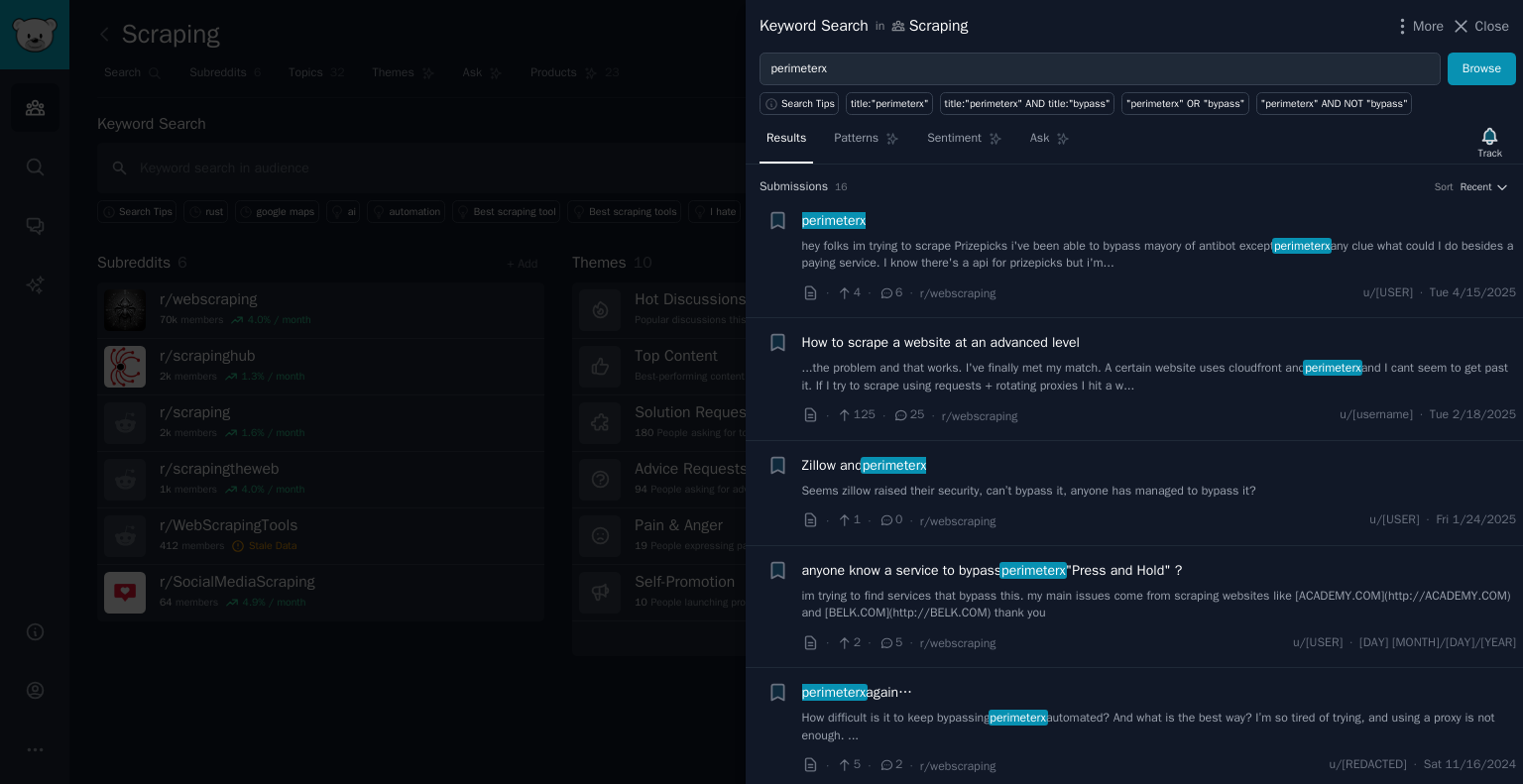 click on "Zillow and  perimeterx" at bounding box center [865, 465] 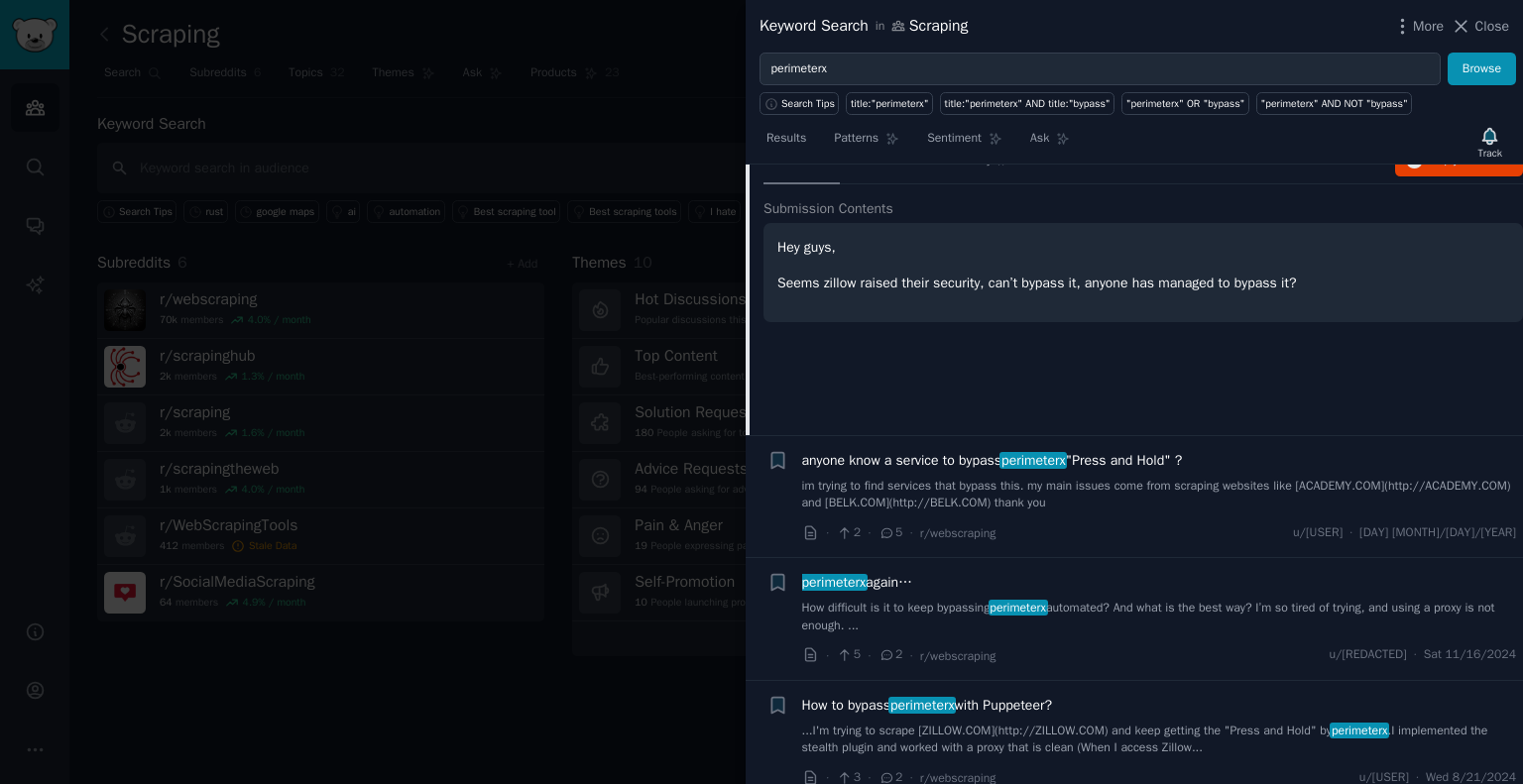 scroll, scrollTop: 413, scrollLeft: 0, axis: vertical 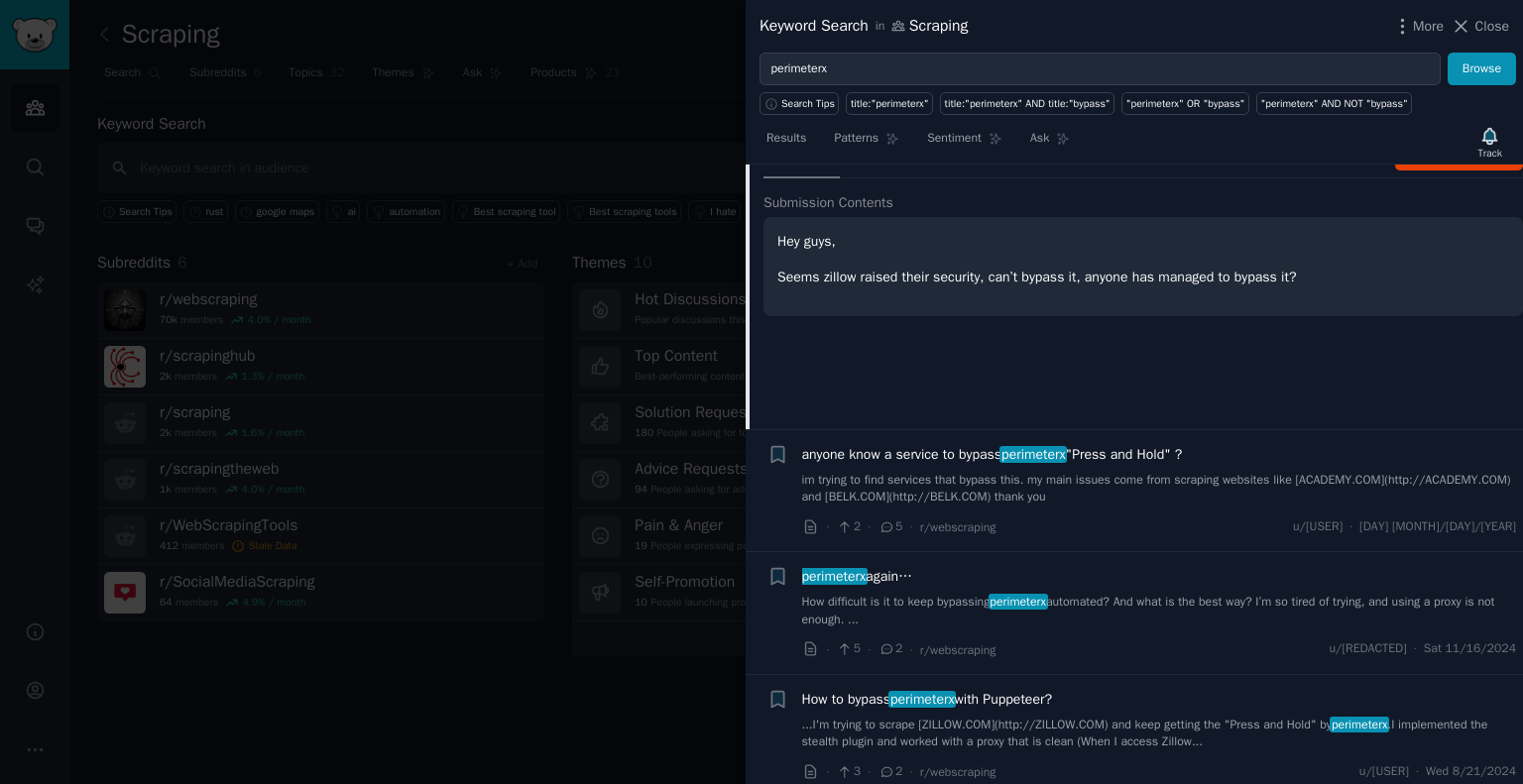 click on "anyone know a service to bypass  perimeterx  "Press and Hold" ?" at bounding box center (993, 454) 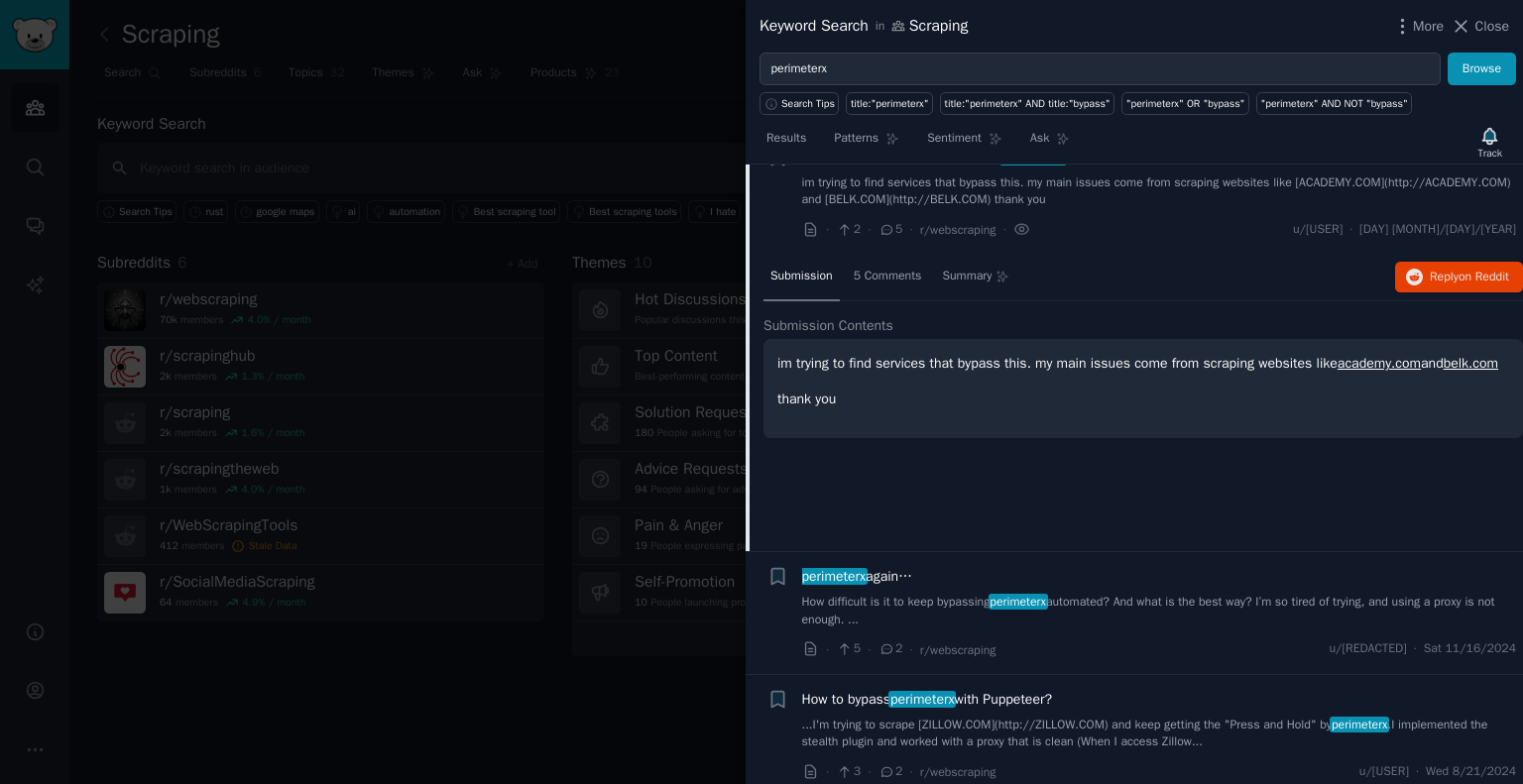 scroll, scrollTop: 381, scrollLeft: 0, axis: vertical 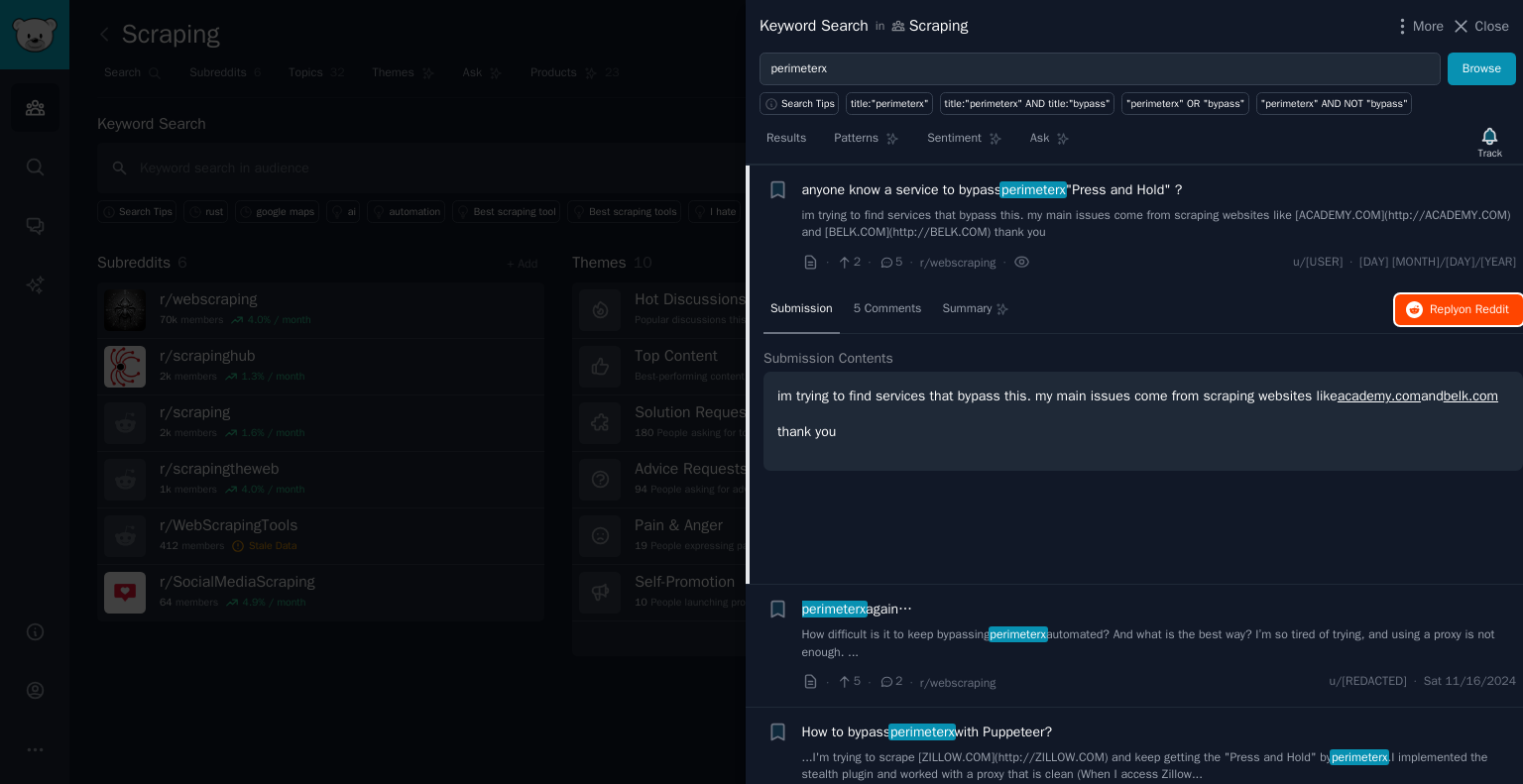 click on "on Reddit" at bounding box center [1483, 309] 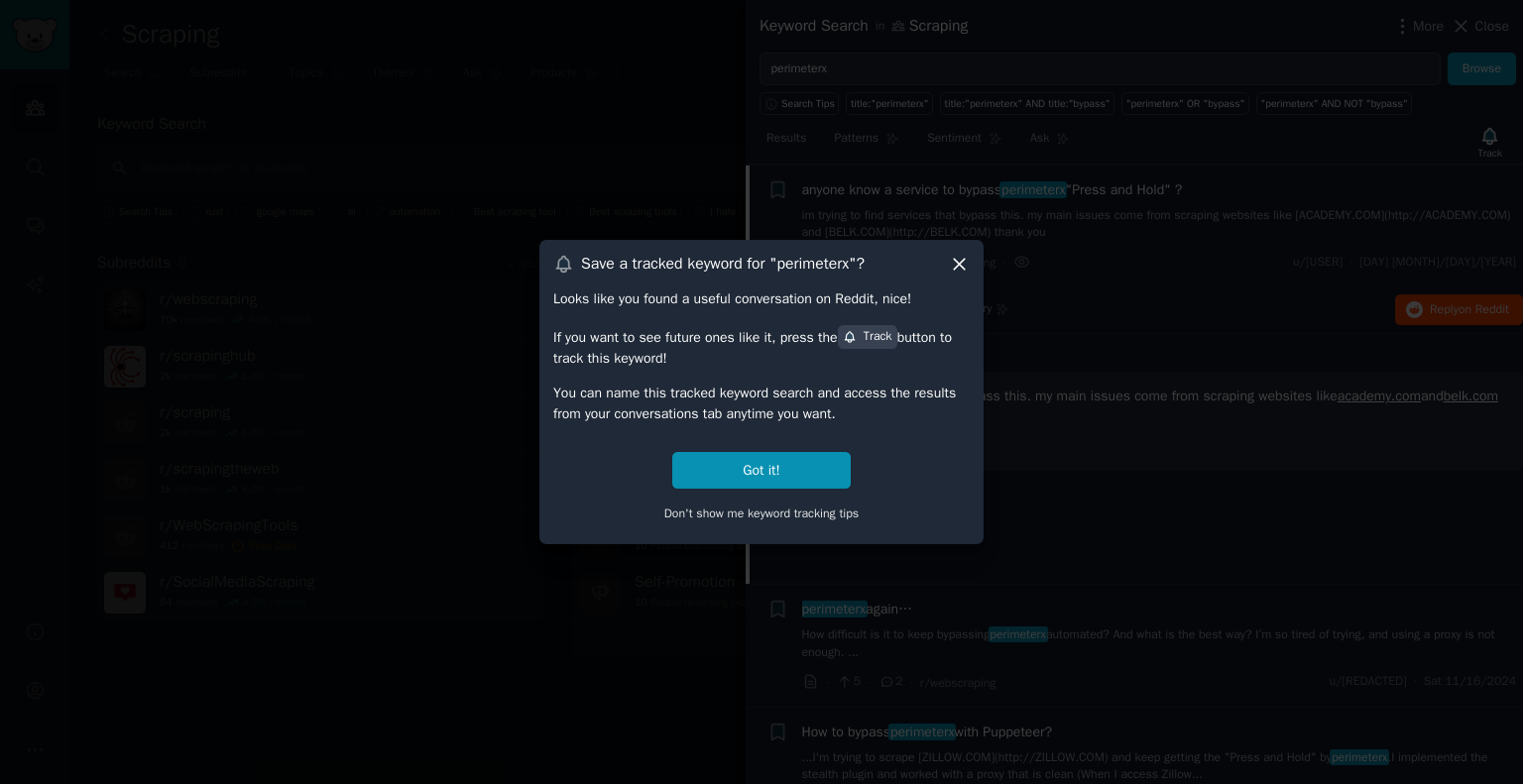 click 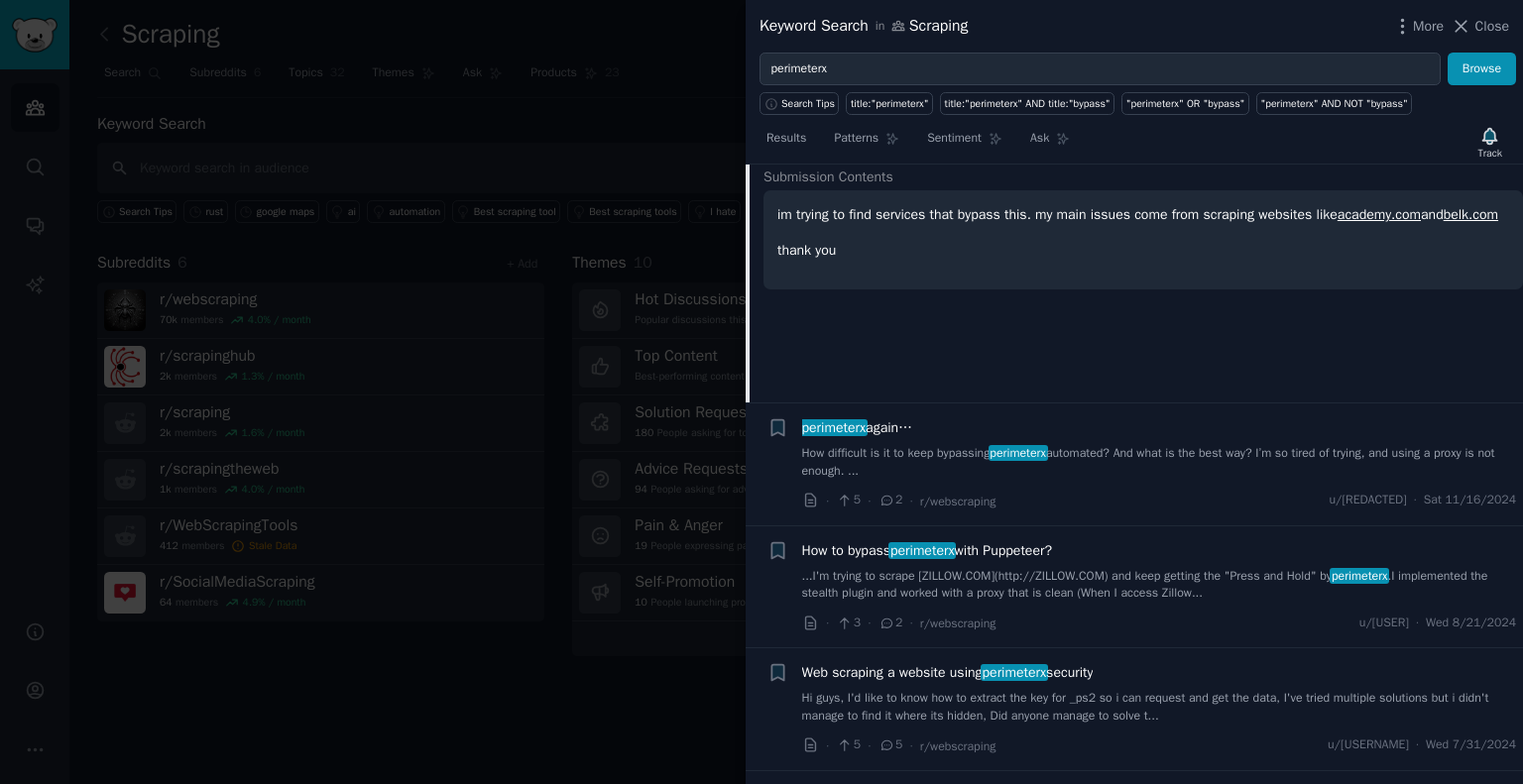 scroll, scrollTop: 614, scrollLeft: 0, axis: vertical 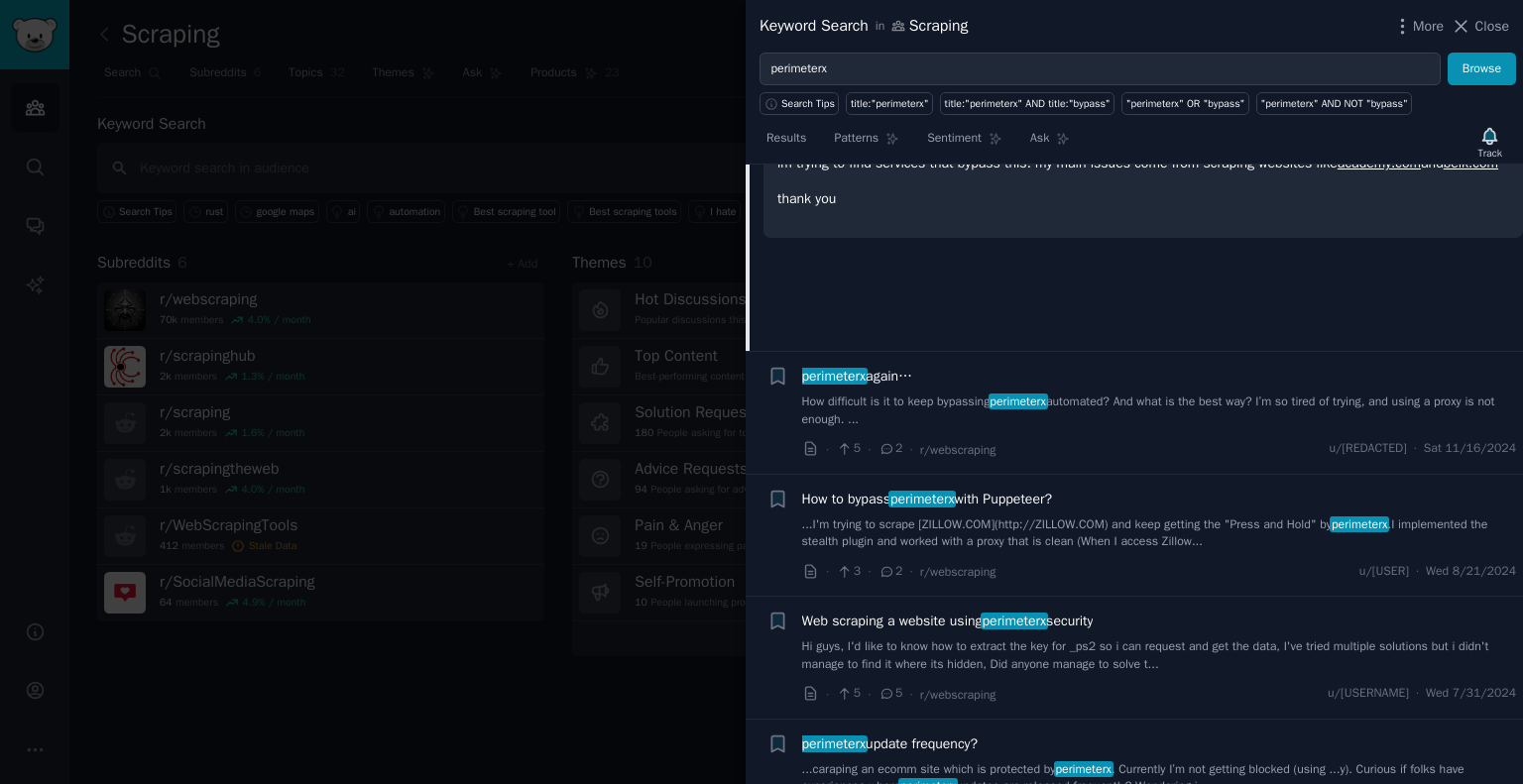 click on "[SECURITY_MEASURE] again…" at bounding box center [858, 376] 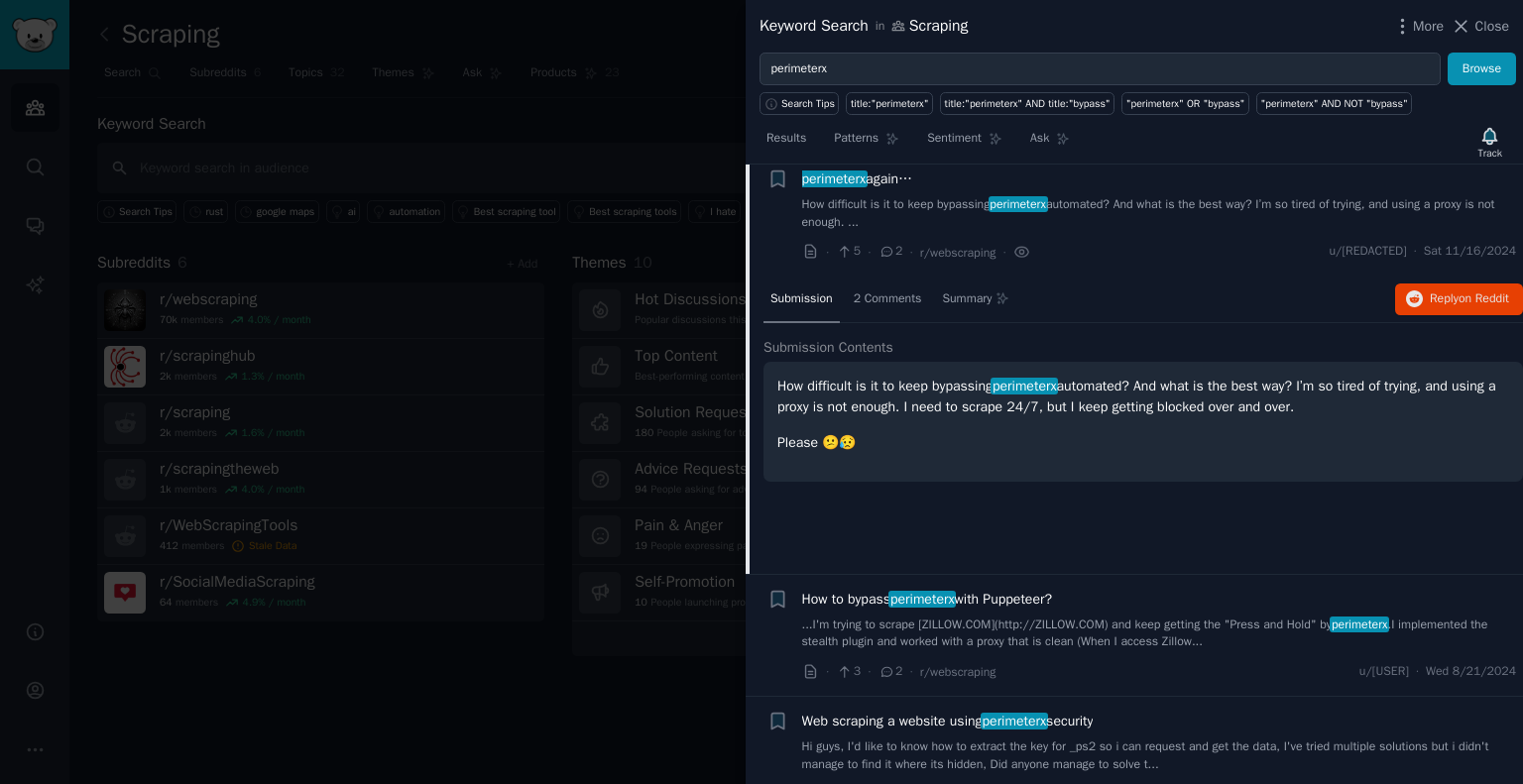 scroll, scrollTop: 503, scrollLeft: 0, axis: vertical 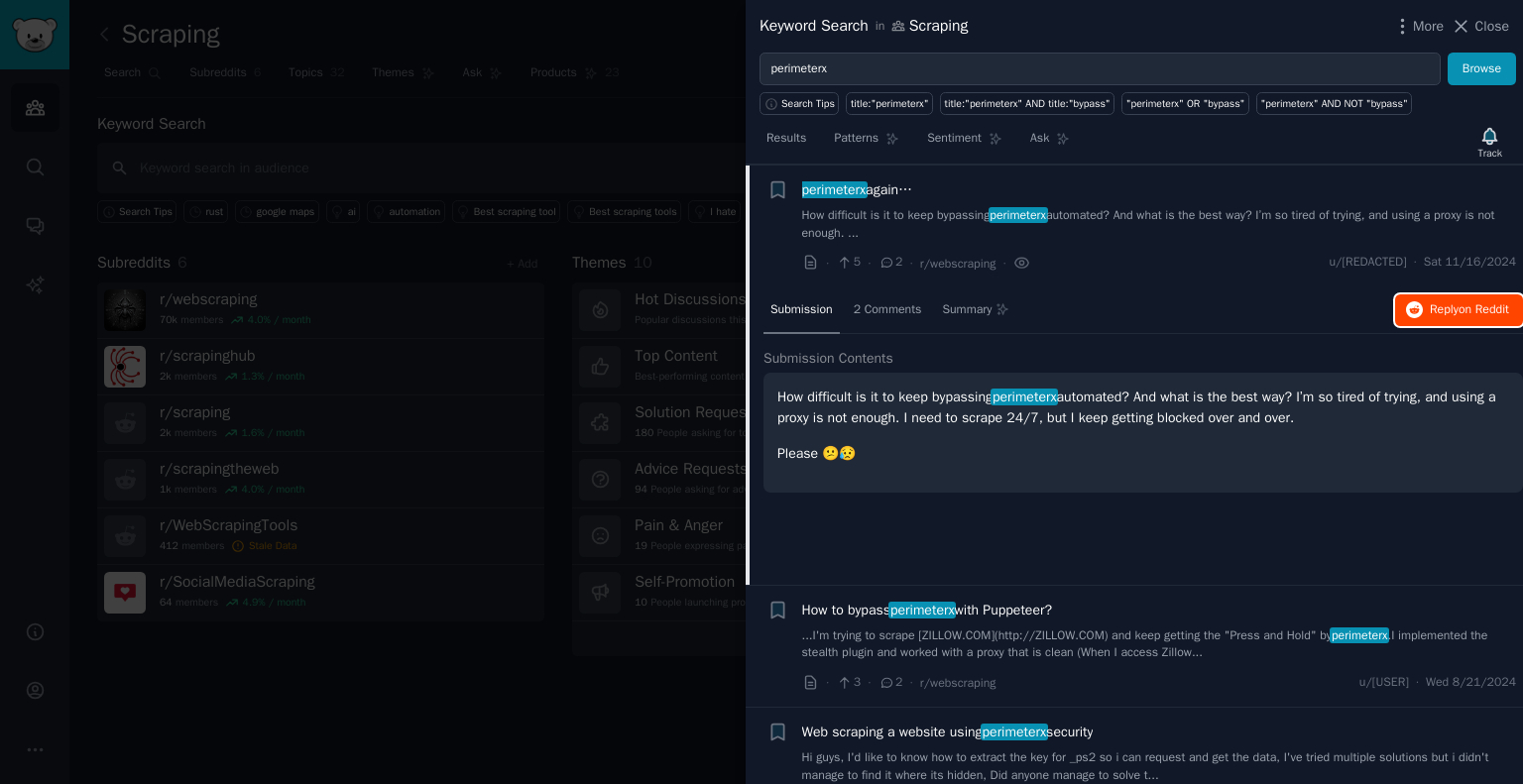 click on "Reply  on Reddit" at bounding box center [1469, 310] 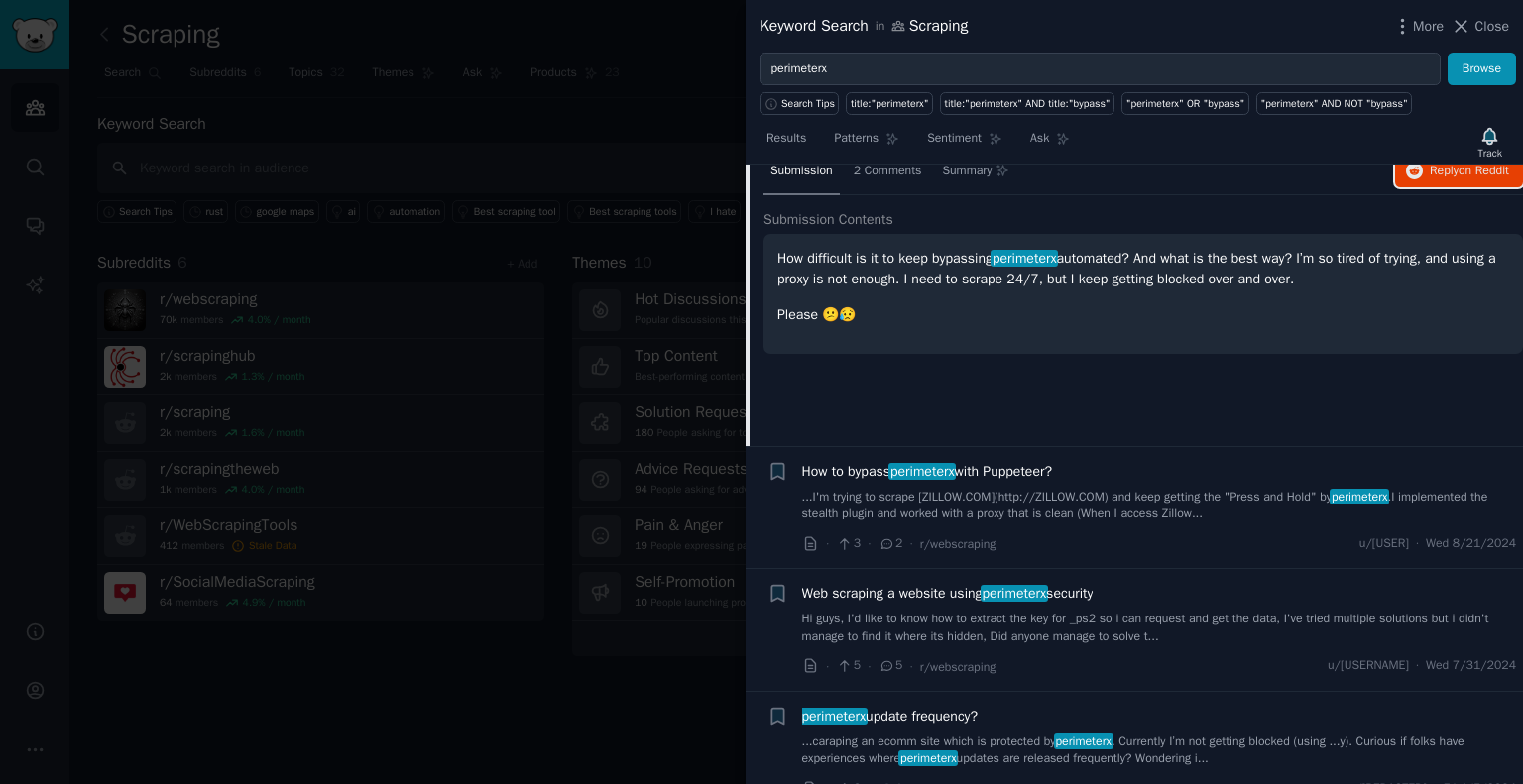 scroll, scrollTop: 644, scrollLeft: 0, axis: vertical 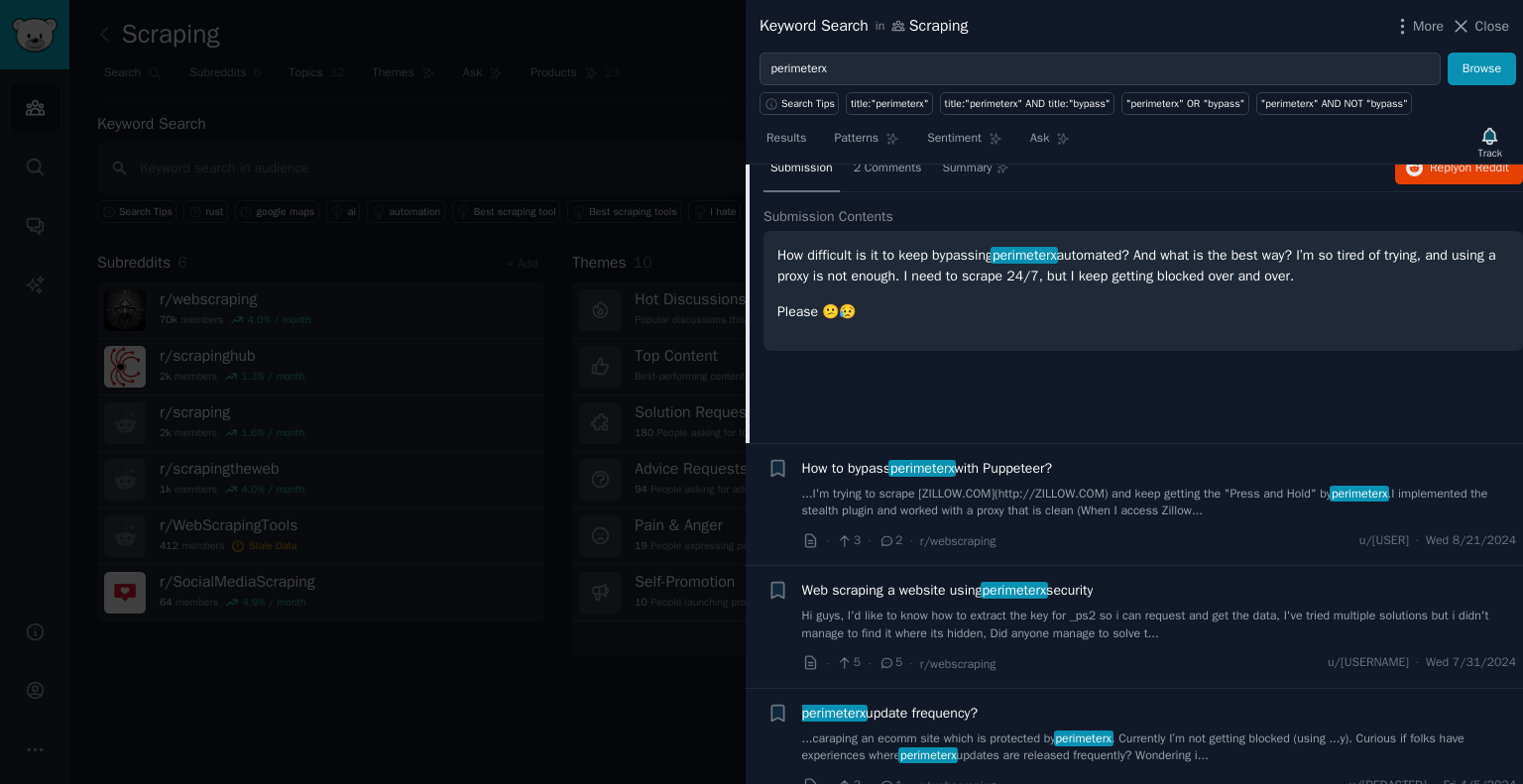 click on "How to bypass  perimeterx  with Puppeteer?" at bounding box center [927, 468] 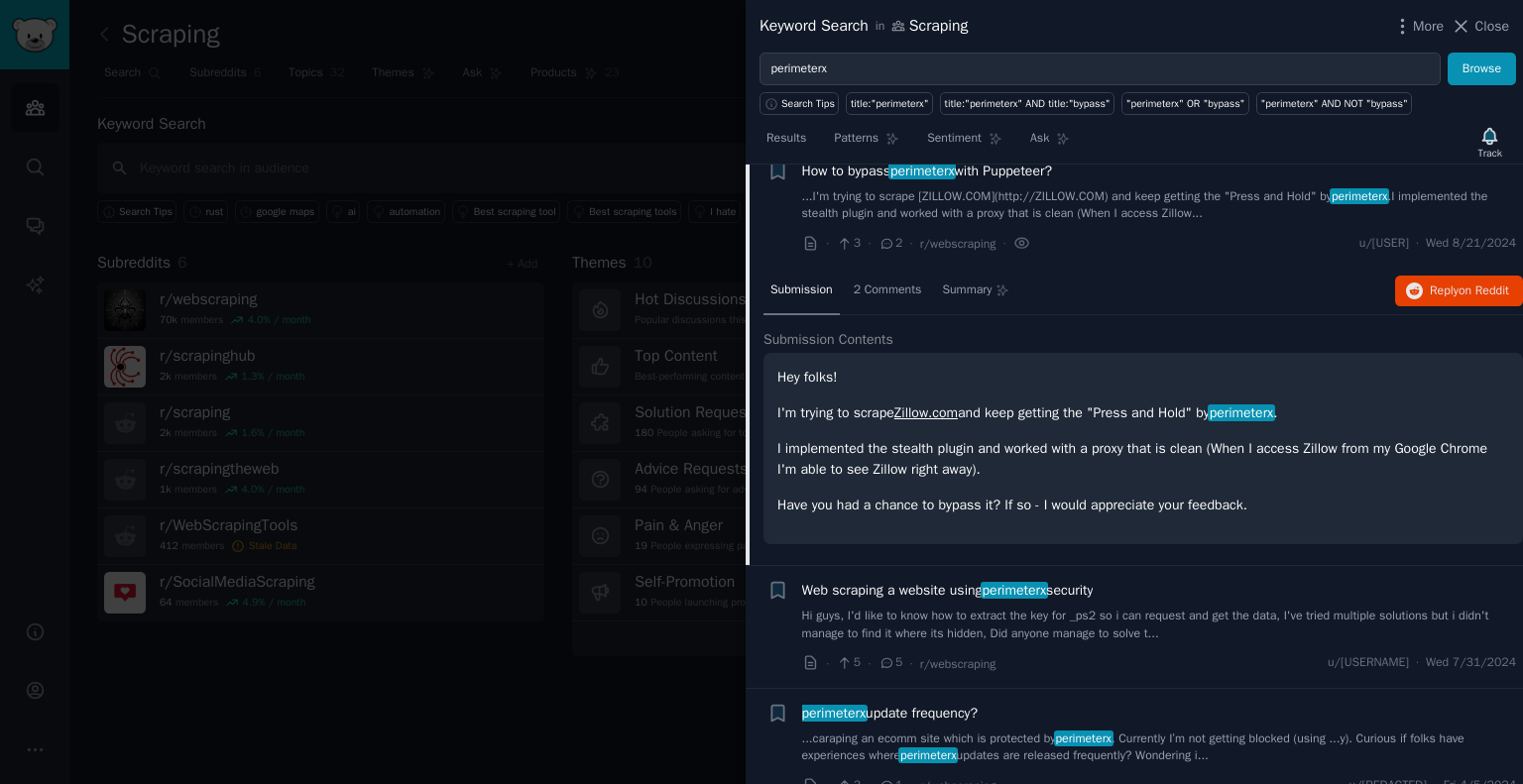 scroll, scrollTop: 624, scrollLeft: 0, axis: vertical 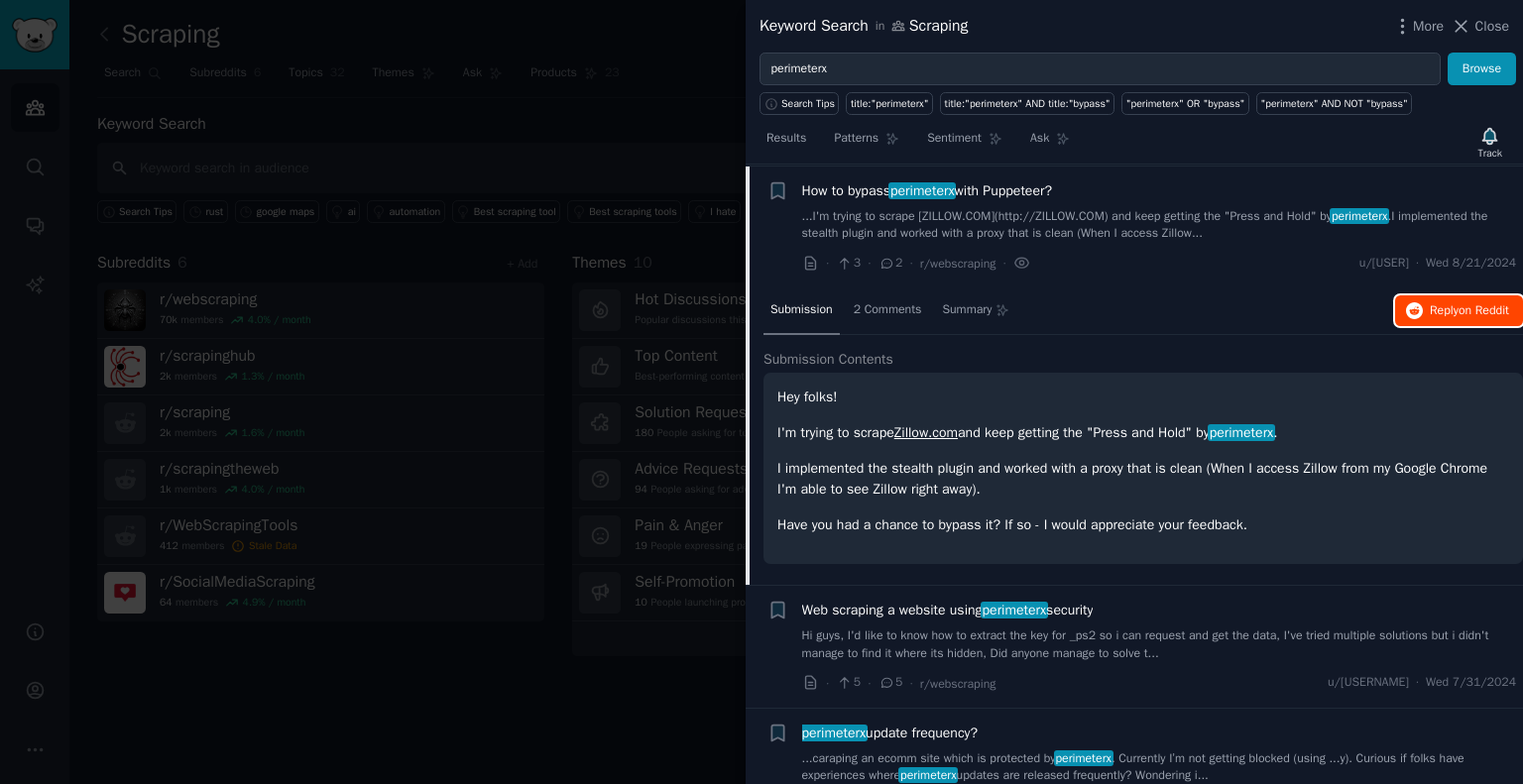 click on "on Reddit" at bounding box center (1483, 310) 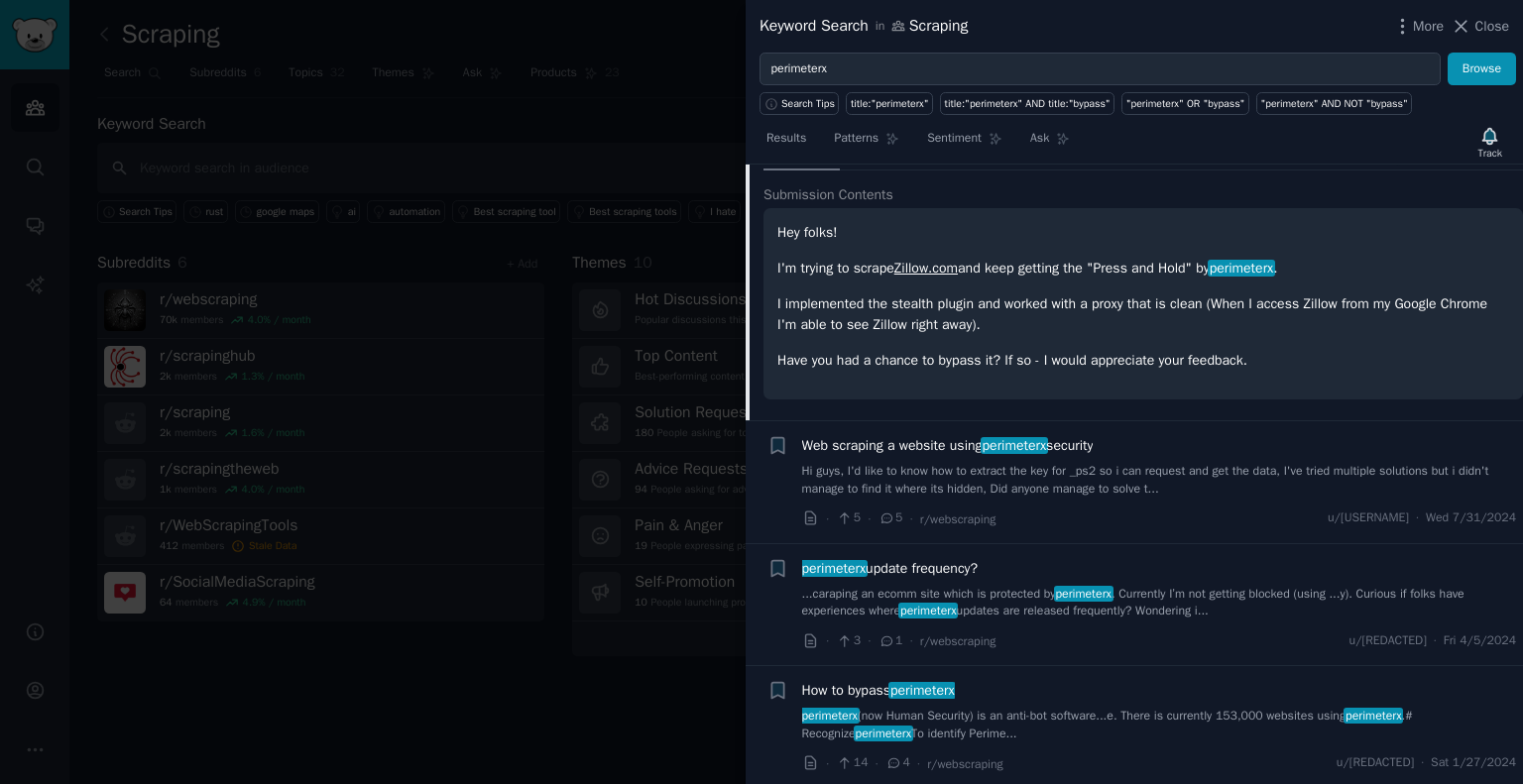 scroll, scrollTop: 790, scrollLeft: 0, axis: vertical 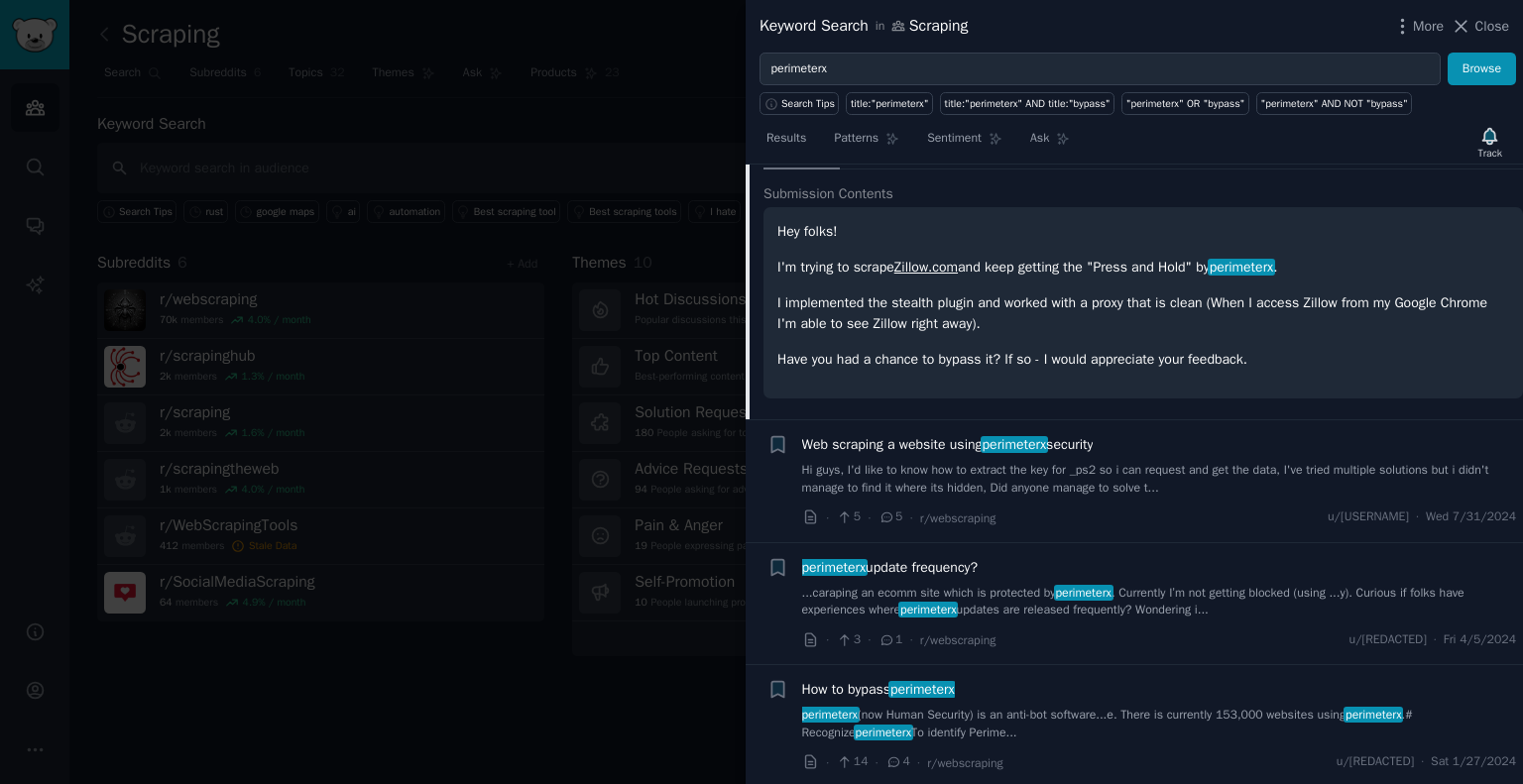 click on "Web scraping a website using  perimeterx  security" at bounding box center (948, 444) 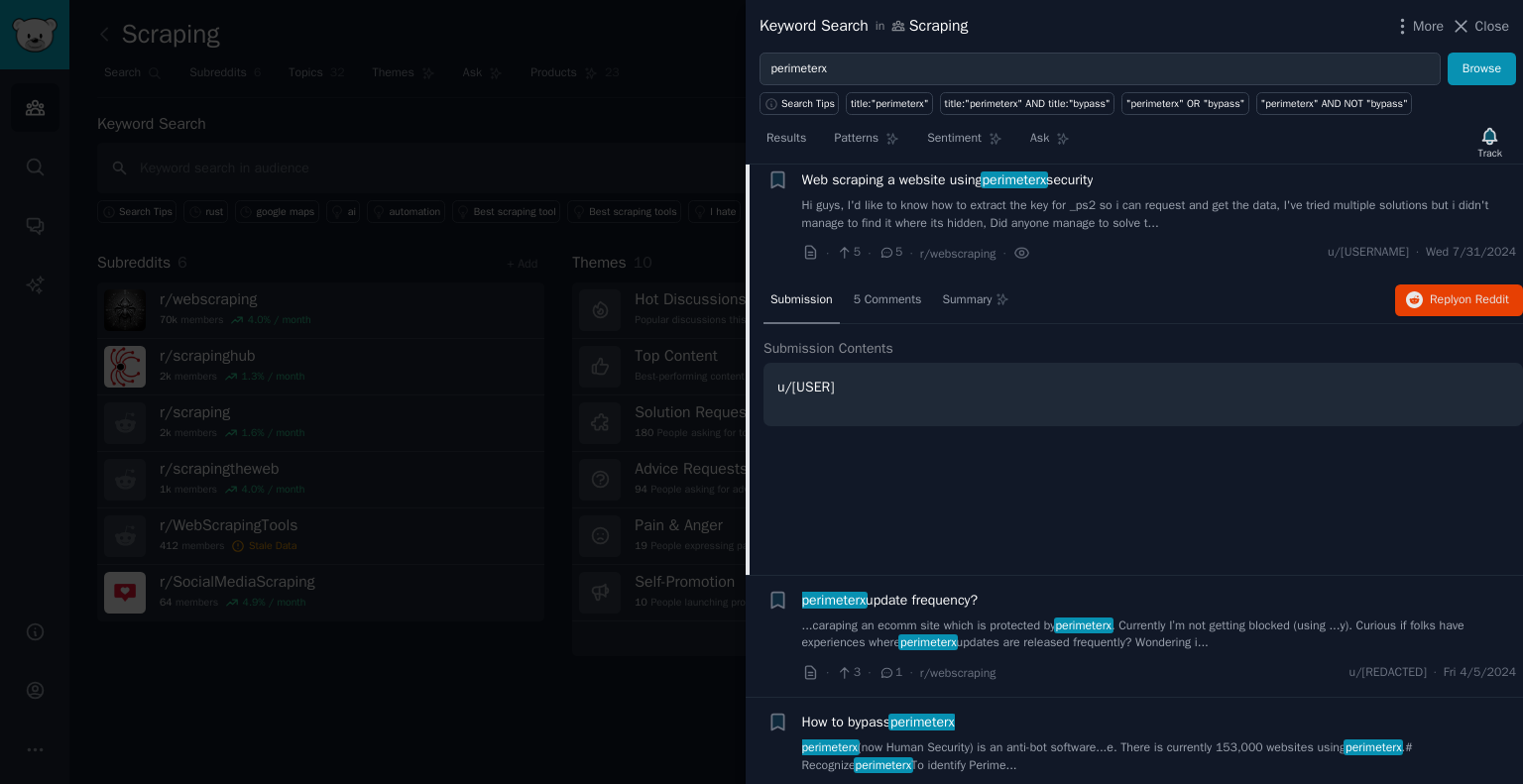 scroll, scrollTop: 747, scrollLeft: 0, axis: vertical 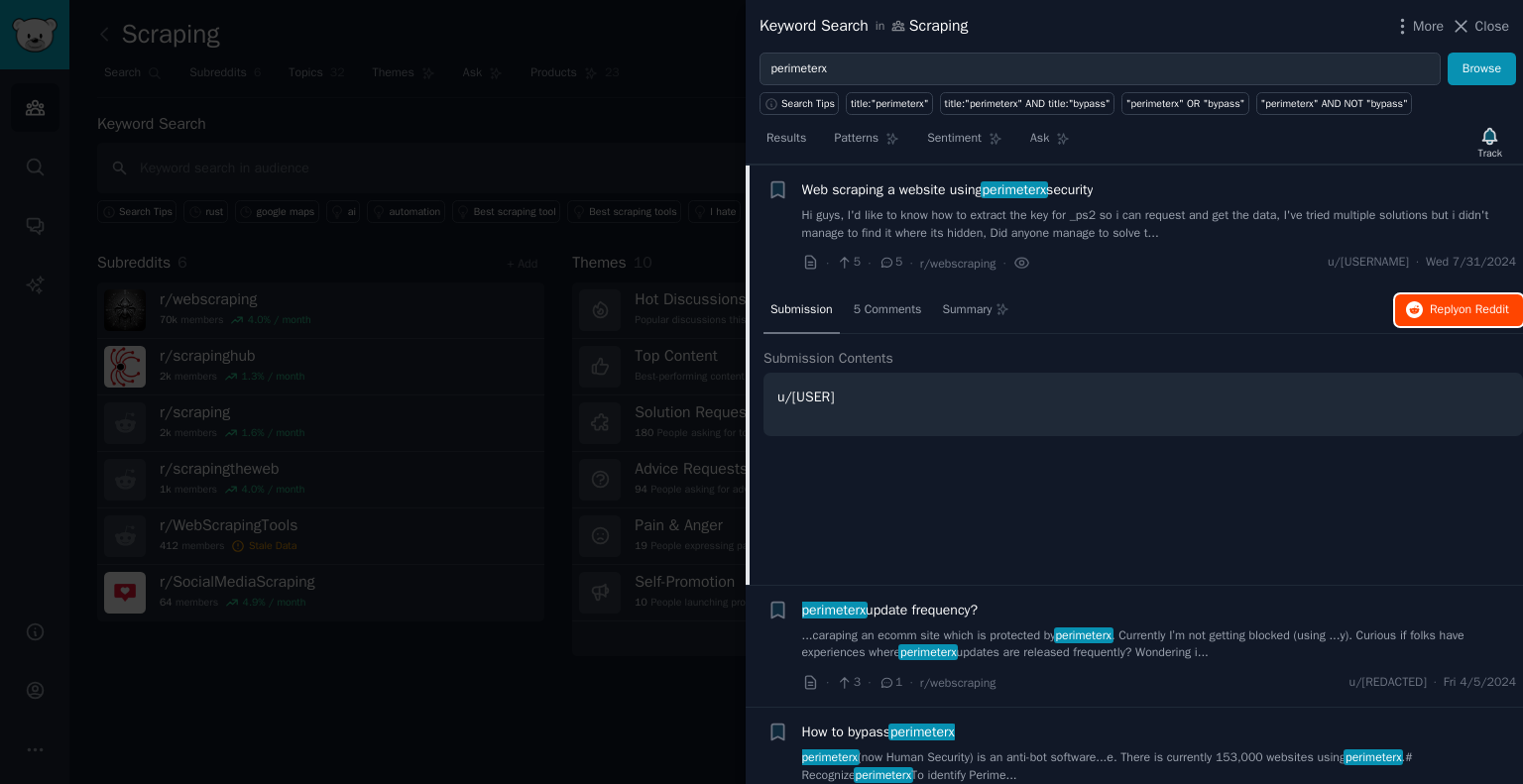 click on "Reply  on Reddit" at bounding box center [1469, 310] 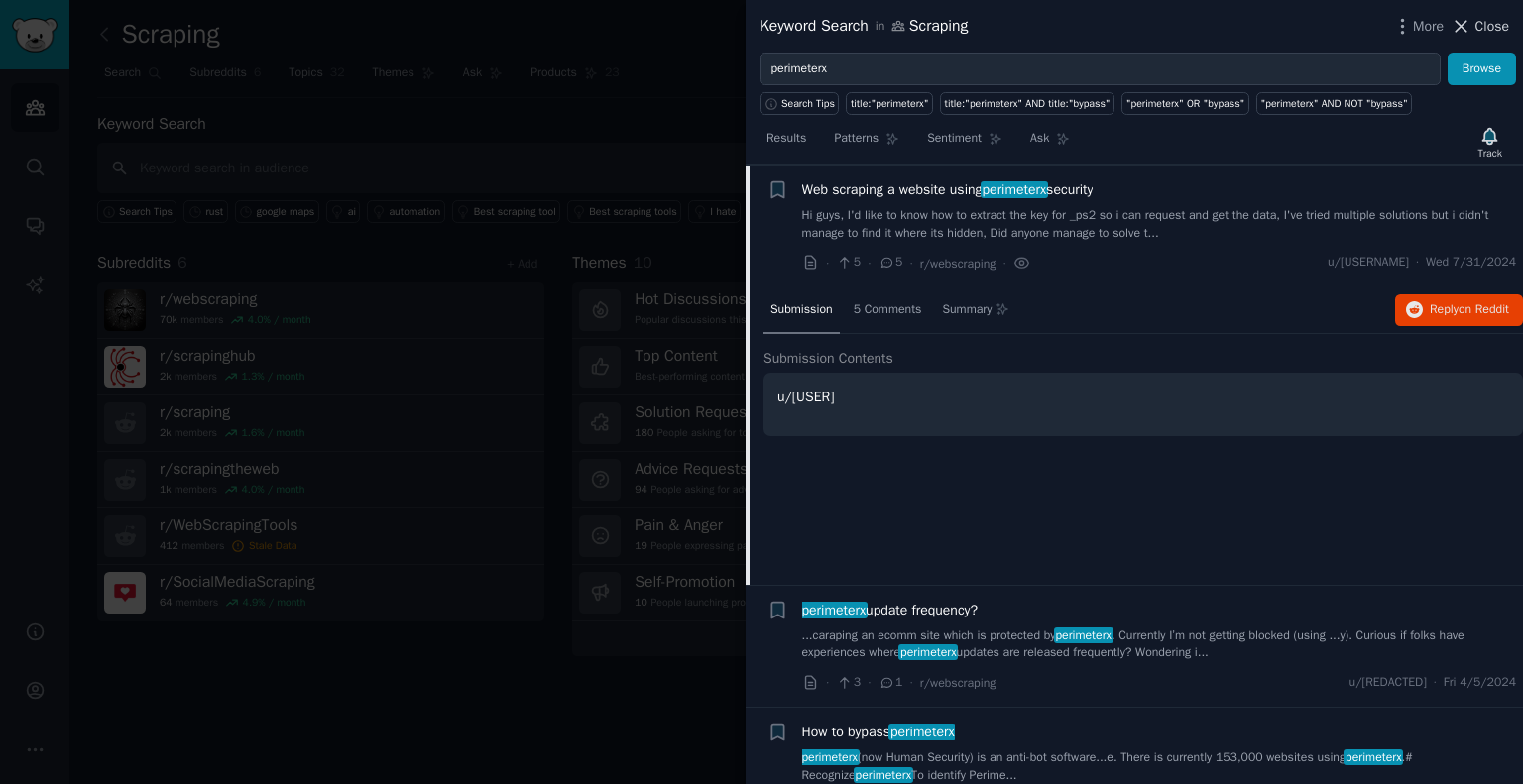 click on "Close" at bounding box center [1492, 26] 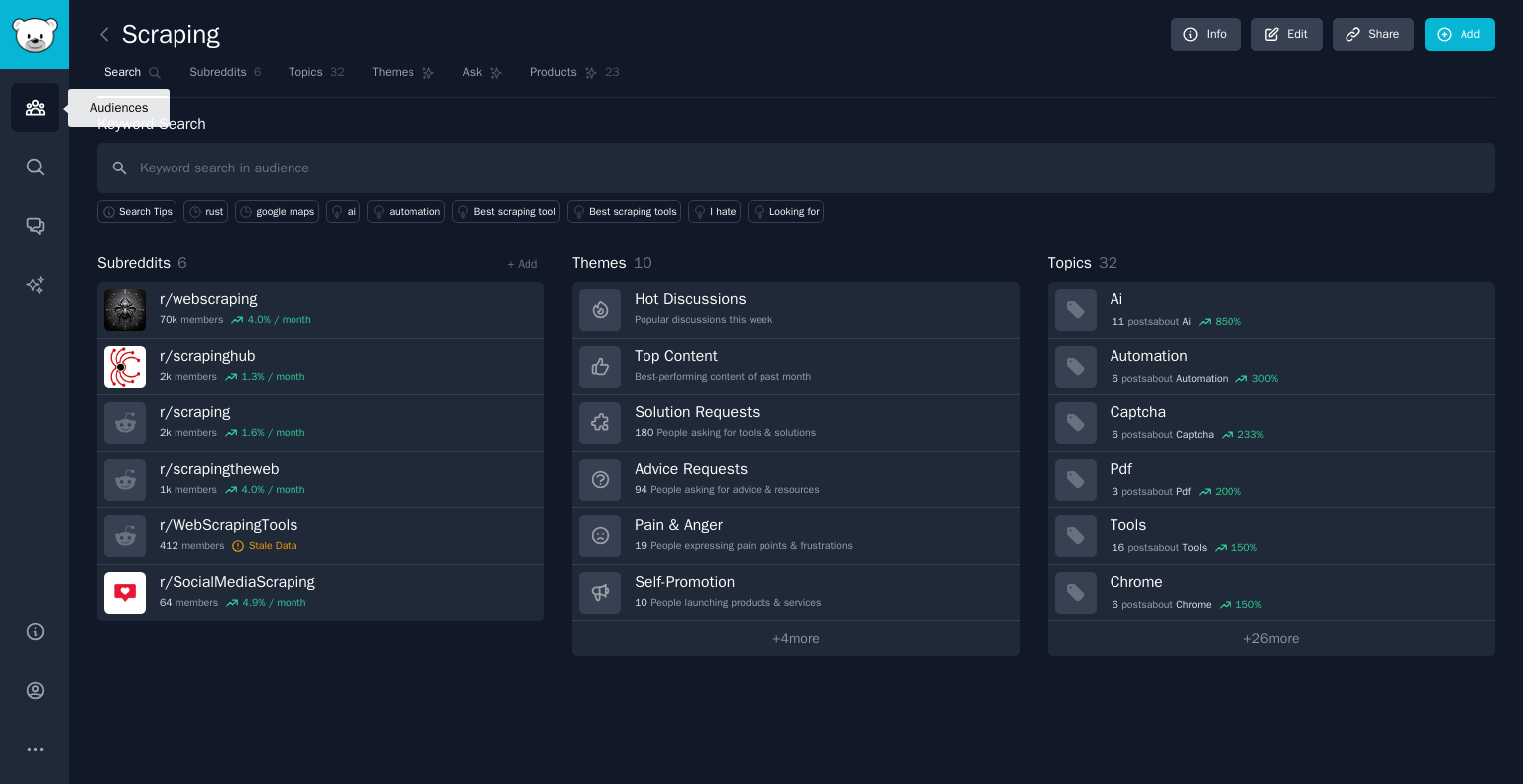 click on "Audiences" at bounding box center (35, 107) 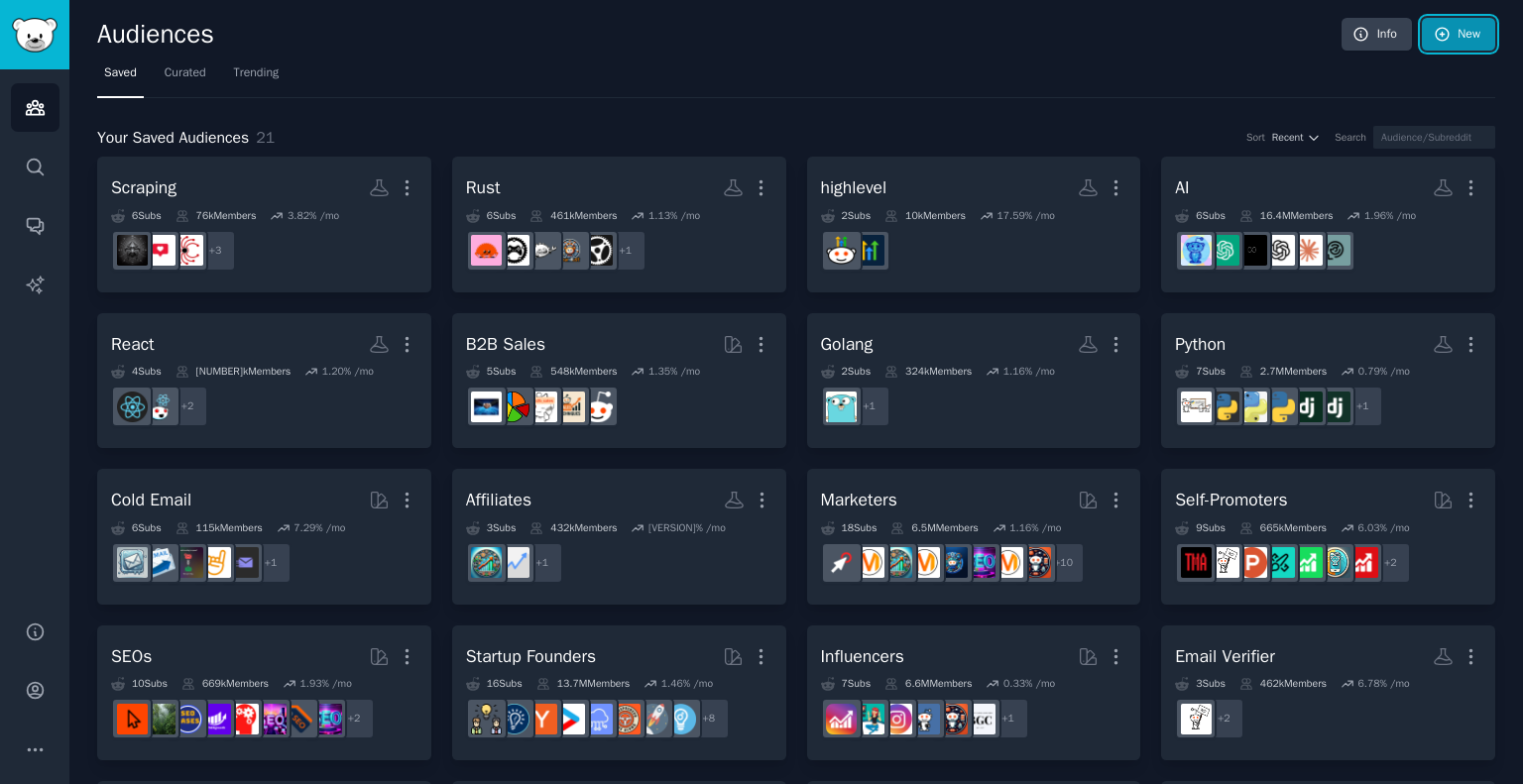 click on "New" at bounding box center (1459, 35) 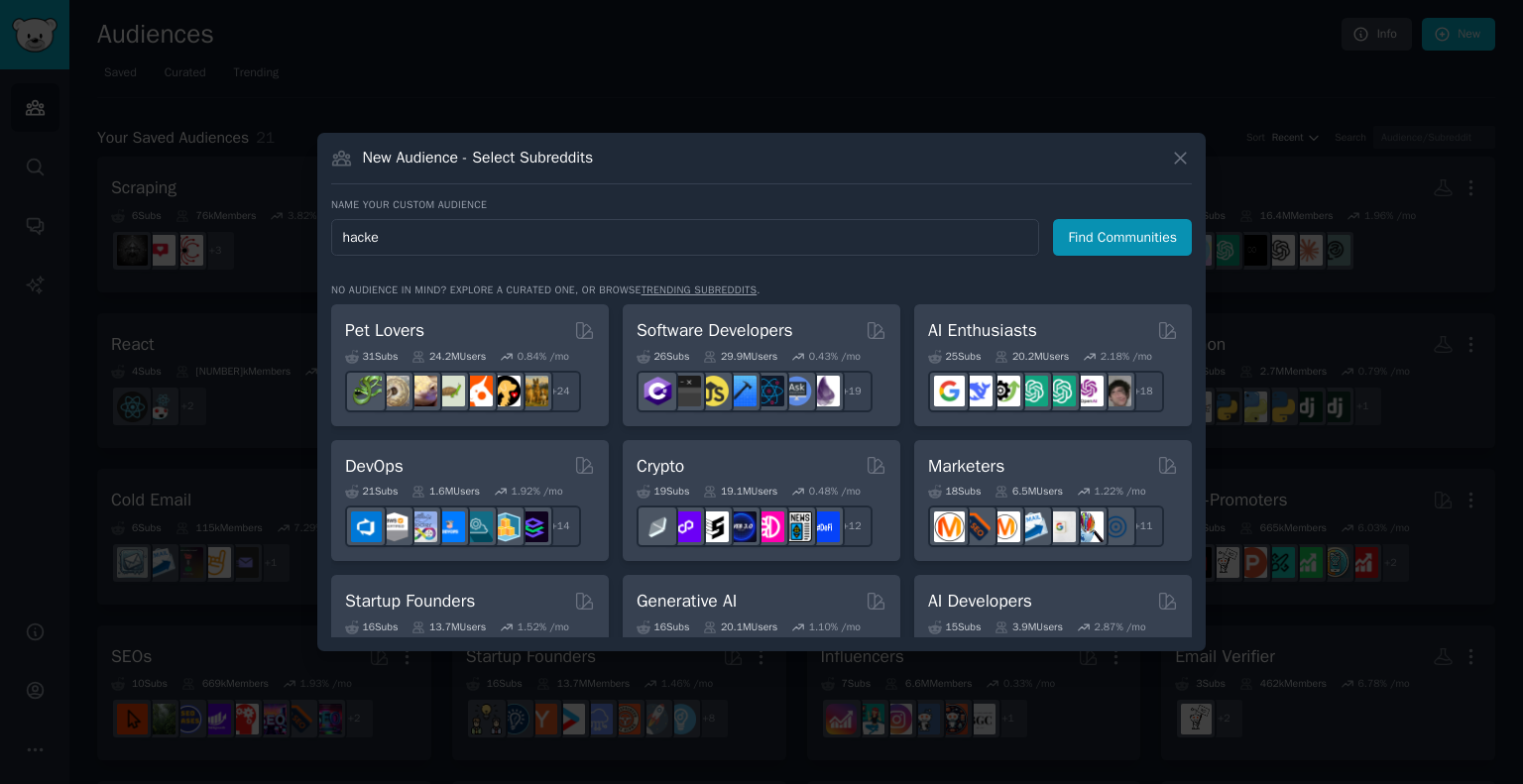 type on "hacker" 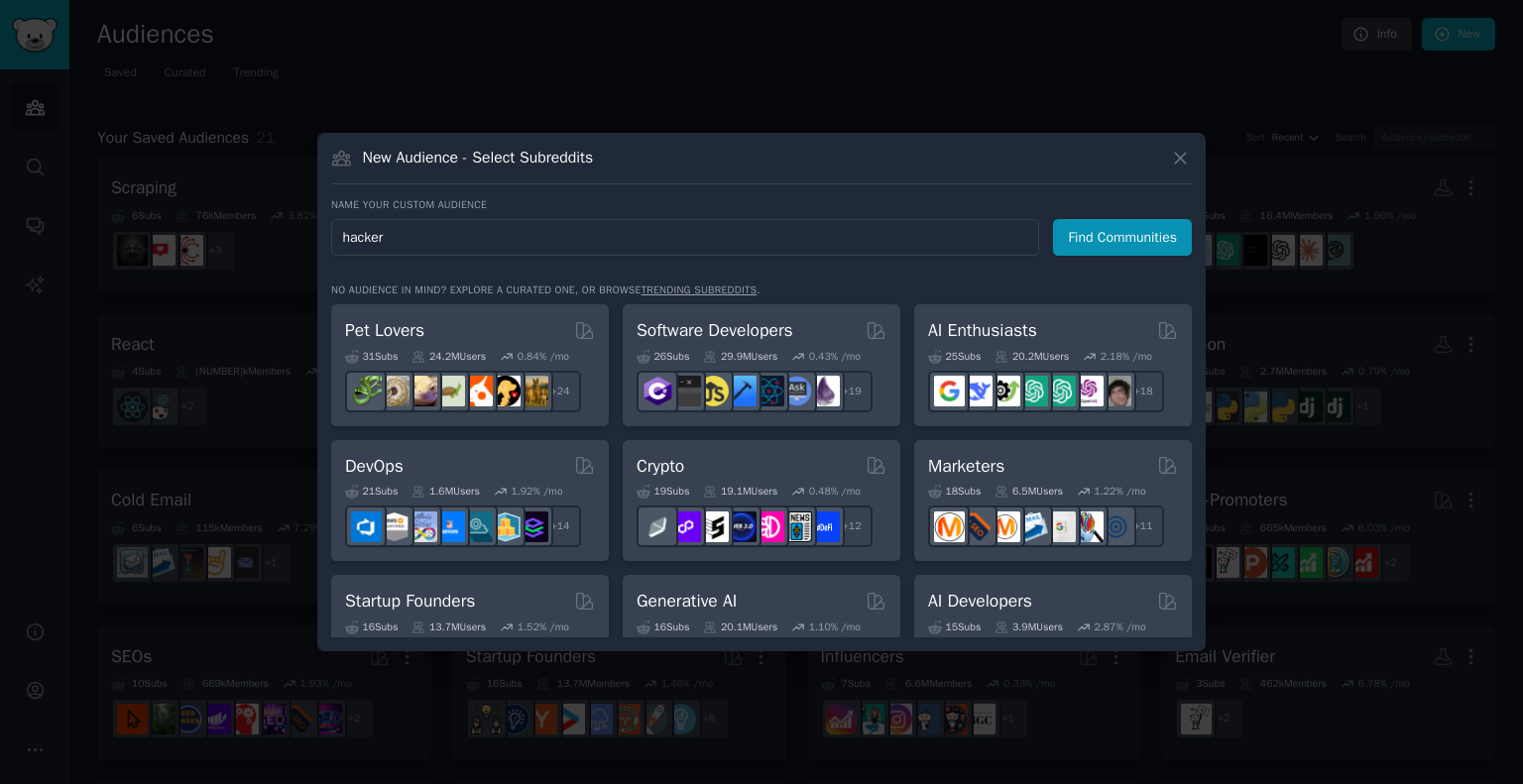 click on "Find Communities" at bounding box center [1122, 237] 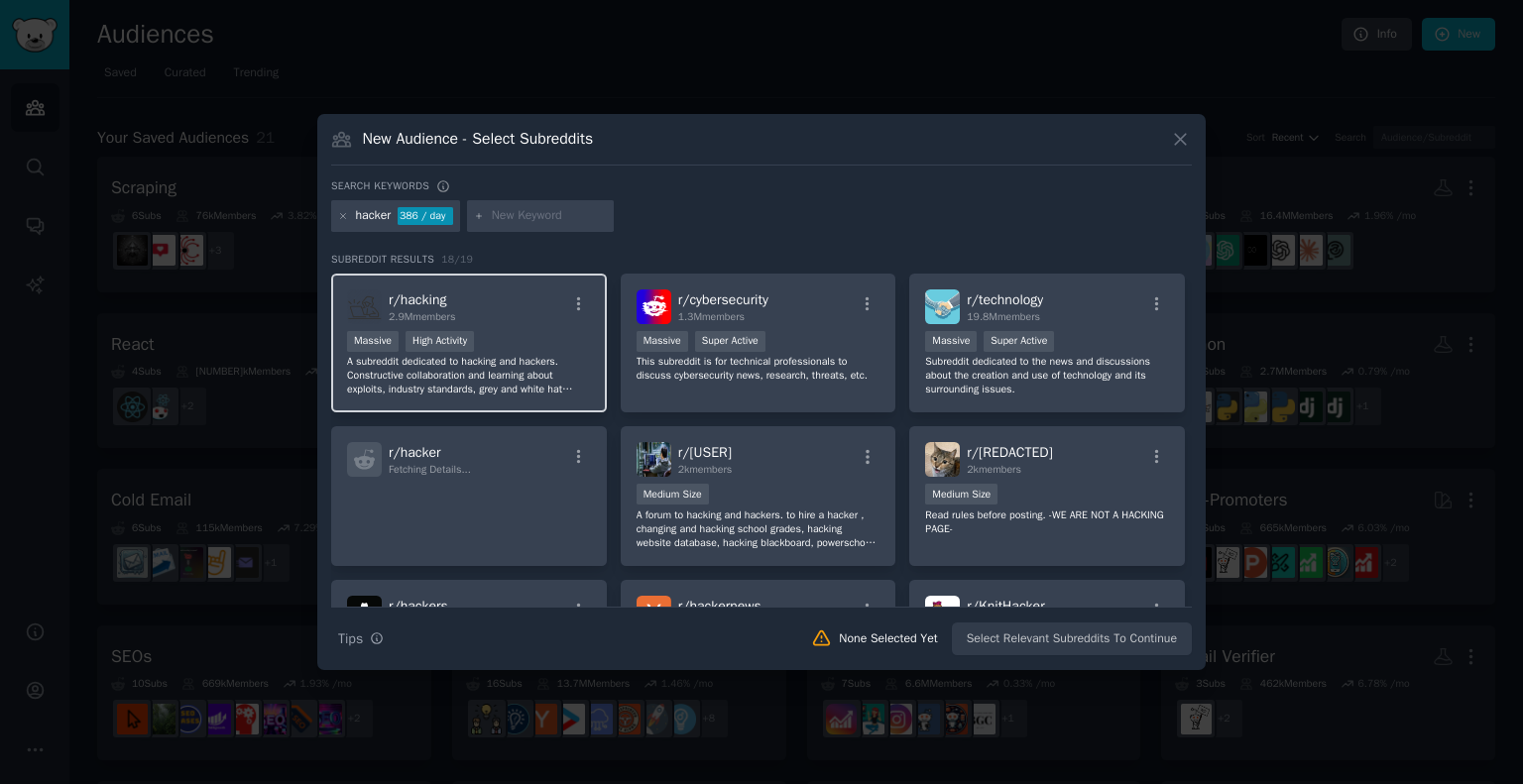 click on "Massive High Activity" at bounding box center [469, 343] 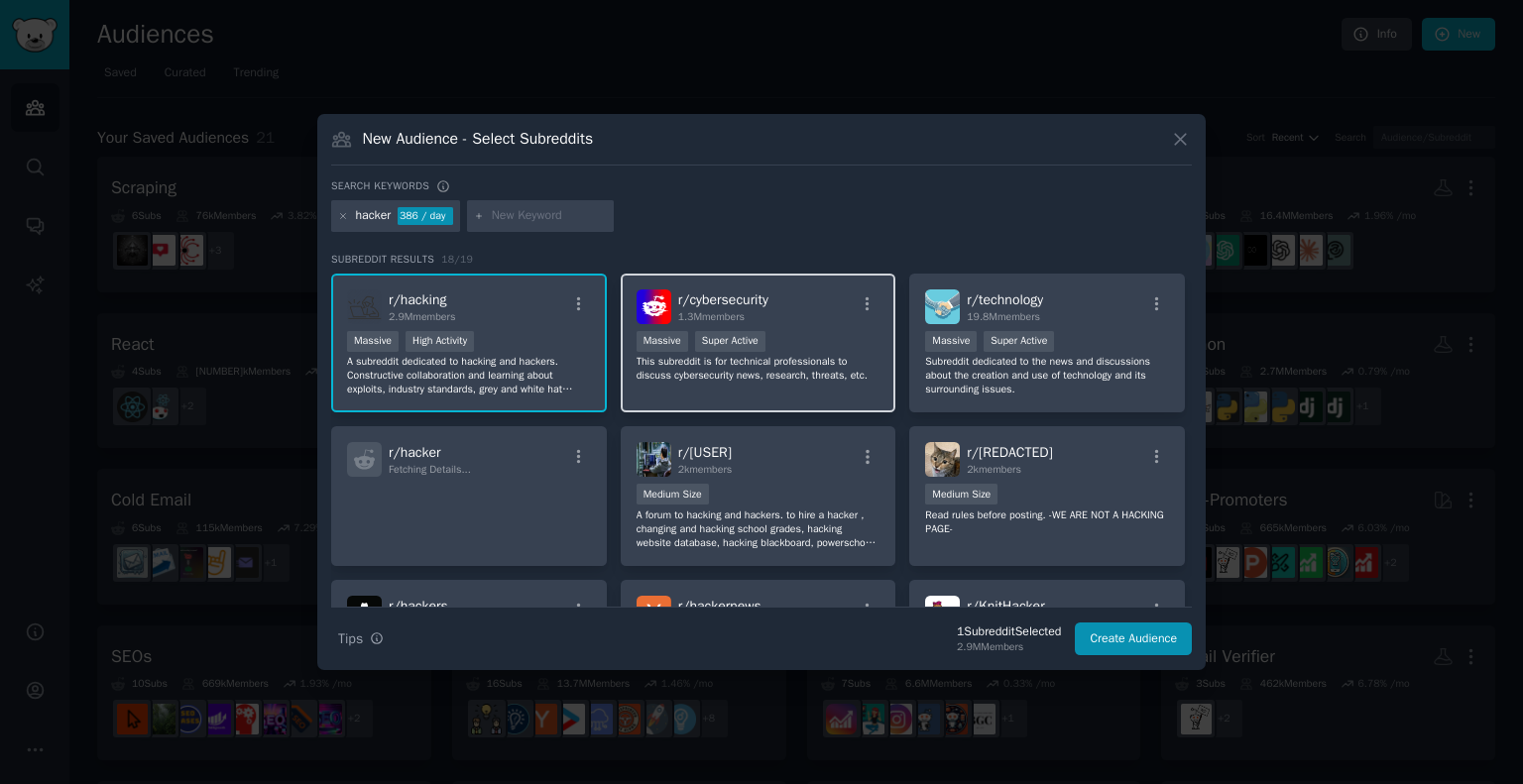 click on "Massive Super Active" at bounding box center [759, 343] 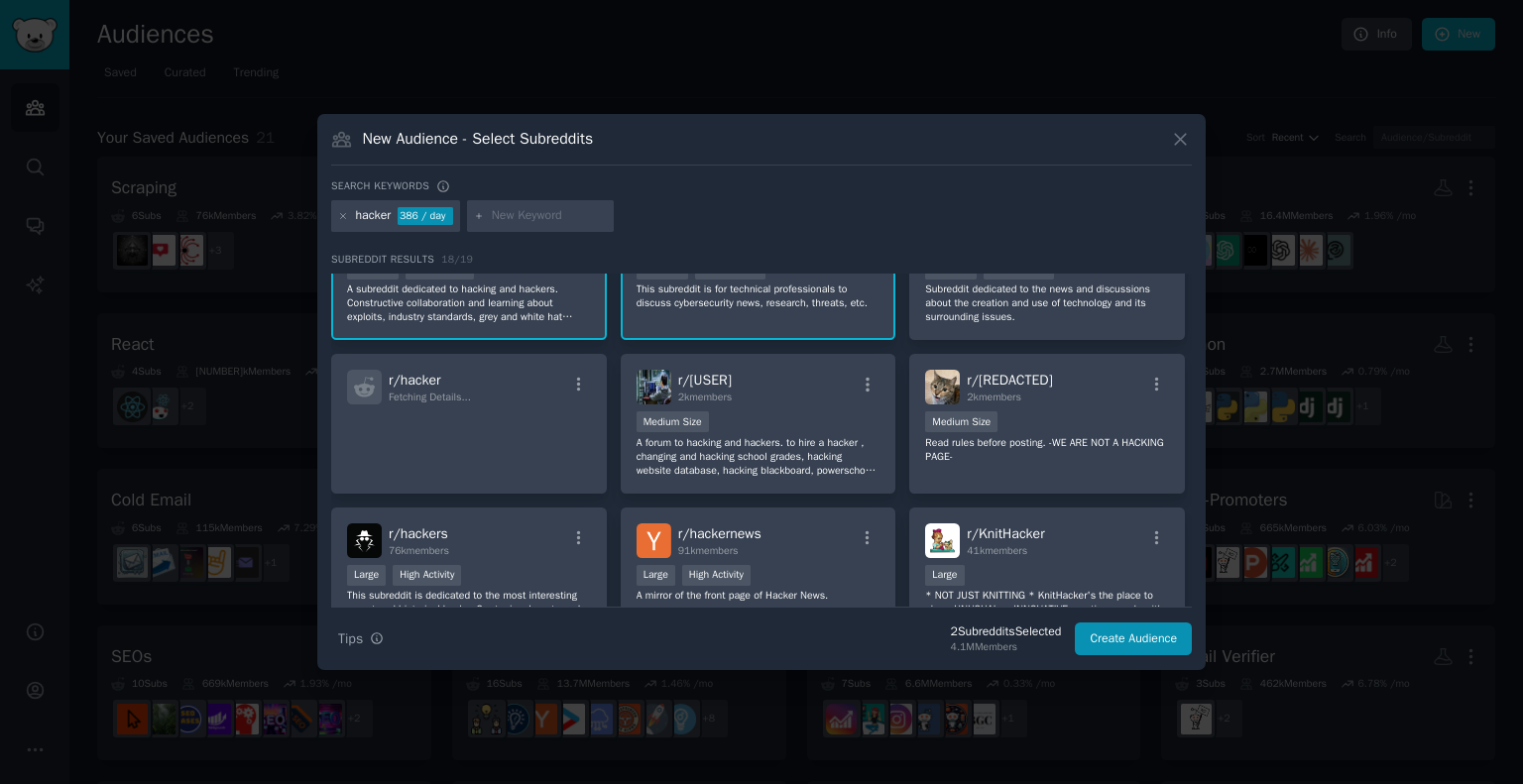 scroll, scrollTop: 77, scrollLeft: 0, axis: vertical 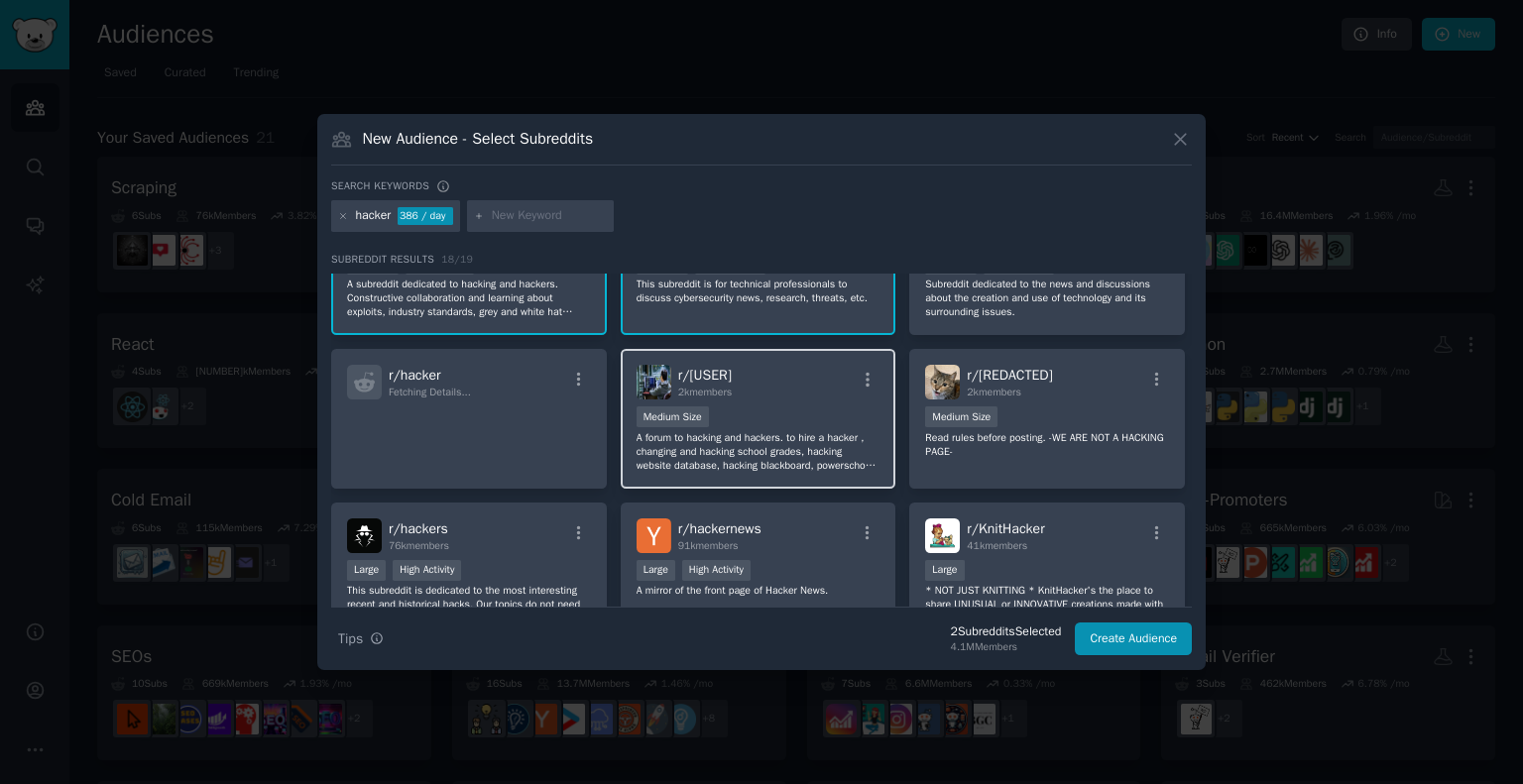 click on "A forum to hacking and hackers.  to hire a hacker , changing and  hacking school grades, hacking website database, hacking blackboard, powerschool, whatsapp hacking credit raise, fix school transcript, result change in university portals, college website hack, access exam questions and collaboration and learning about exploits, industry standards, grey , new hardware and software hacking technology, sharing ideas and suggestions  and personal security." at bounding box center (759, 452) 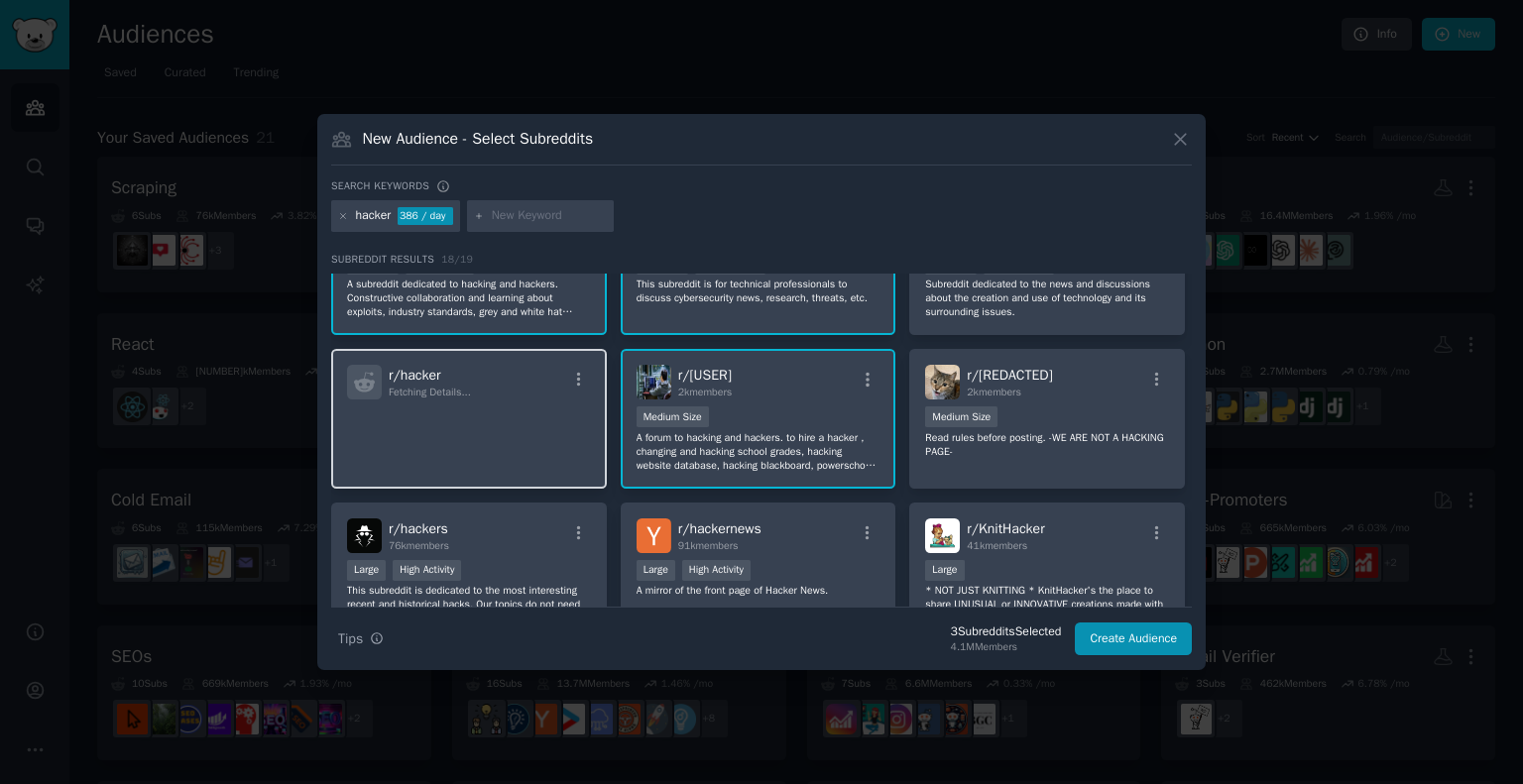 click 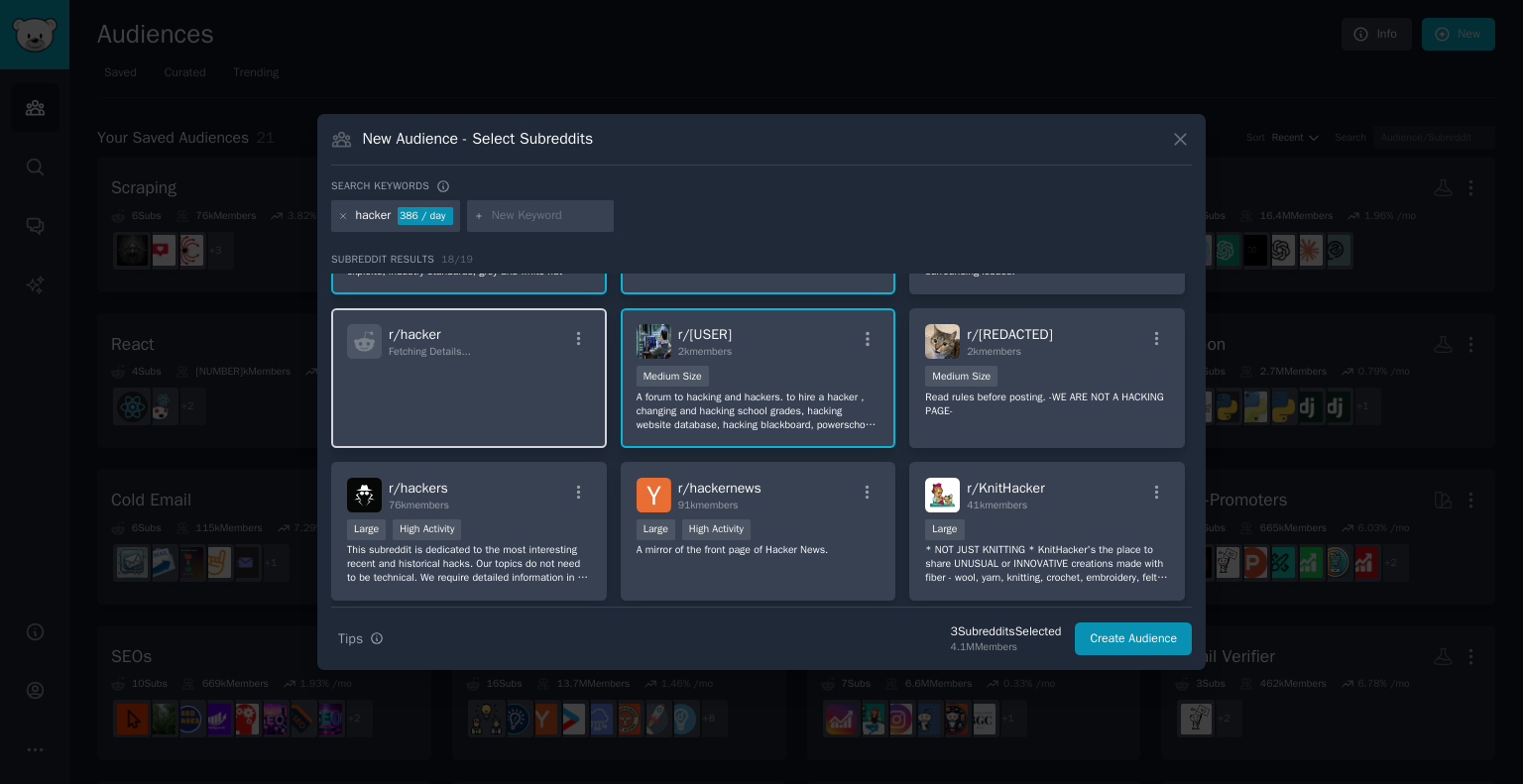 scroll, scrollTop: 123, scrollLeft: 0, axis: vertical 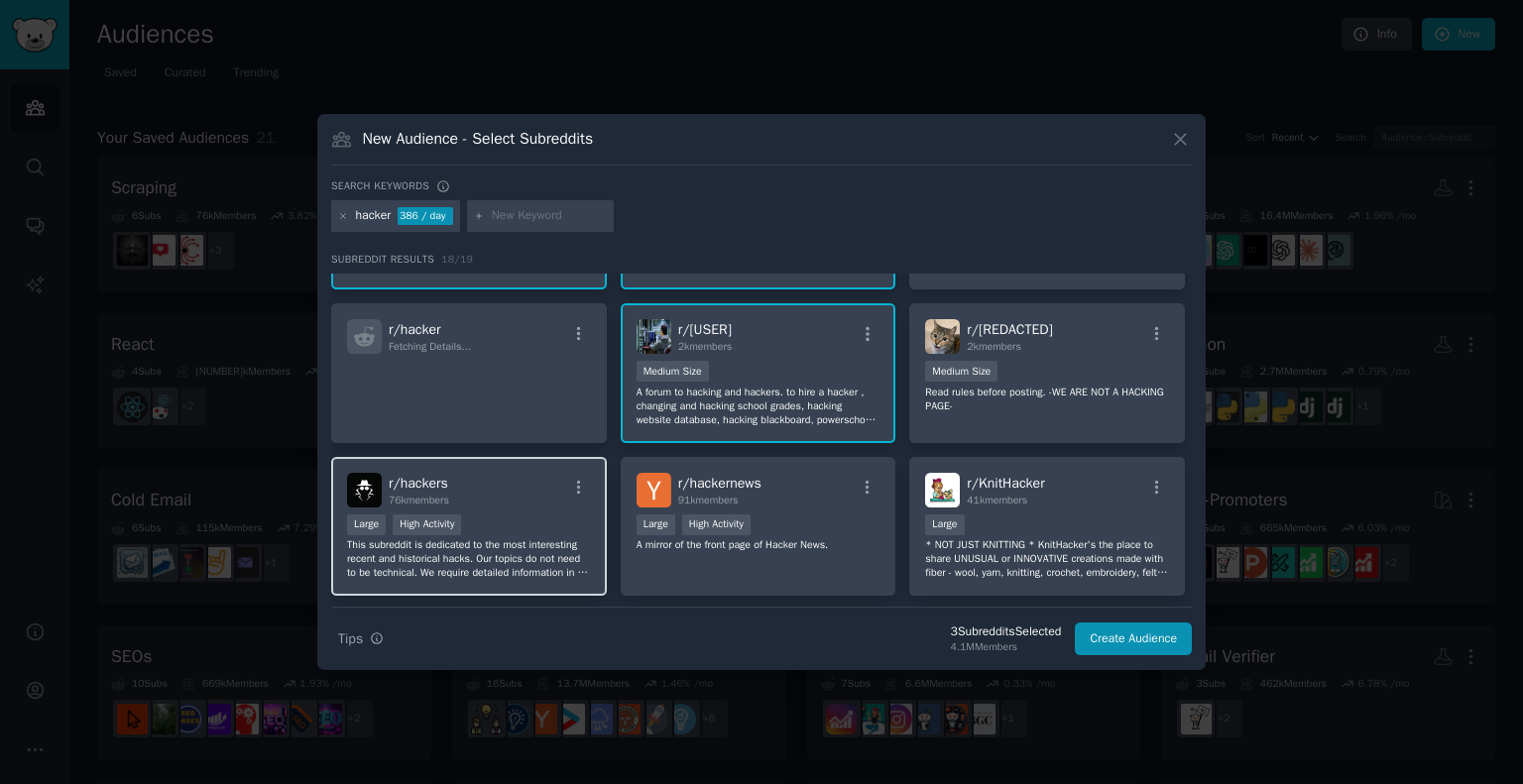 click on "This subreddit is dedicated to the most interesting recent and historical hacks. Our topics do not need to be technical. We require detailed information in all posts. We are not a place to ask for hacking help." at bounding box center (469, 559) 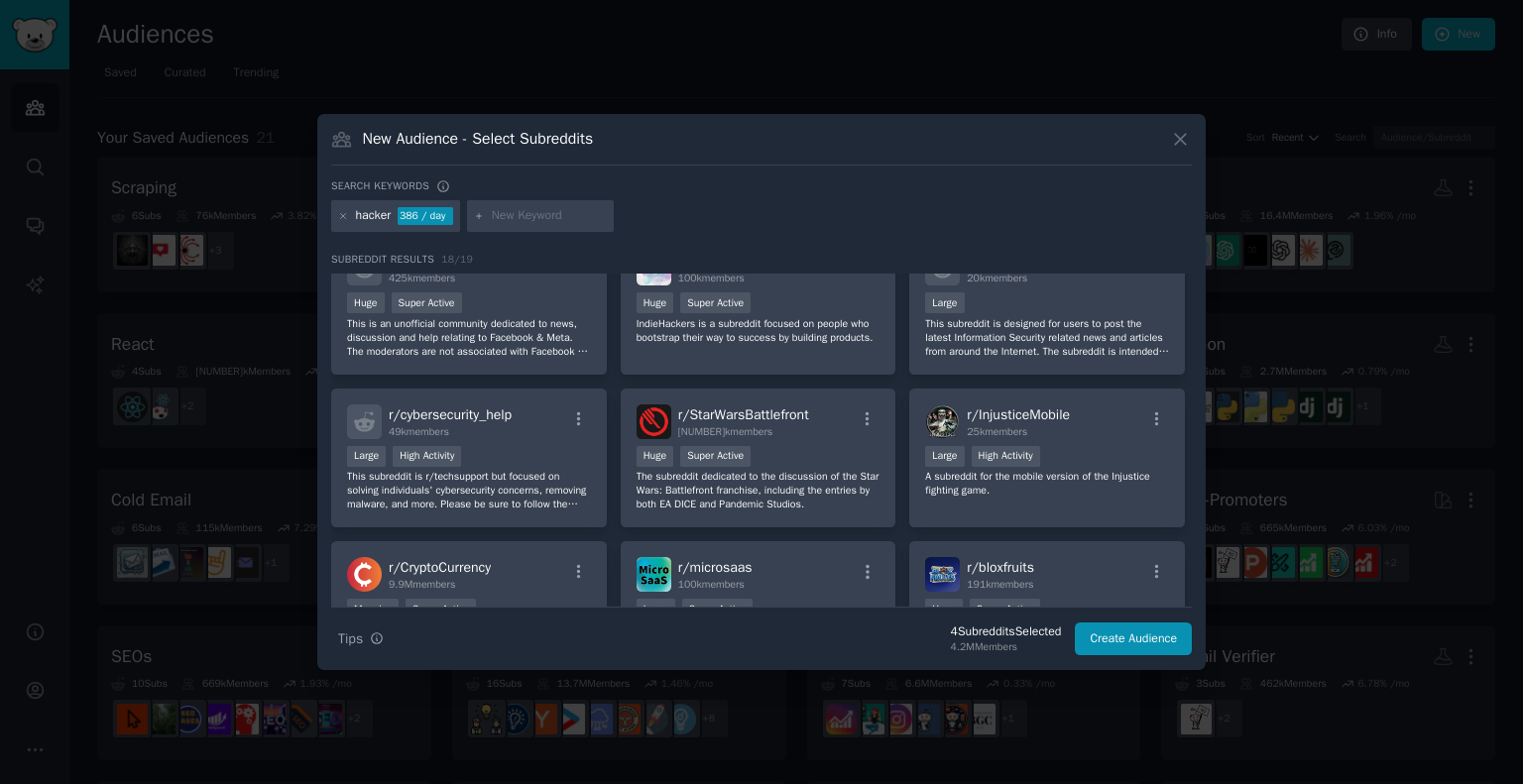 scroll, scrollTop: 509, scrollLeft: 0, axis: vertical 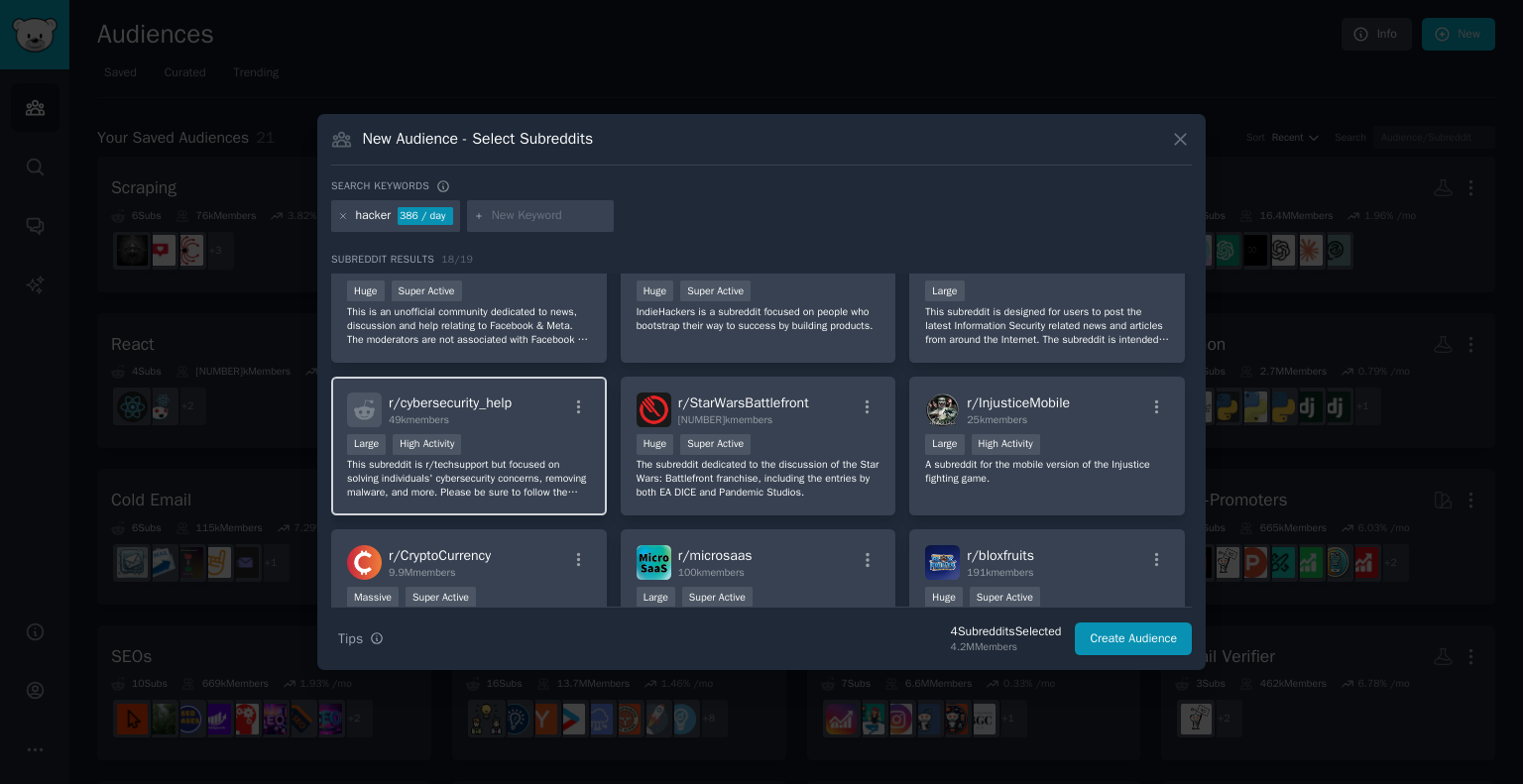 click on "This subreddit is r/techsupport but focused on solving individuals' cybersecurity concerns, removing malware, and more. Please be sure to follow the posting guide for accurate and helpful answers." at bounding box center [469, 479] 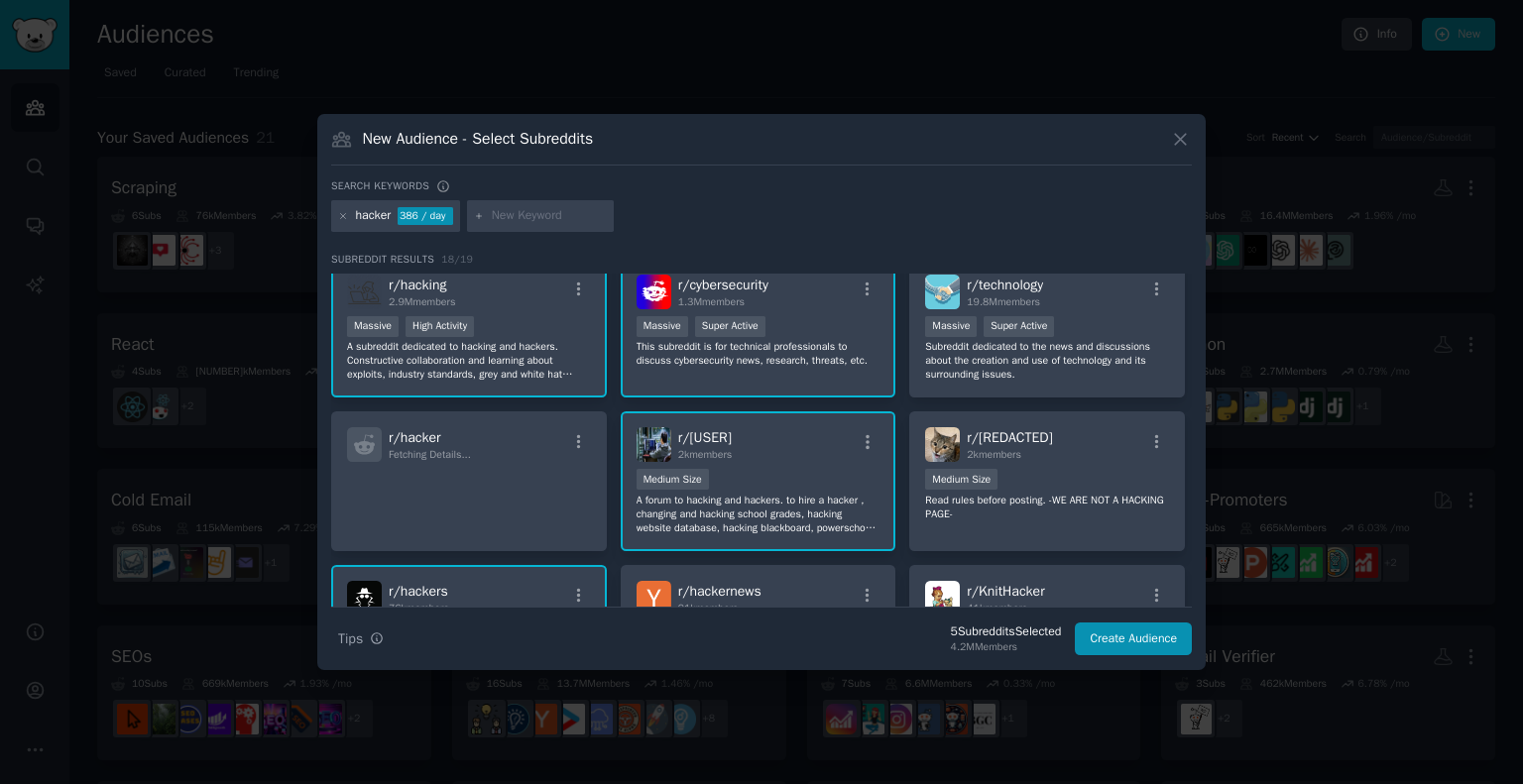 scroll, scrollTop: 0, scrollLeft: 0, axis: both 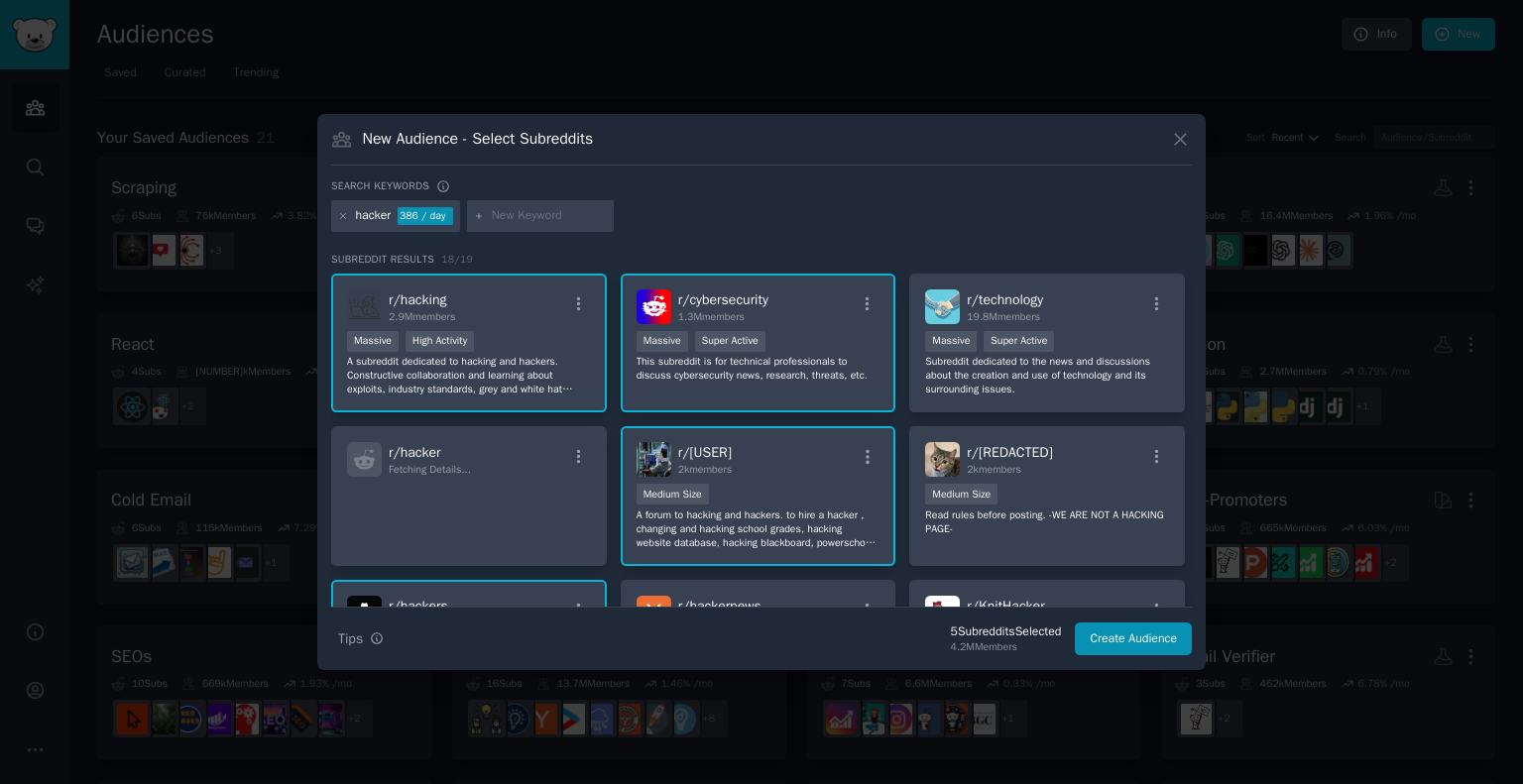 click on "New Audience - Select Subreddits" at bounding box center (478, 139) 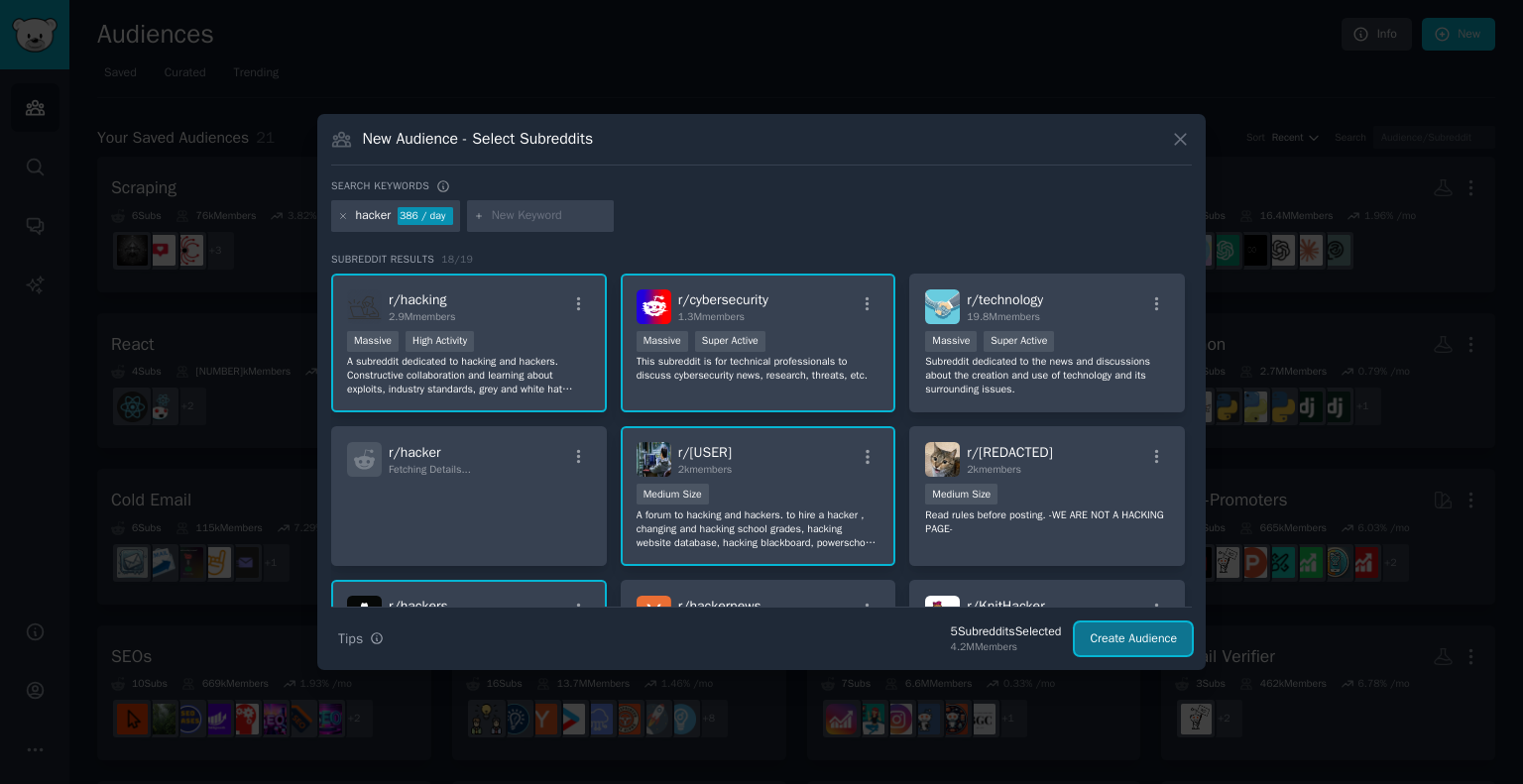 click on "Create Audience" at bounding box center (1133, 639) 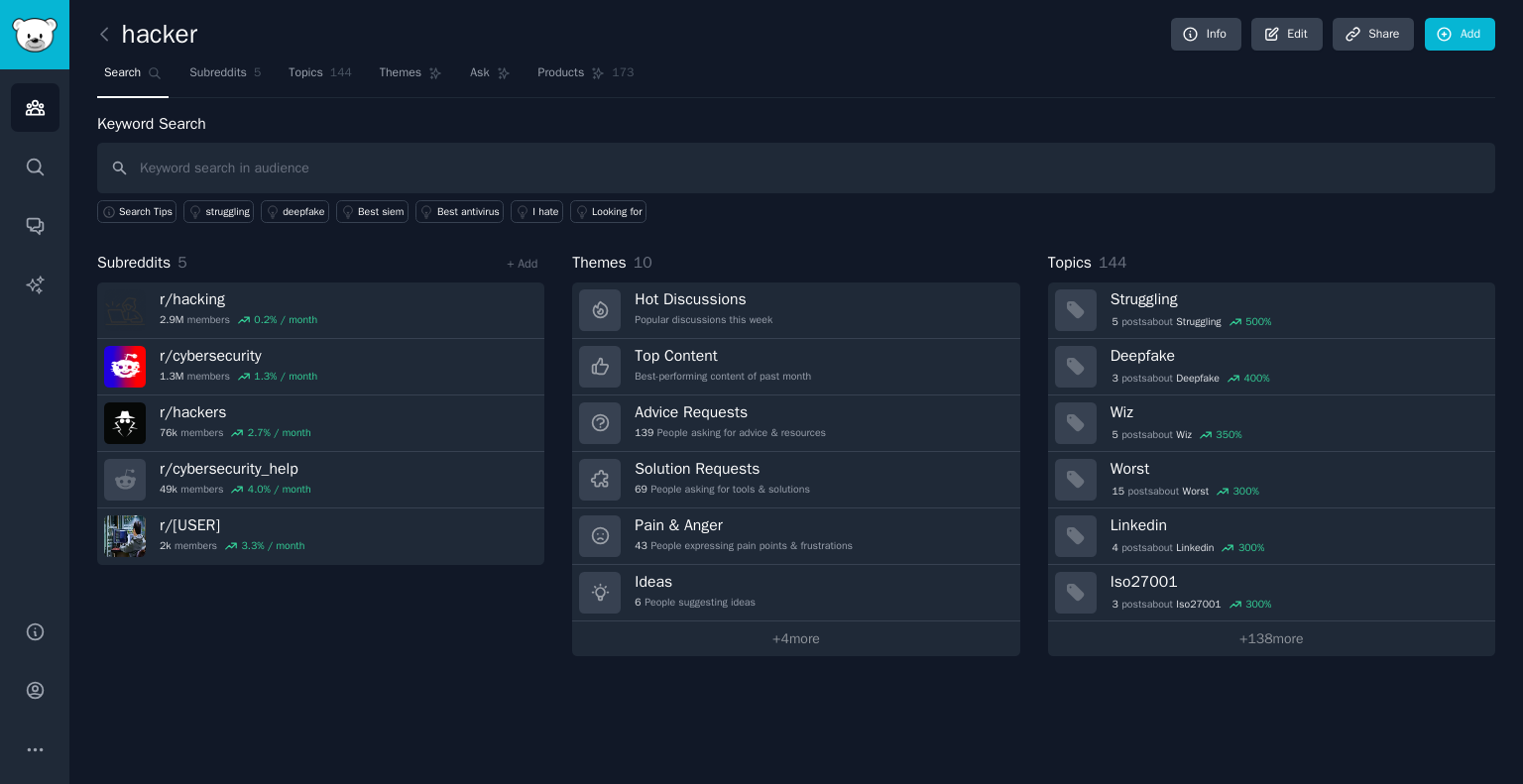 click on "hacker" at bounding box center [147, 35] 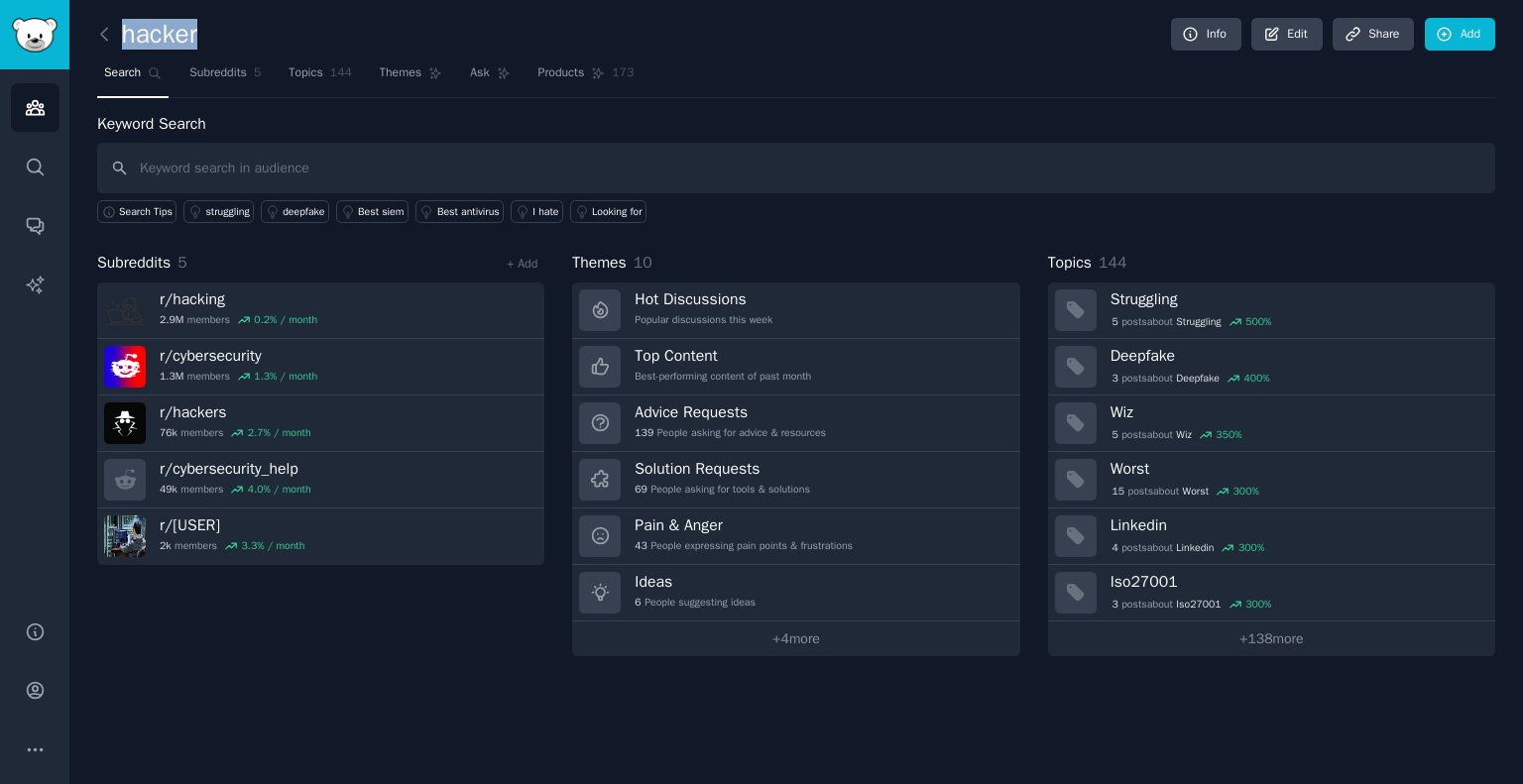 click on "hacker" at bounding box center [147, 35] 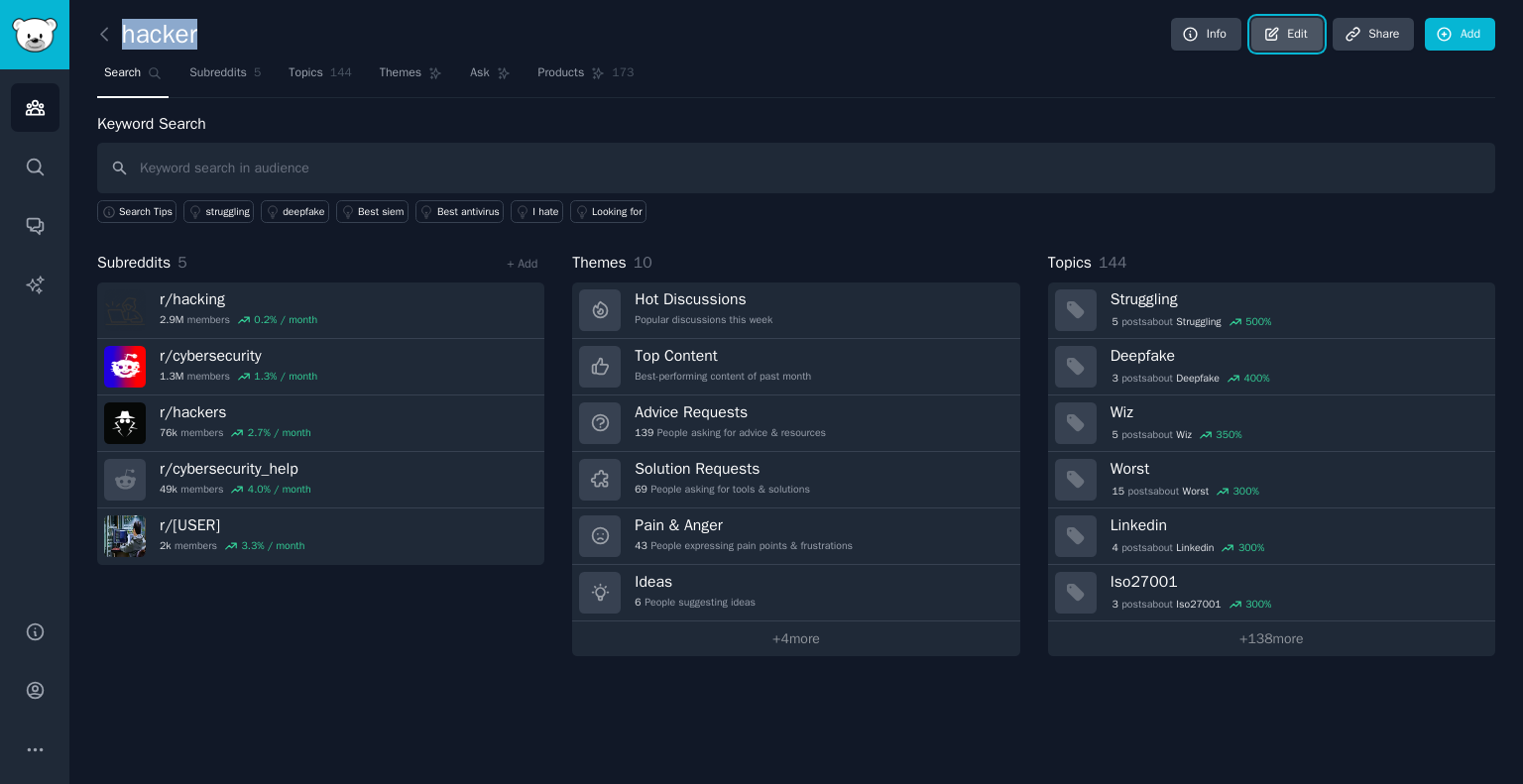 click on "Edit" at bounding box center [1286, 35] 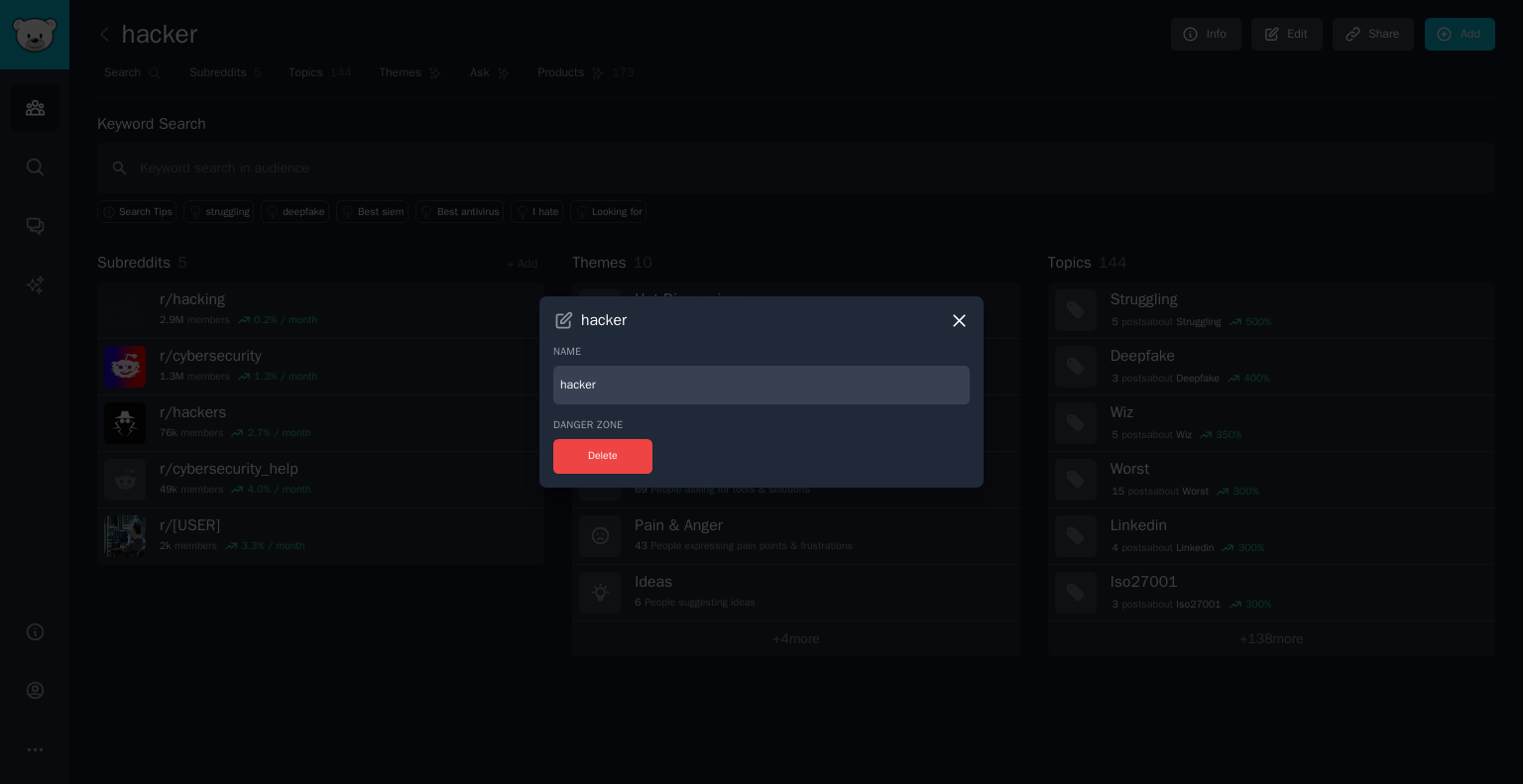 click on "hacker" at bounding box center [762, 385] 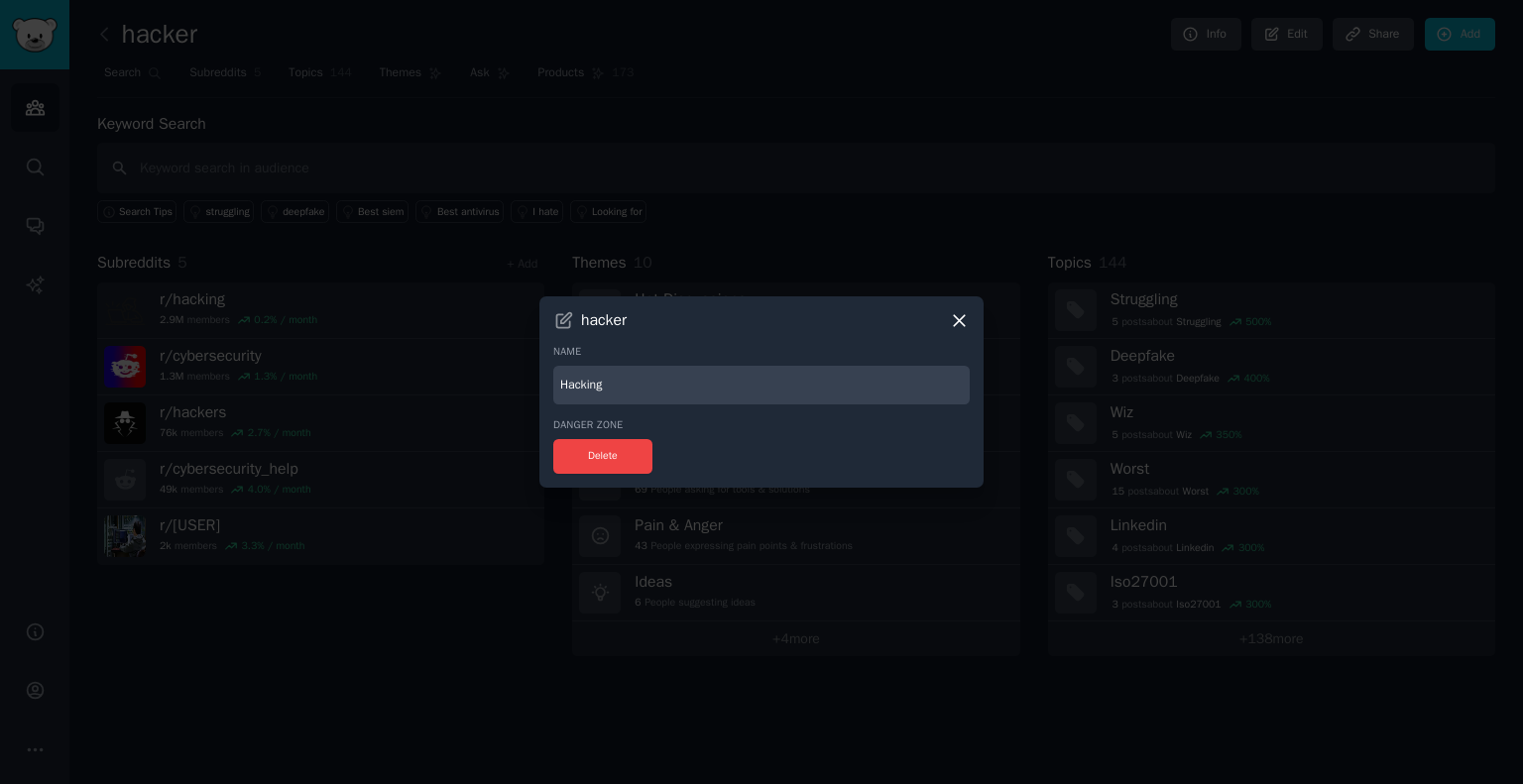 type on "Hacking" 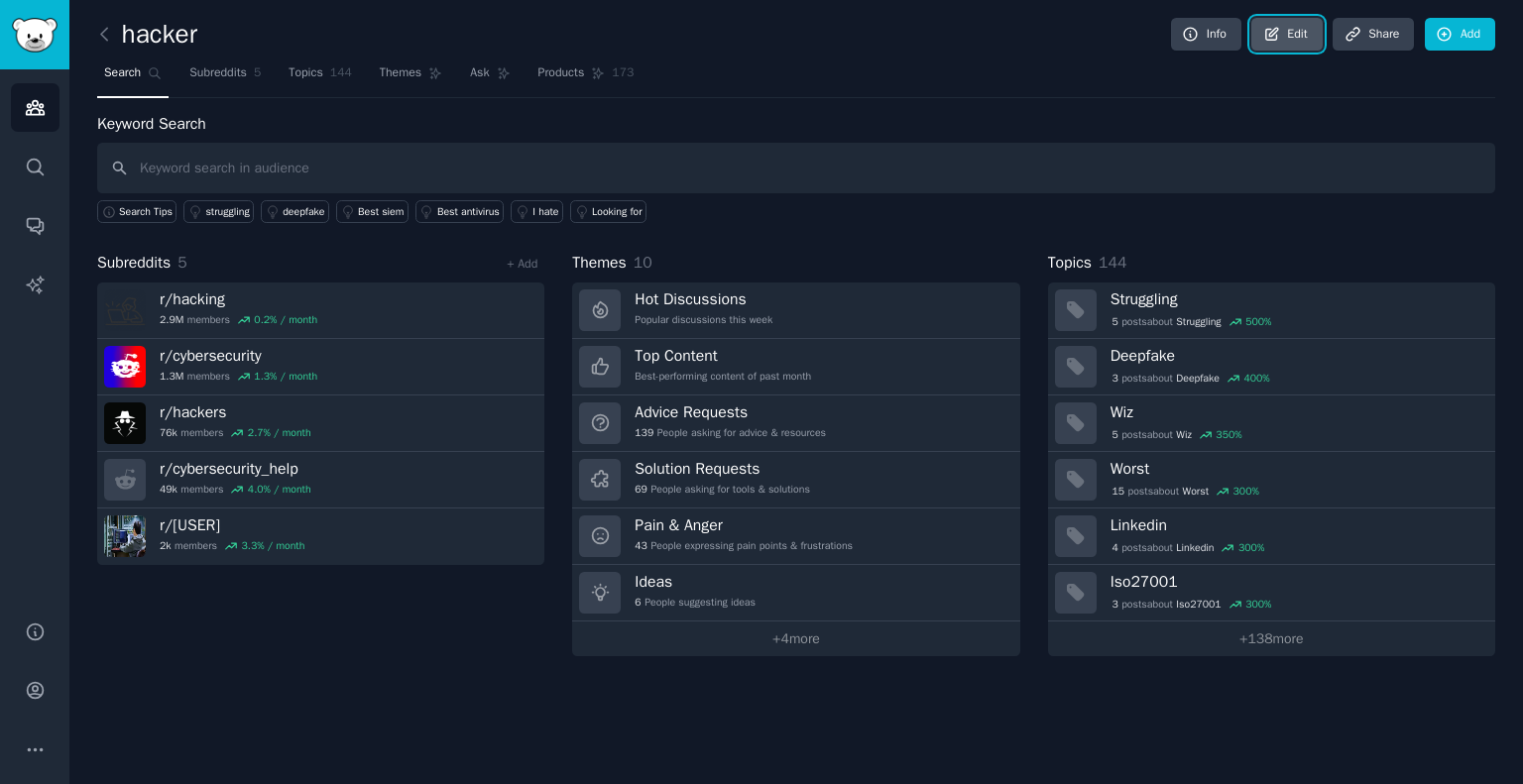 click on "Edit" at bounding box center [1286, 35] 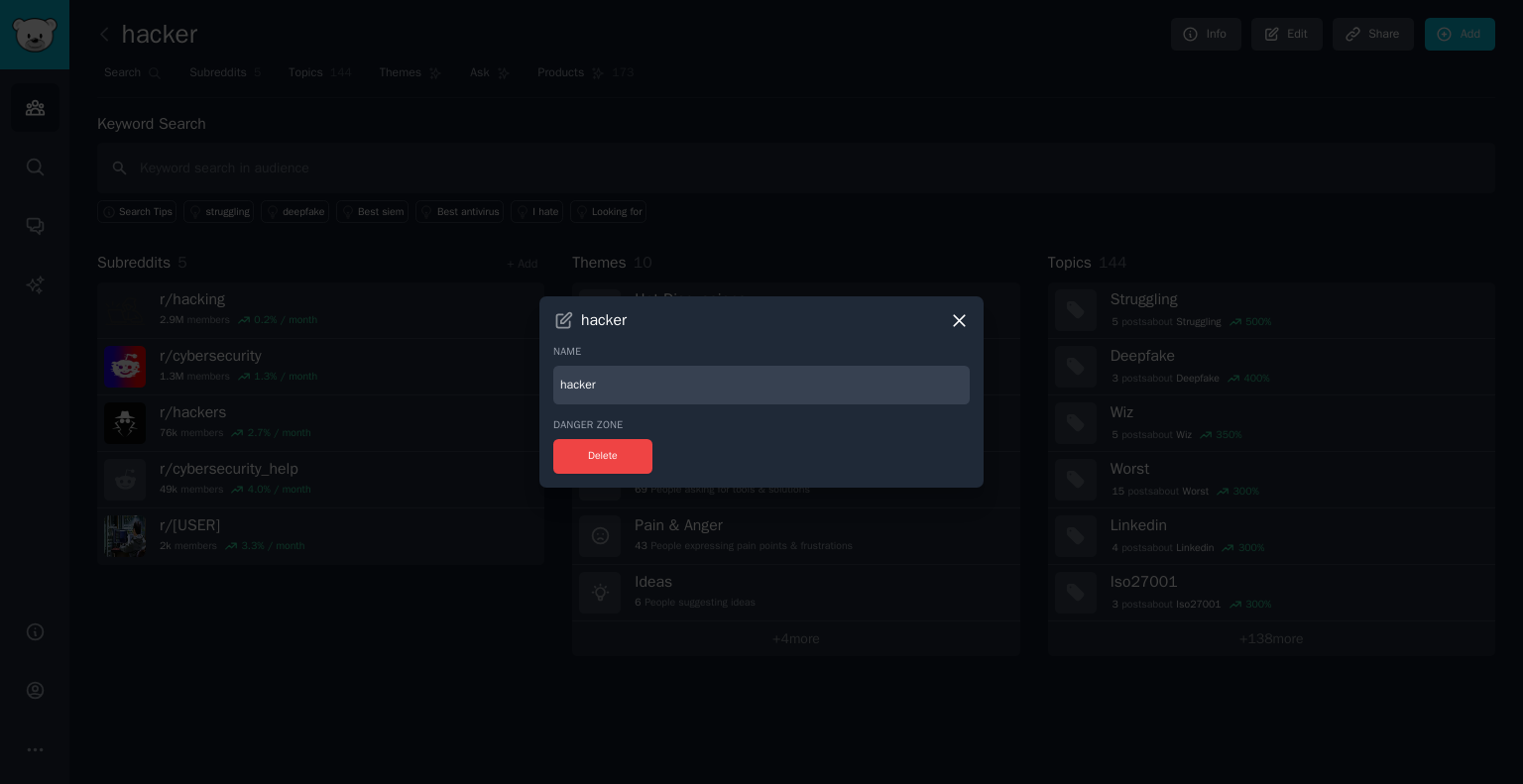 click on "hacker" at bounding box center (762, 385) 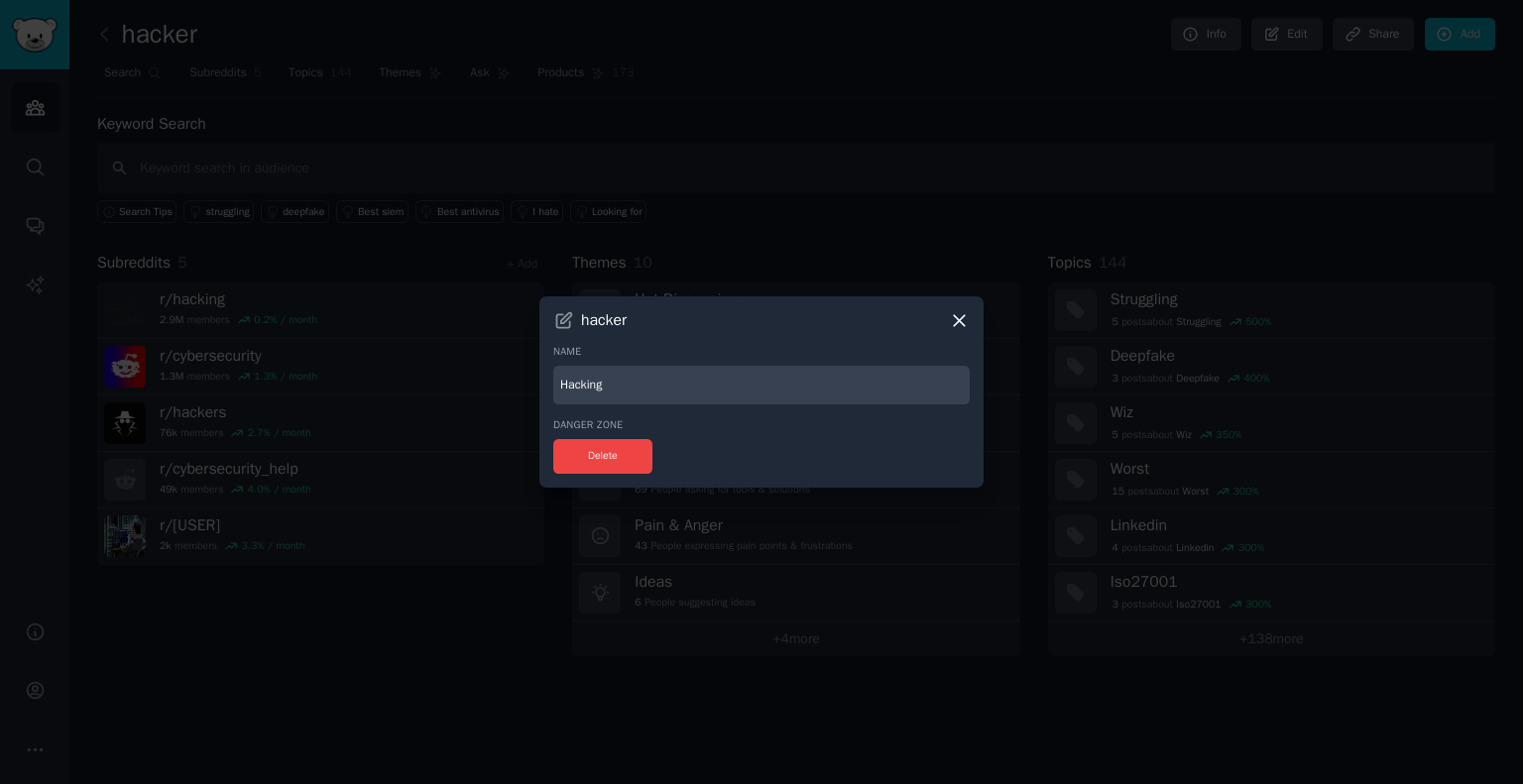 type on "Hacking" 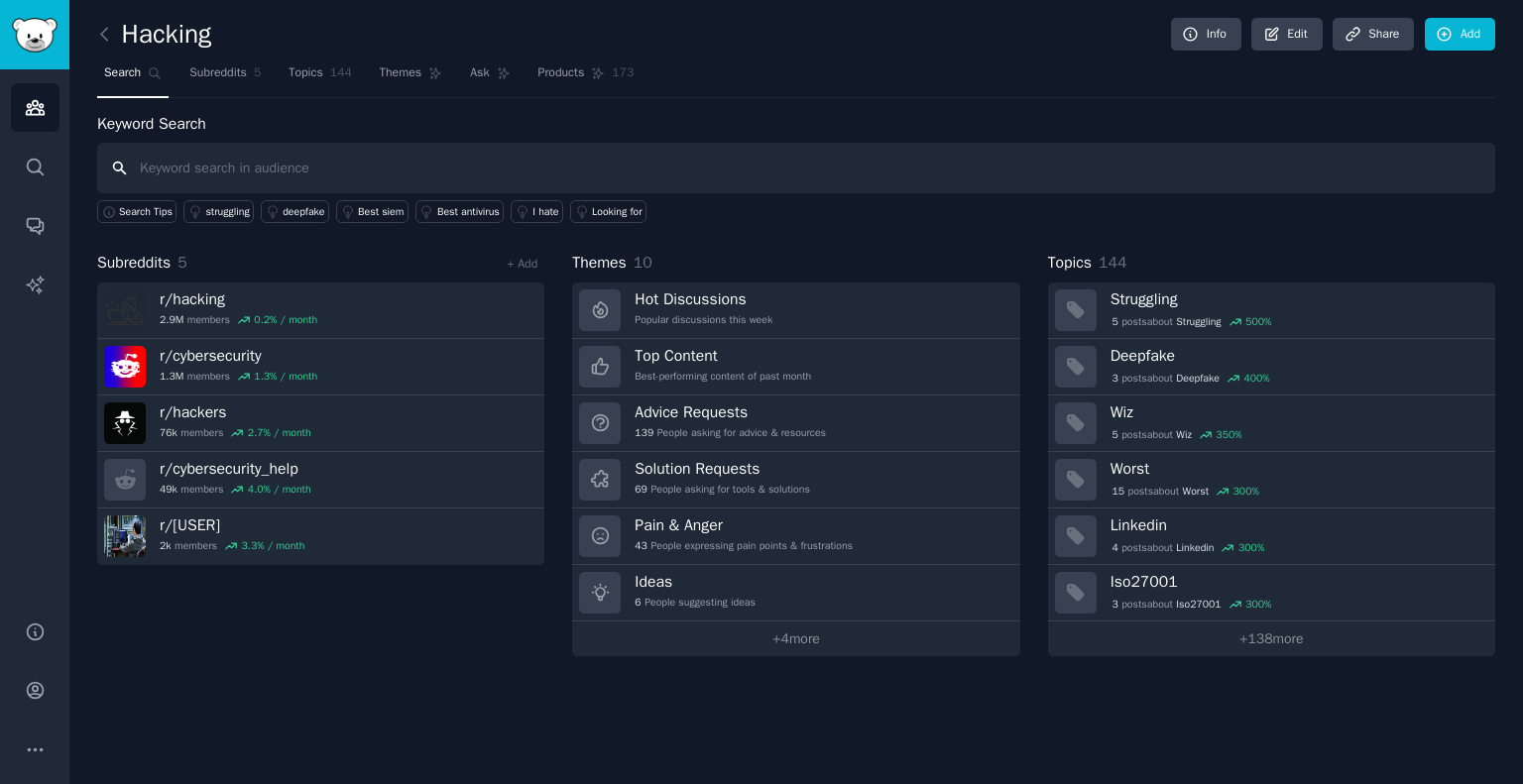 click at bounding box center [796, 168] 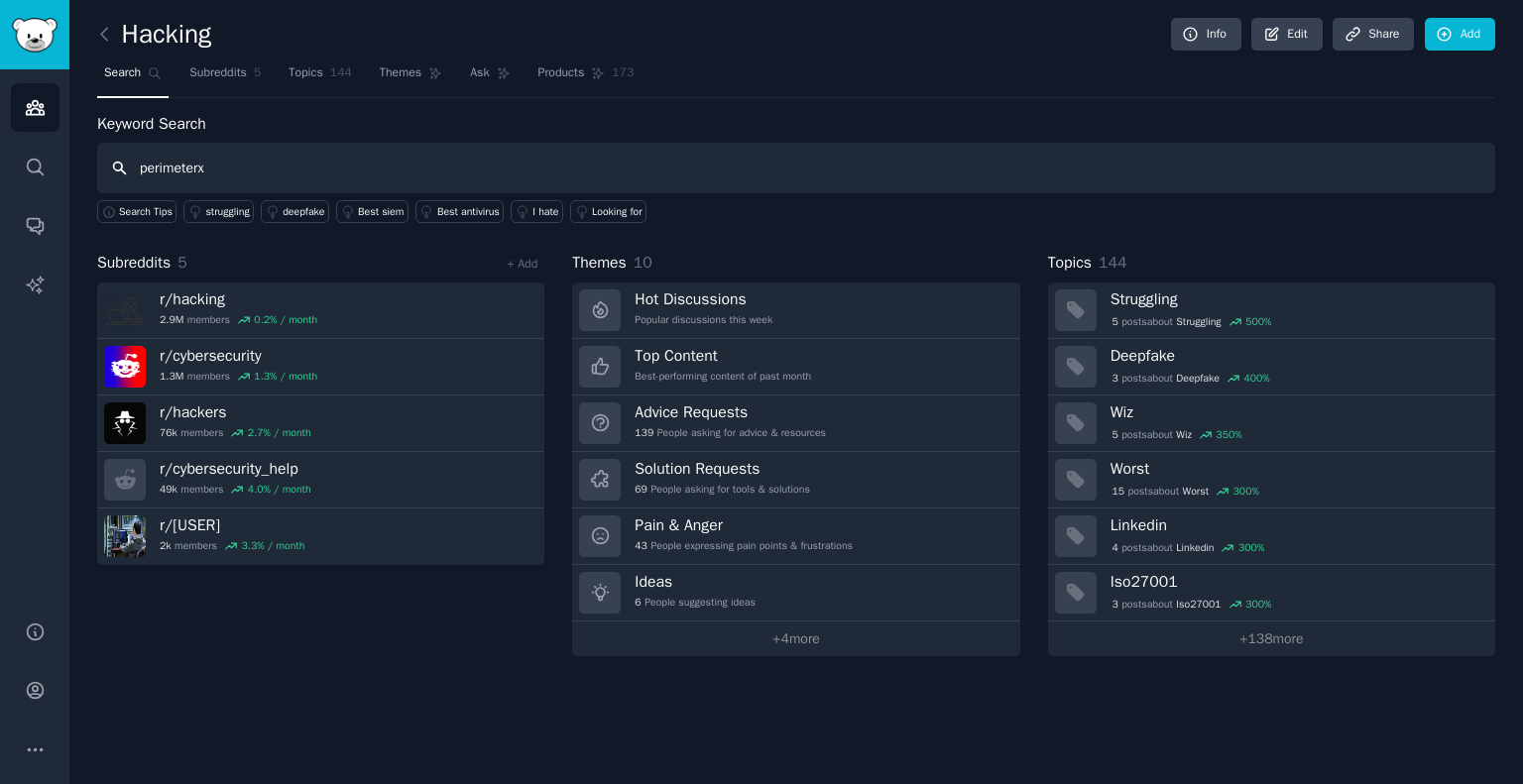 type on "perimeterx" 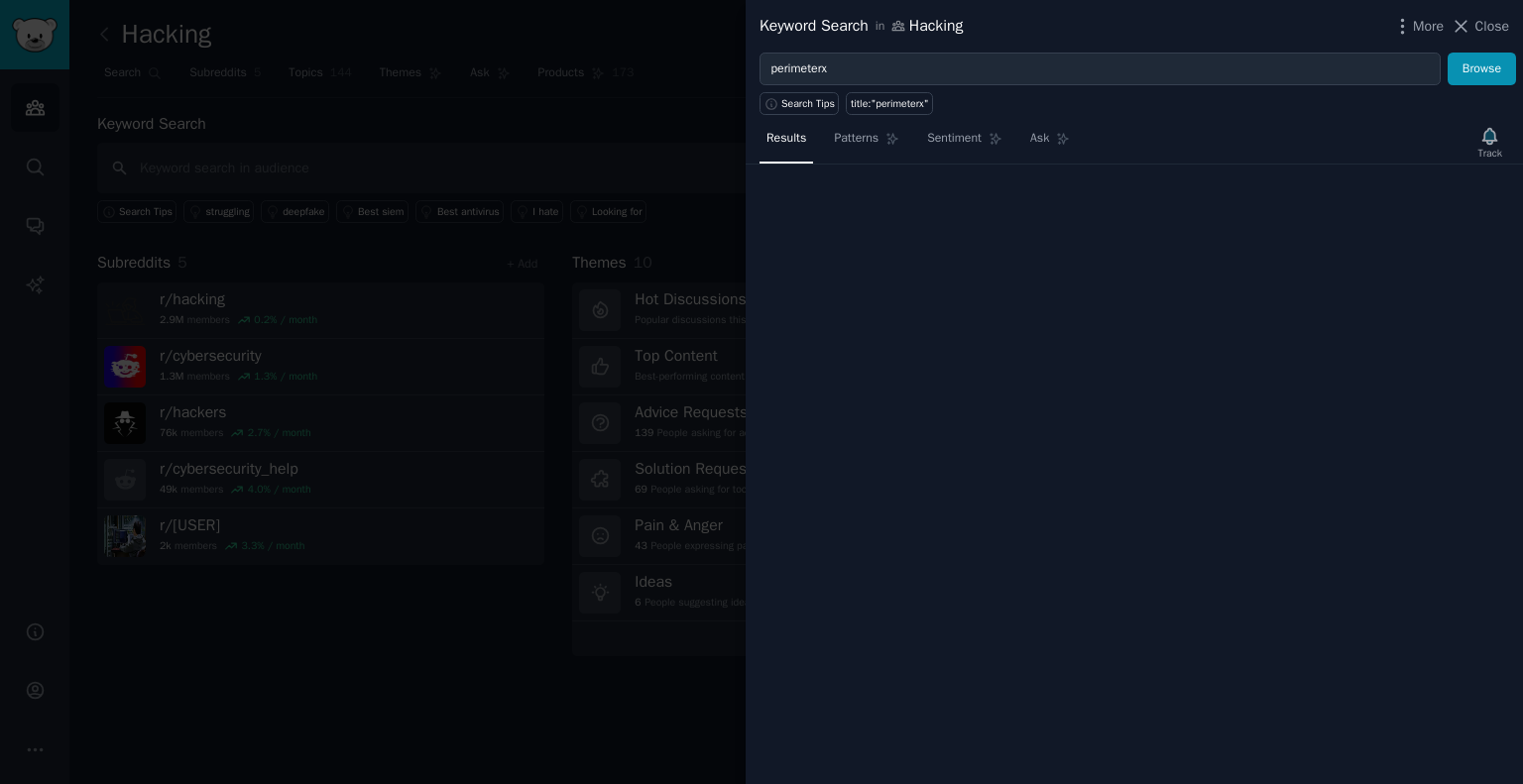 type 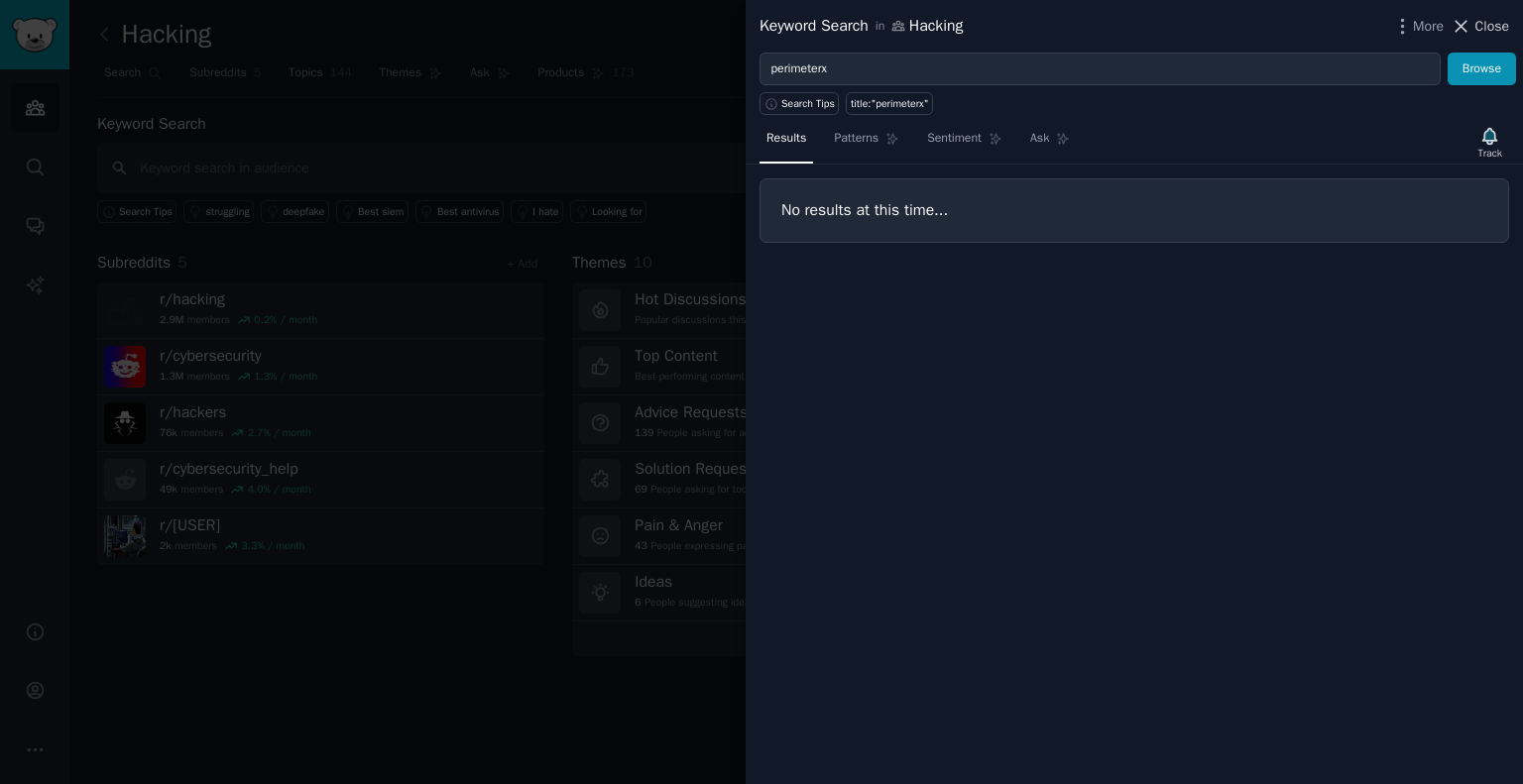click on "Close" at bounding box center [1492, 26] 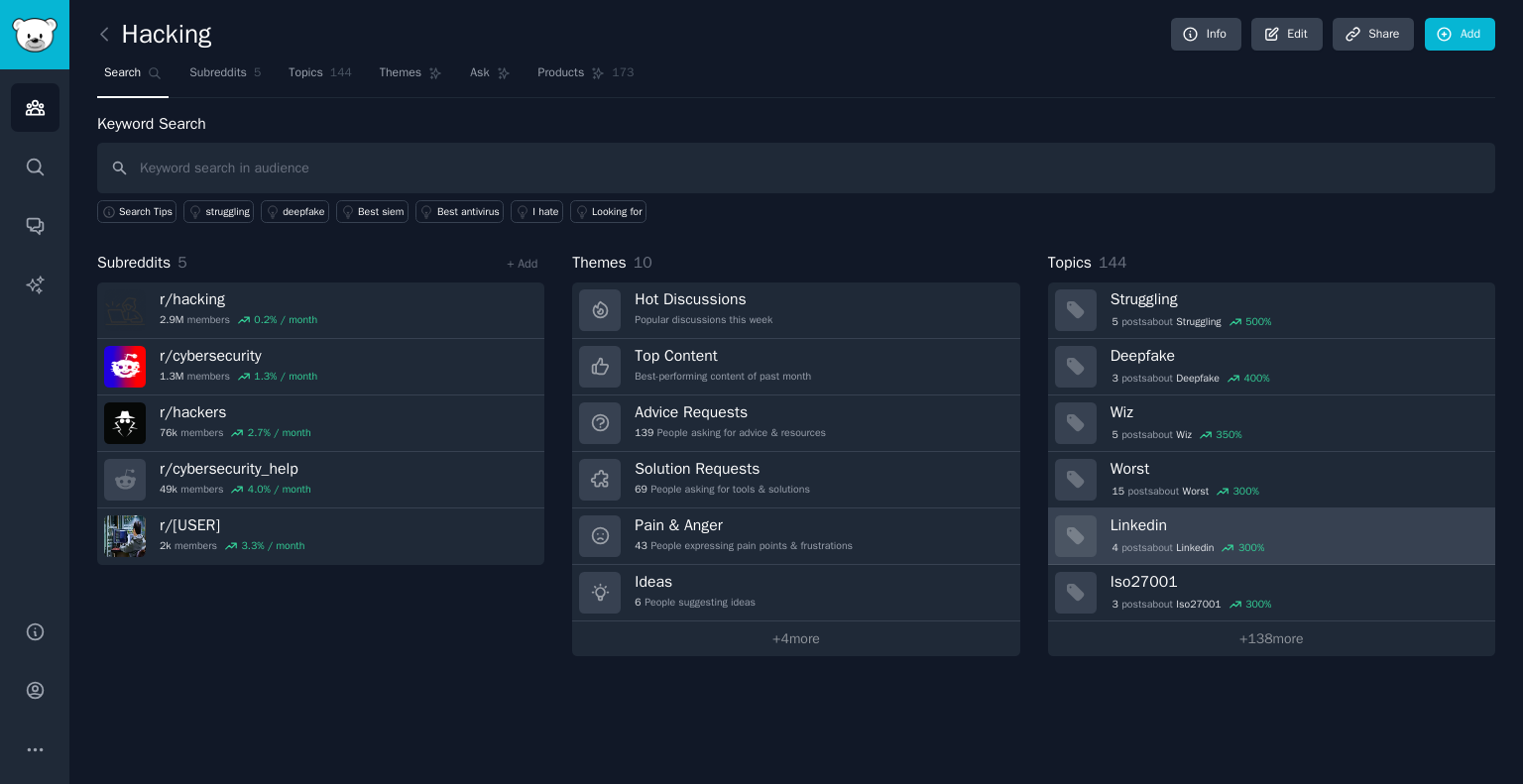 click on "Linkedin" at bounding box center (1296, 525) 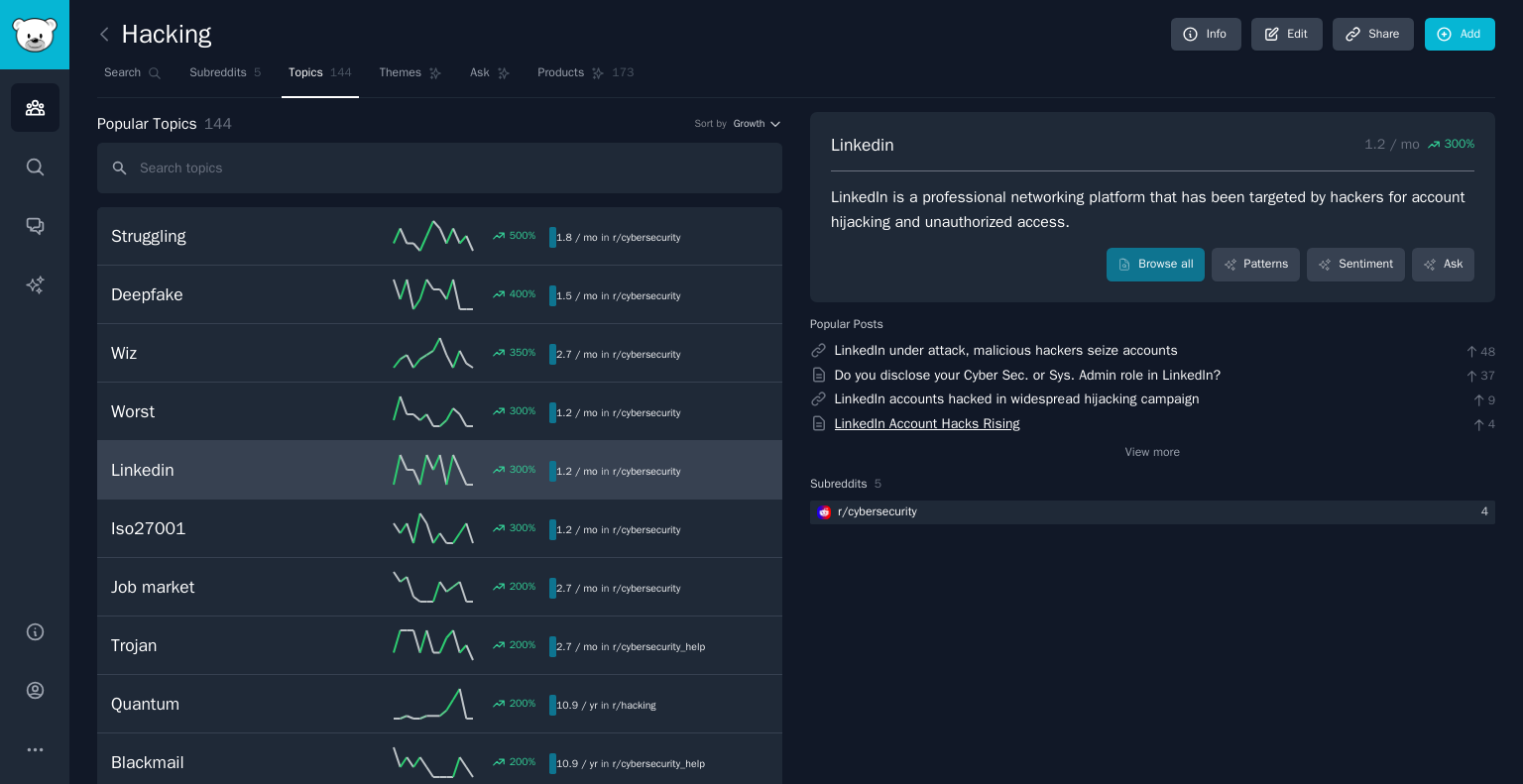 click on "LinkedIn Account Hacks Rising" at bounding box center [927, 423] 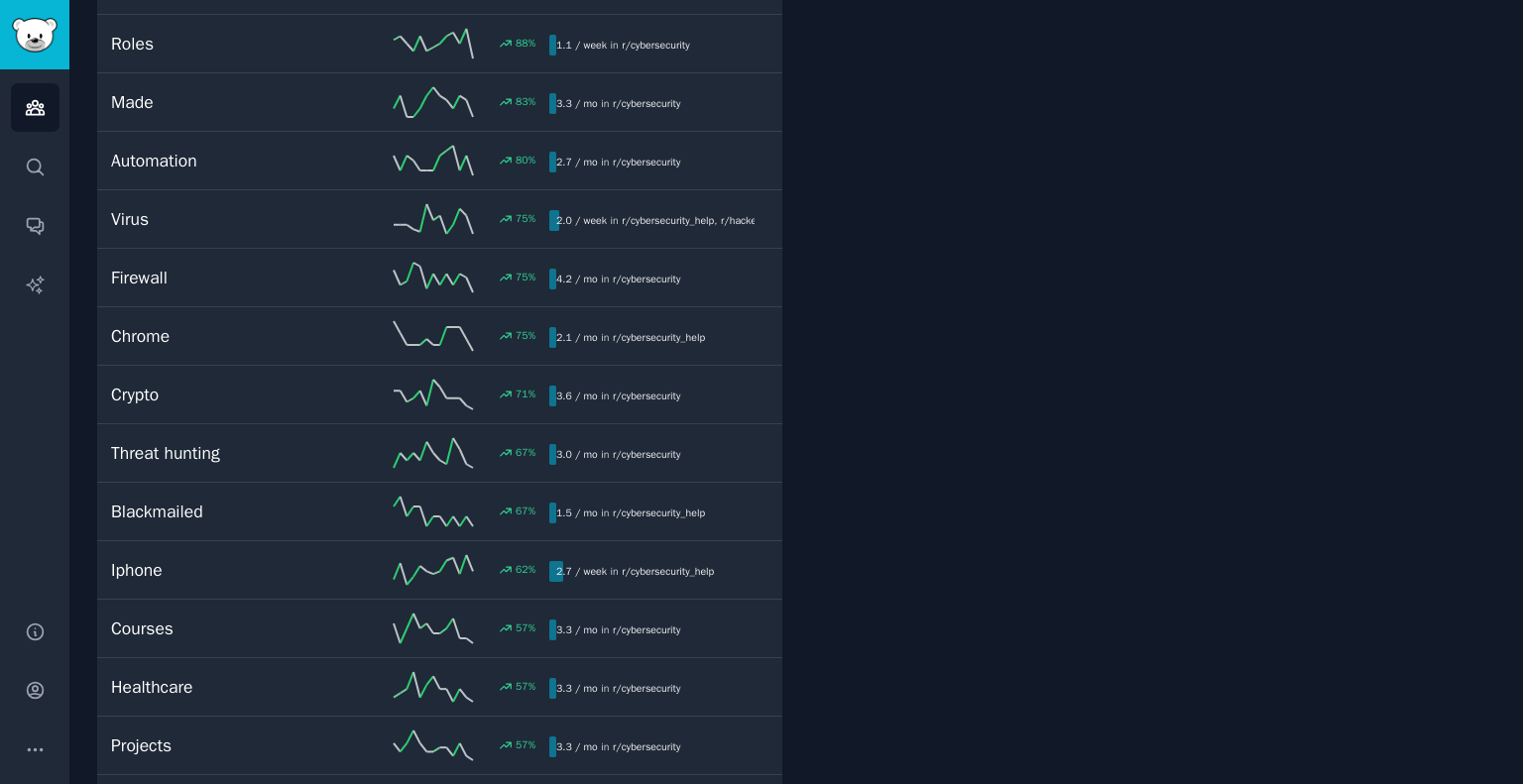scroll, scrollTop: 1586, scrollLeft: 0, axis: vertical 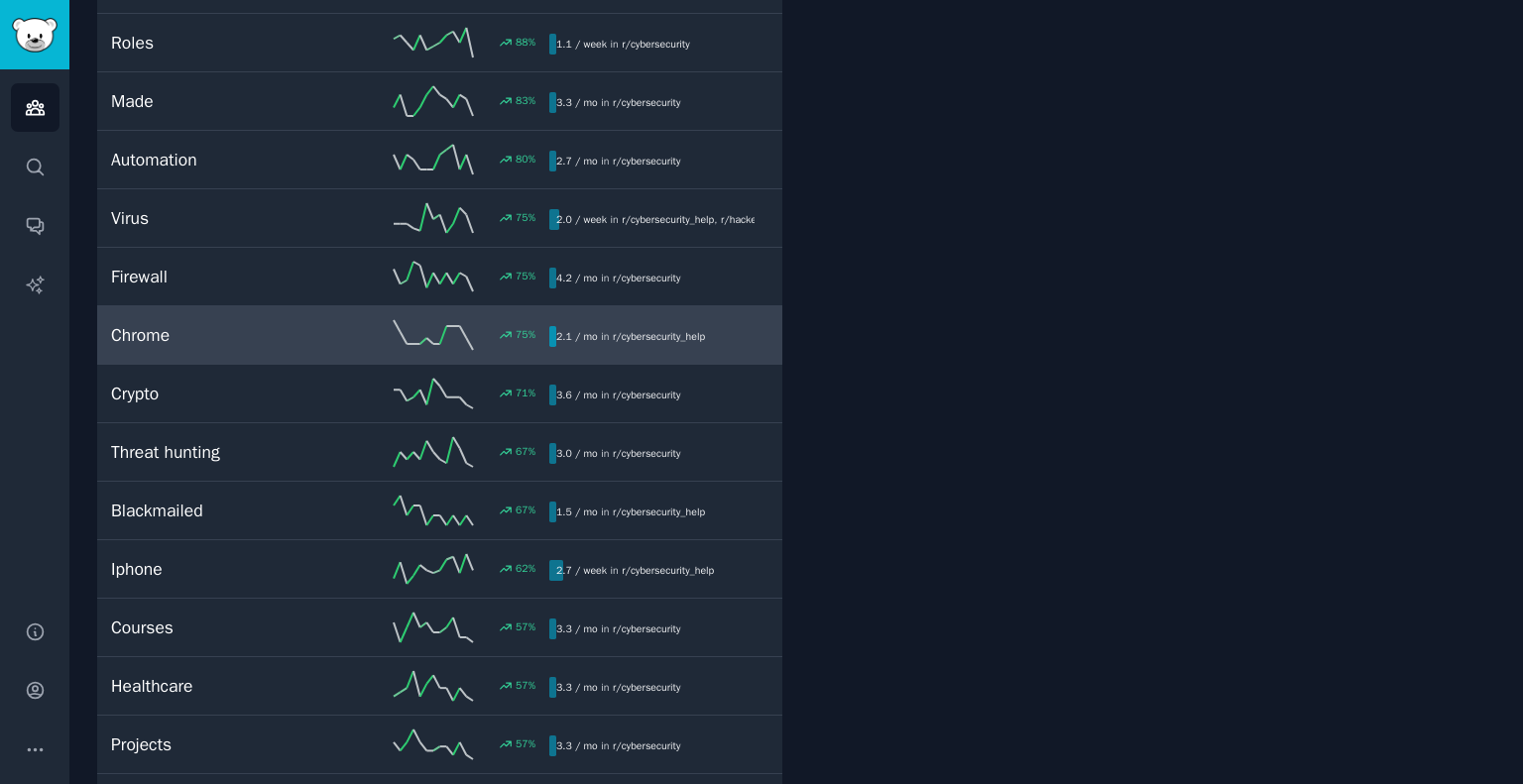 click on "Chrome" at bounding box center (220, 335) 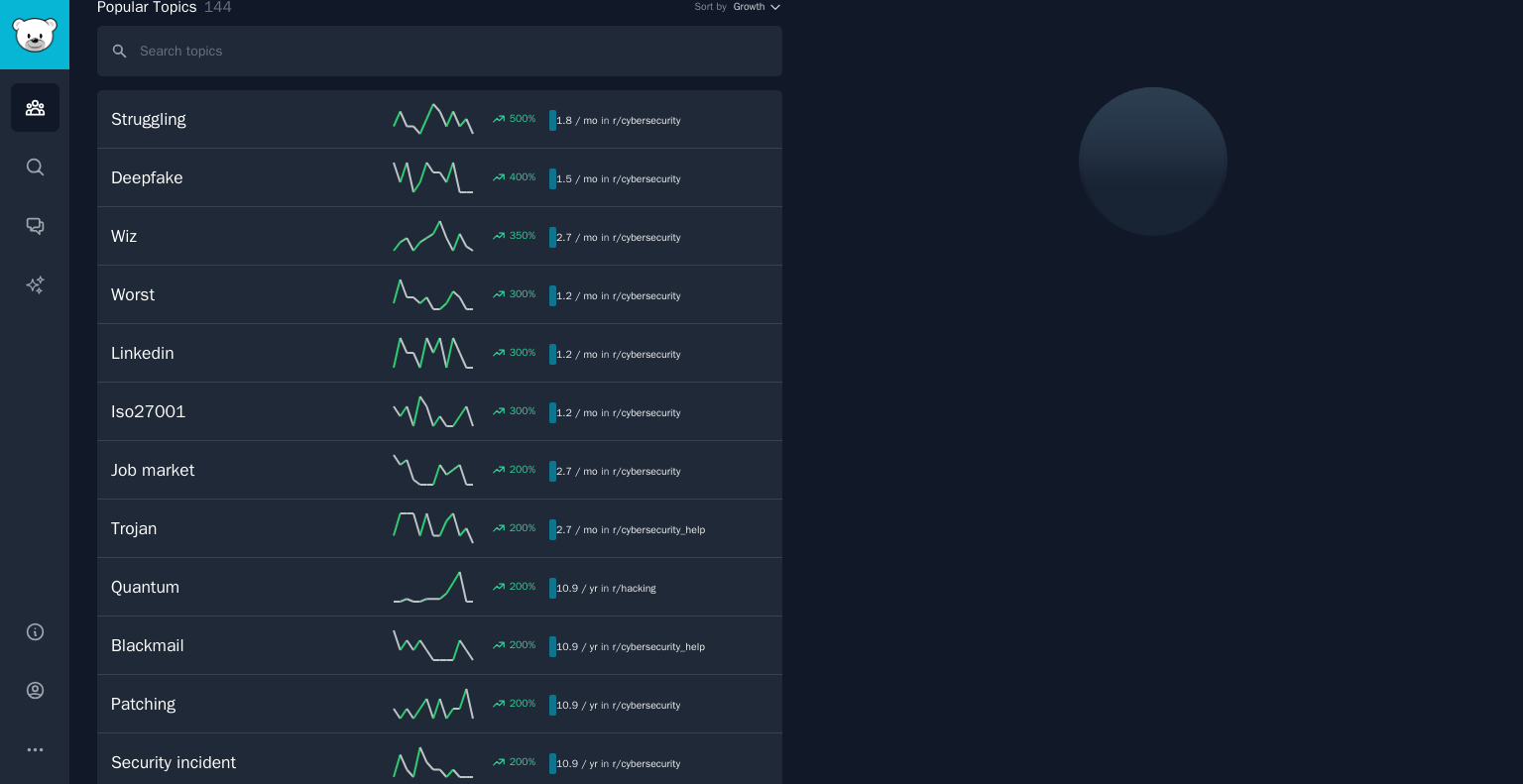 scroll, scrollTop: 111, scrollLeft: 0, axis: vertical 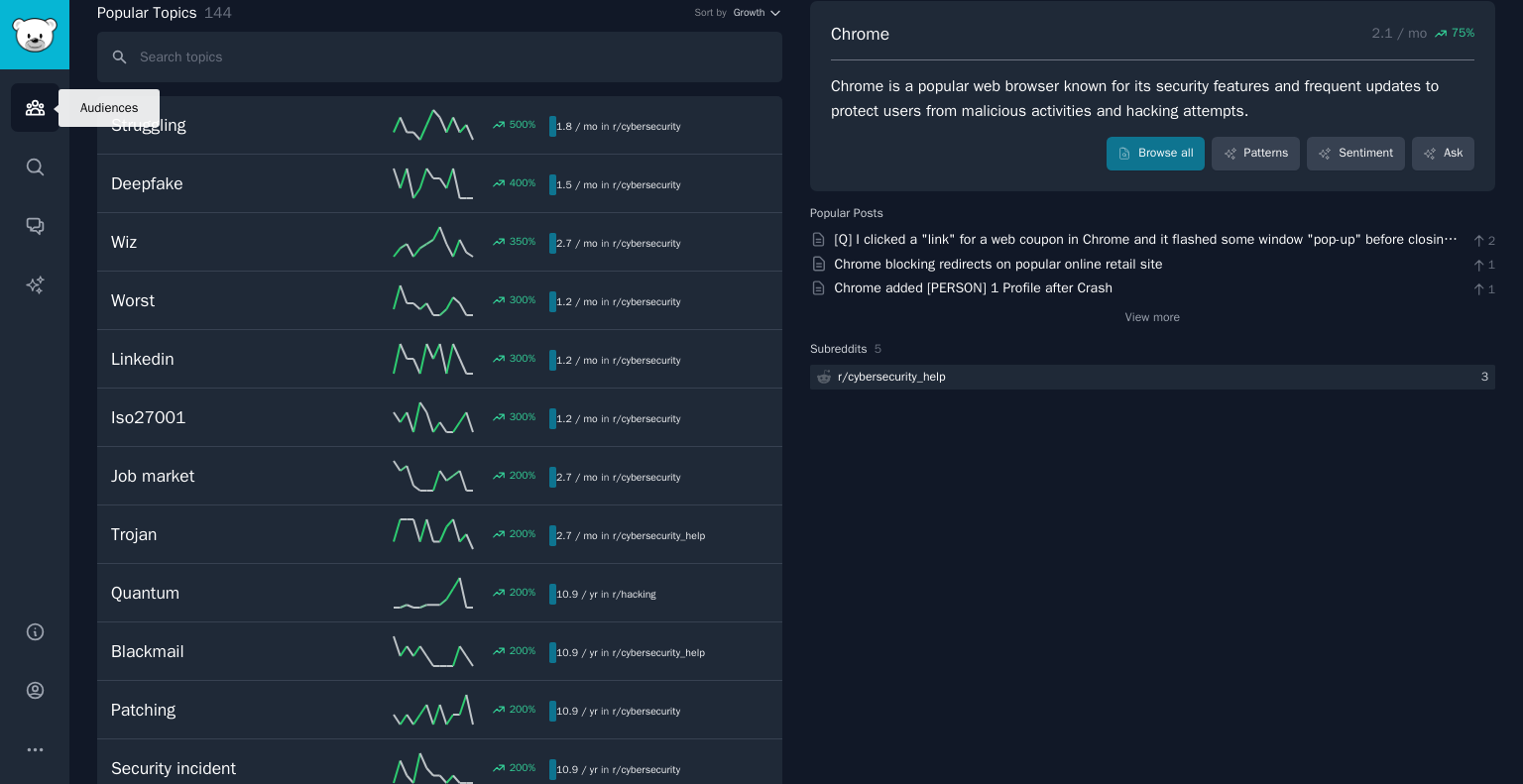 click 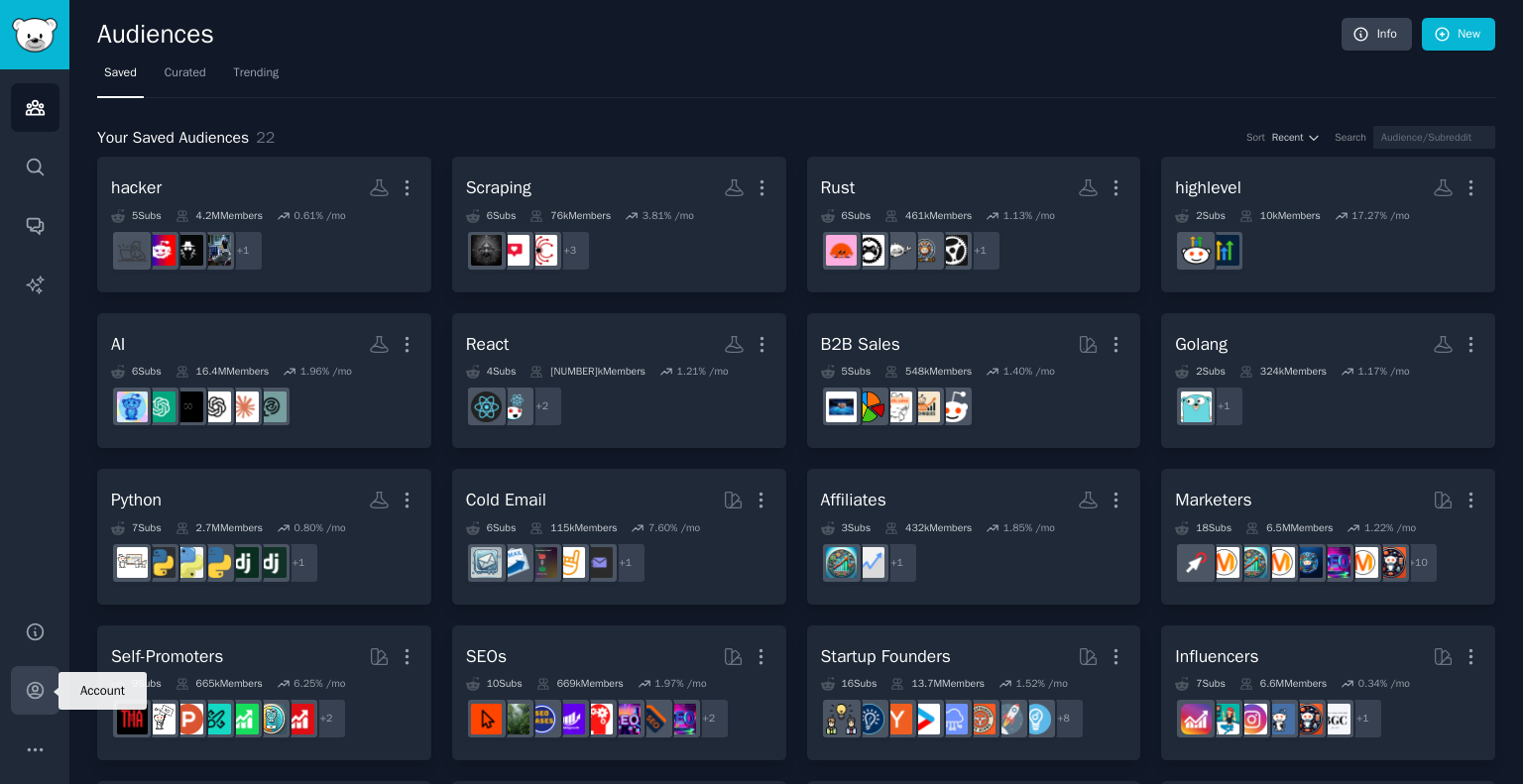 click 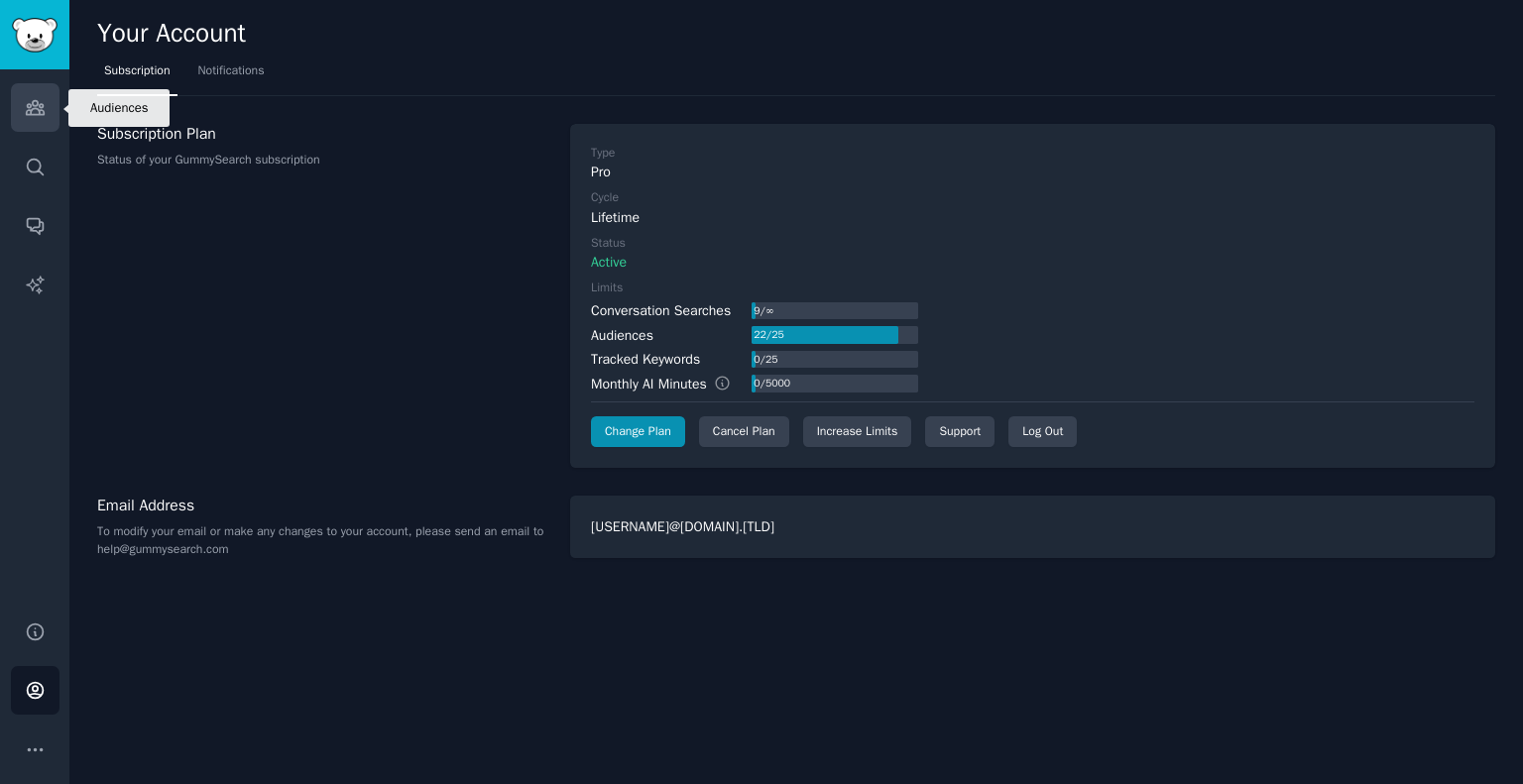 click 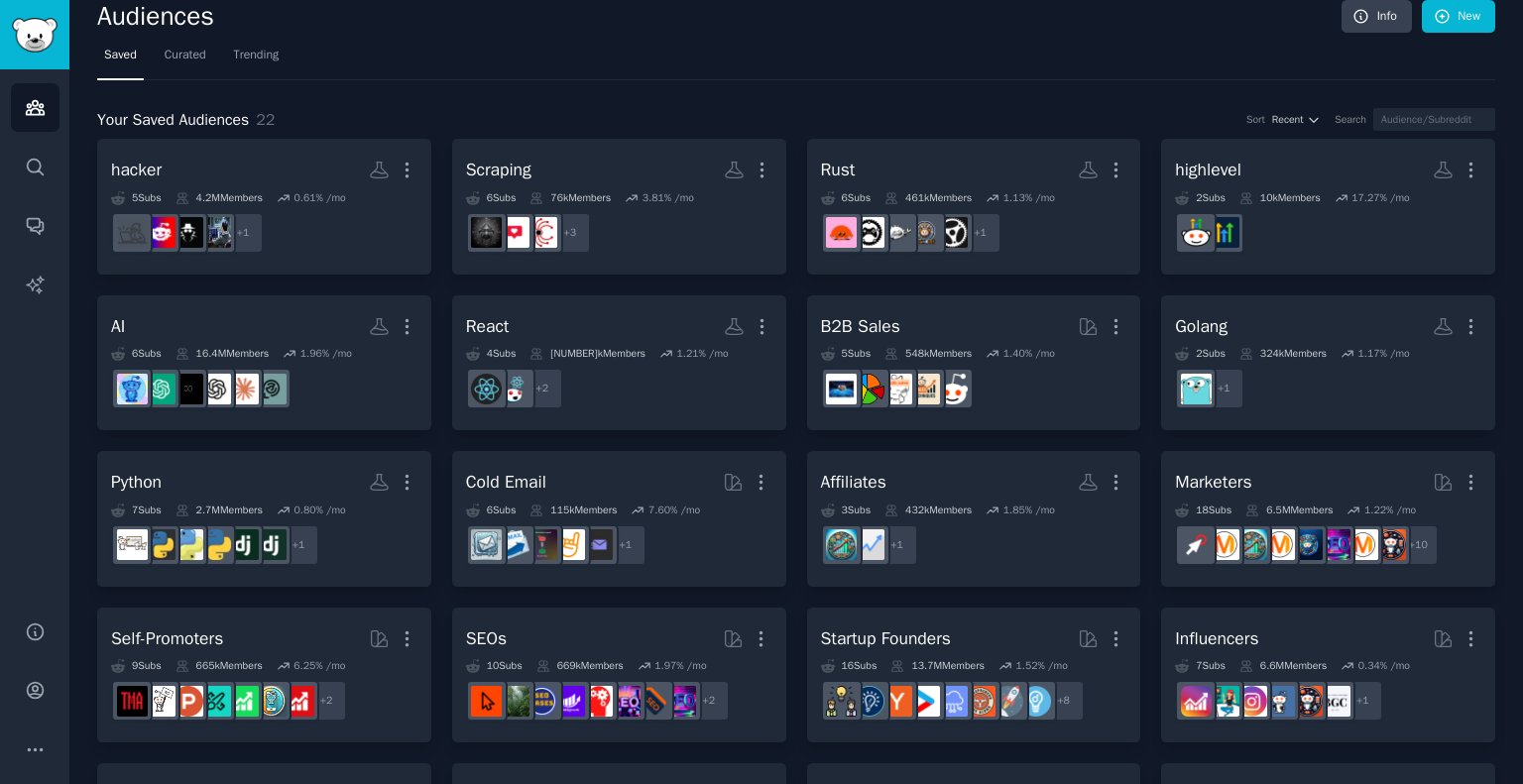scroll, scrollTop: 0, scrollLeft: 0, axis: both 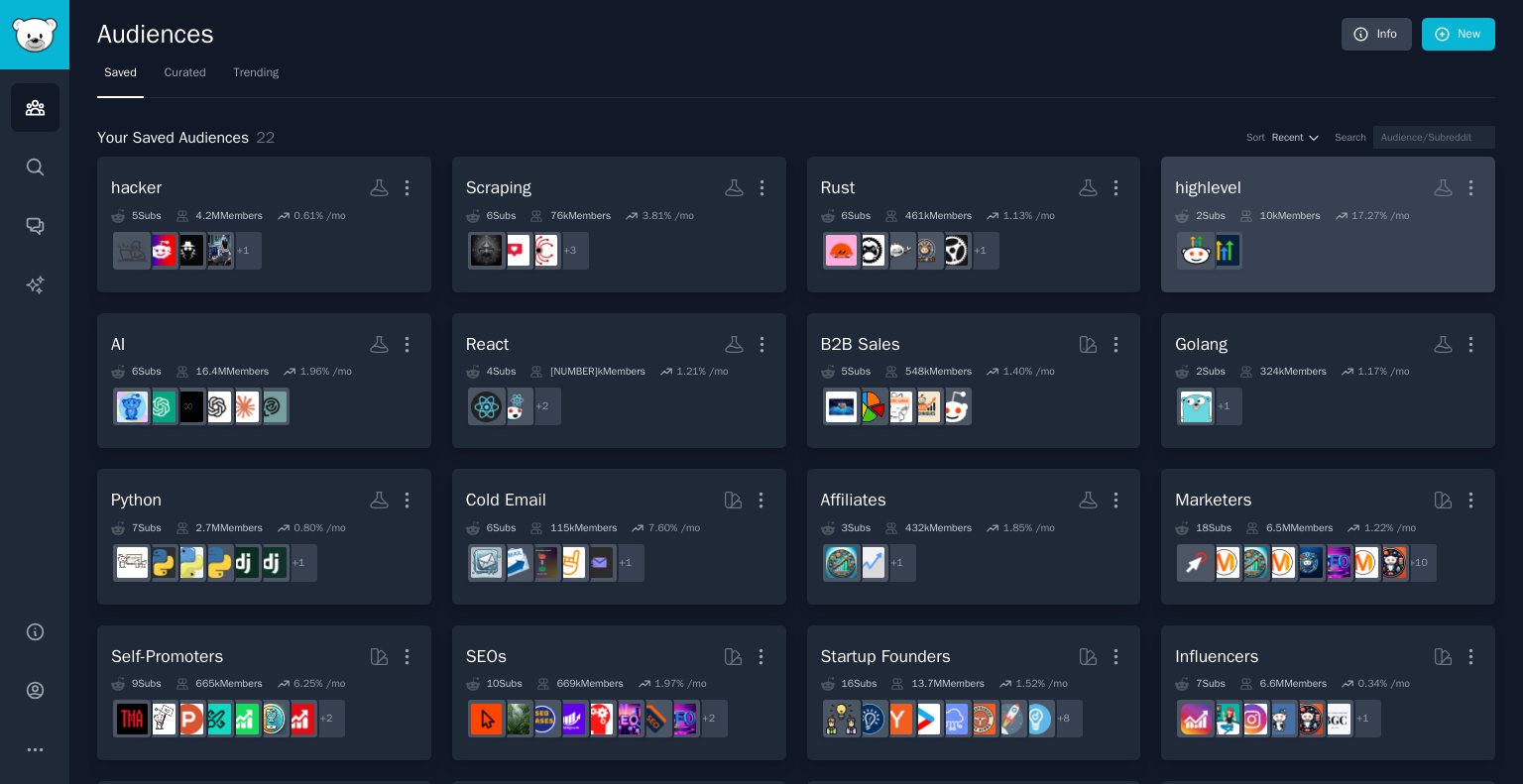 click on "[COMPANY] More" at bounding box center (1328, 187) 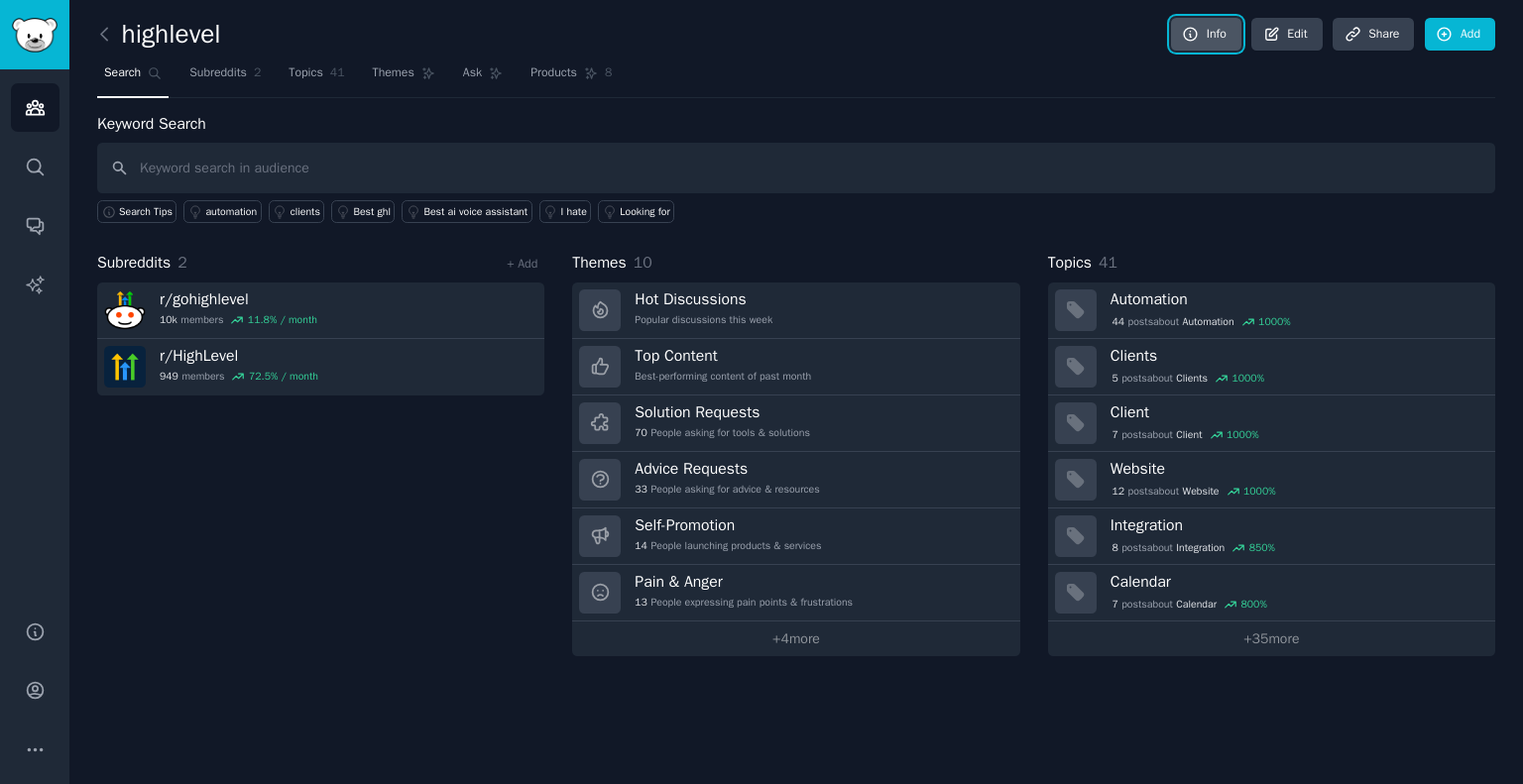 click on "Info" at bounding box center (1206, 35) 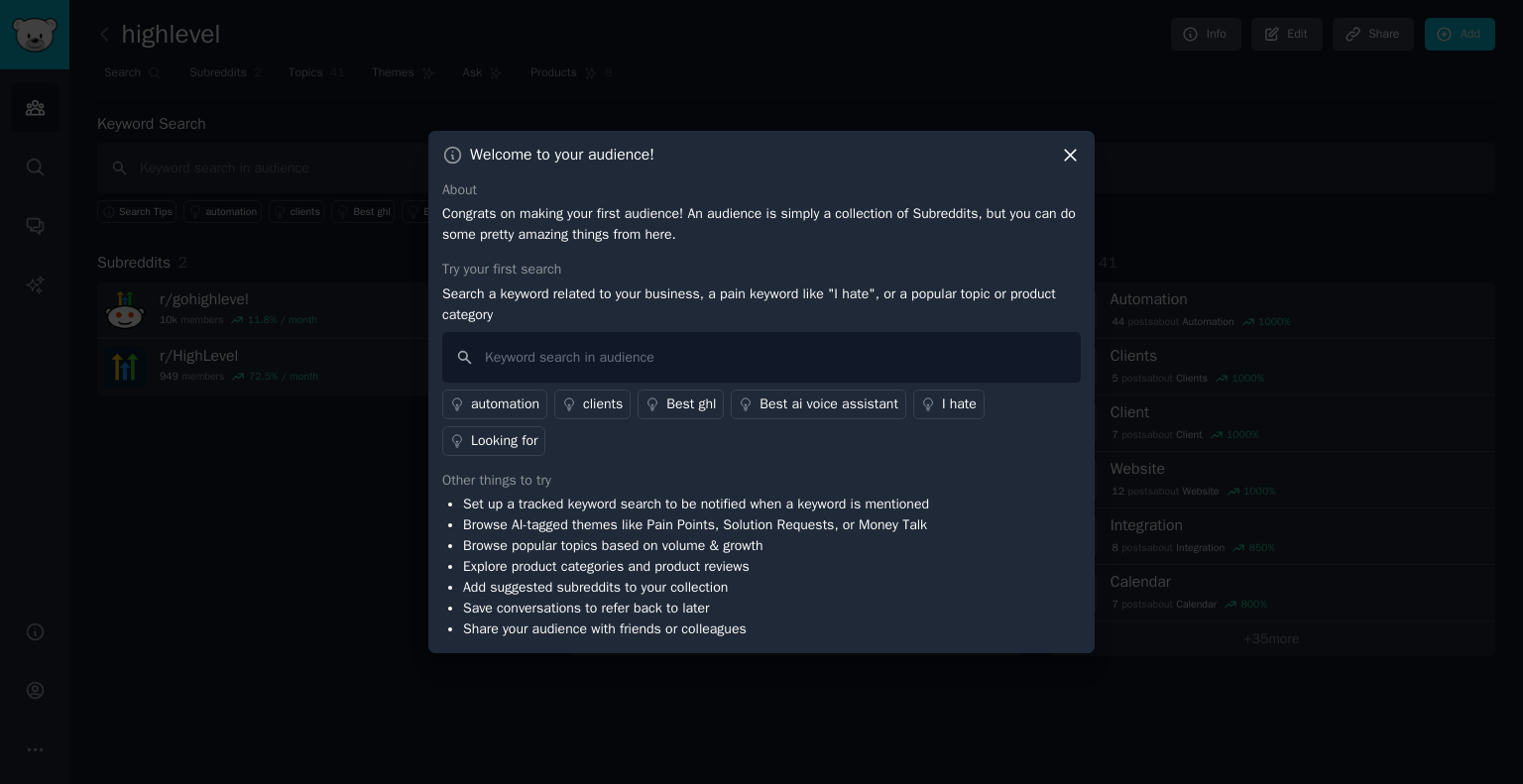 click 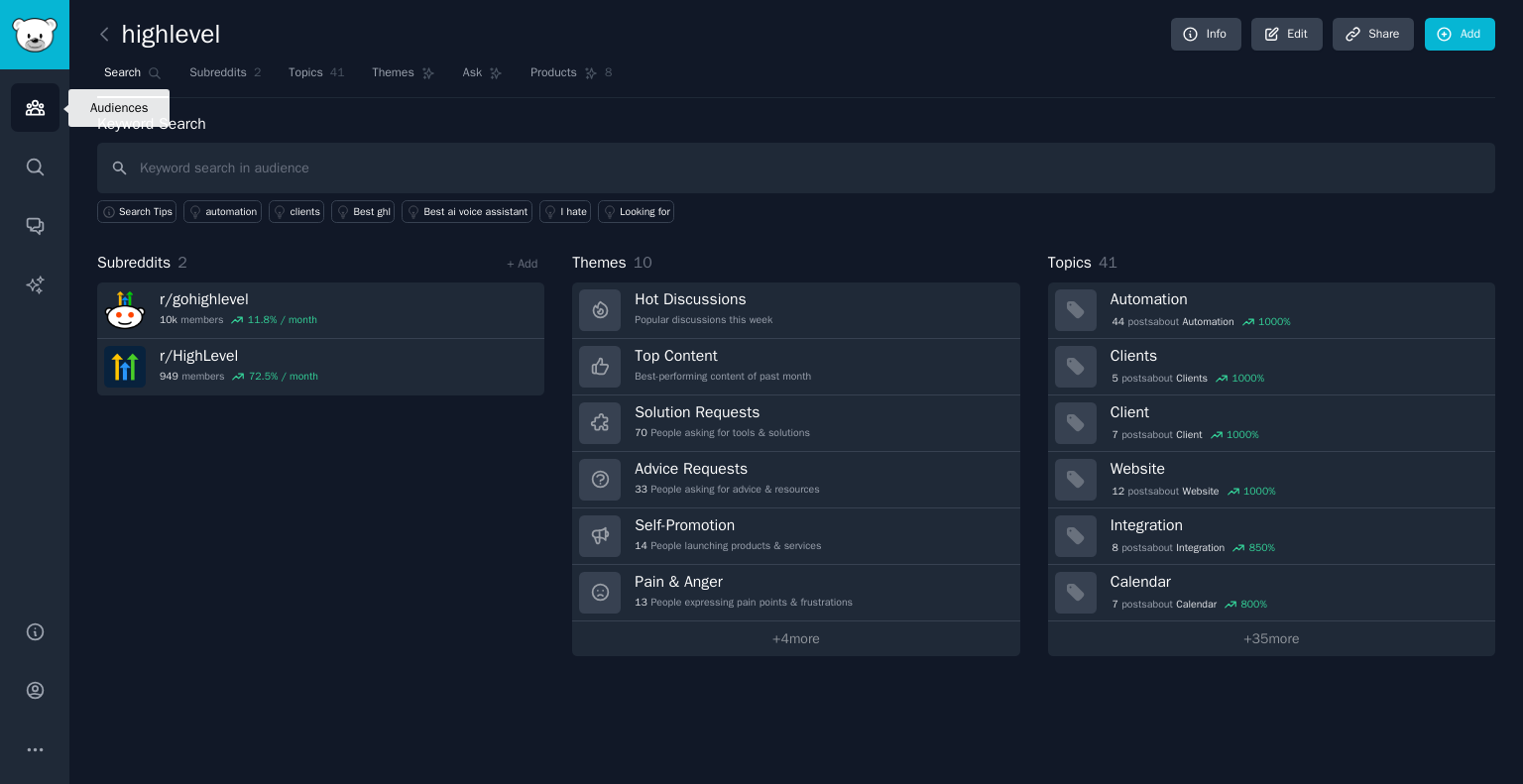 click 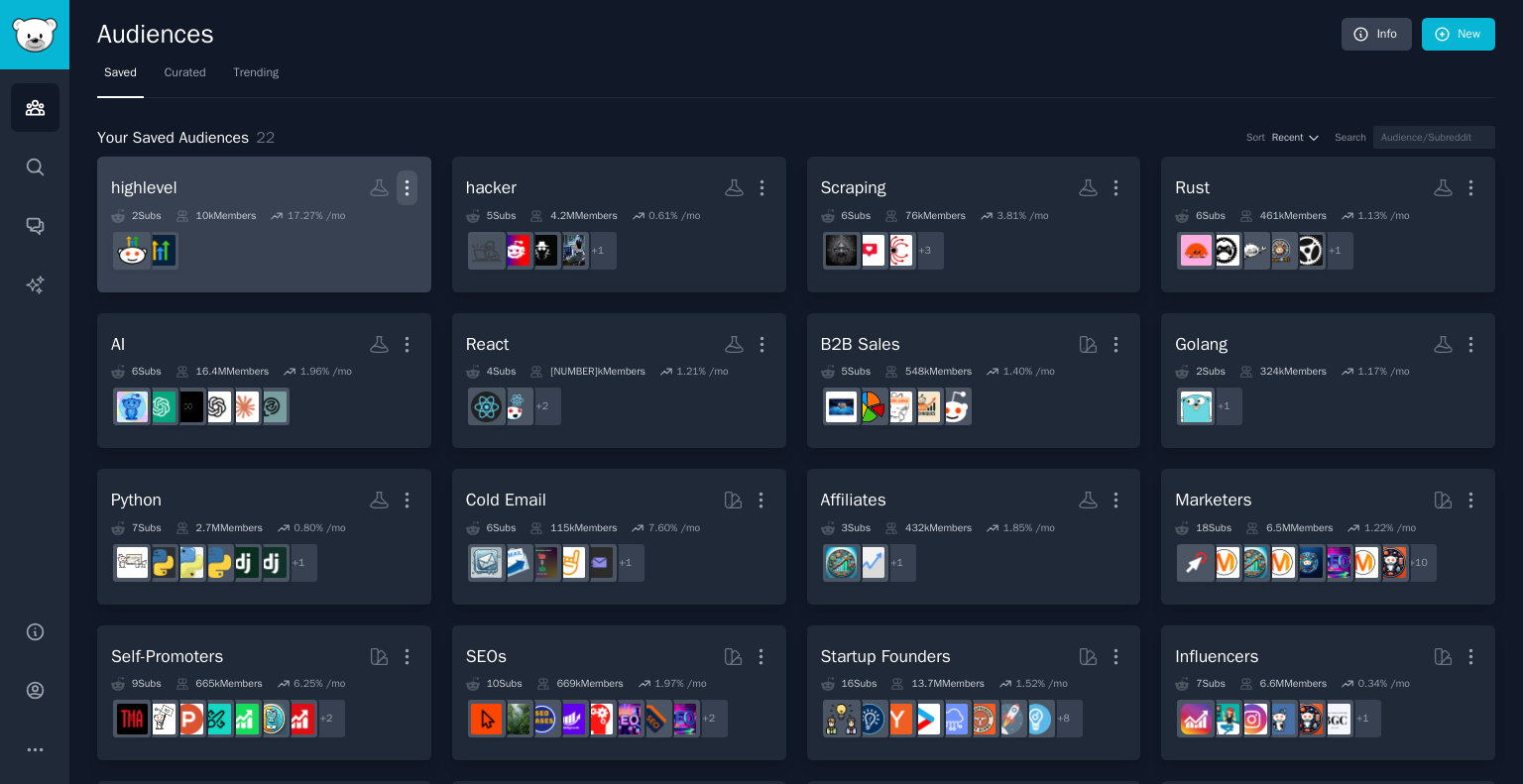 click 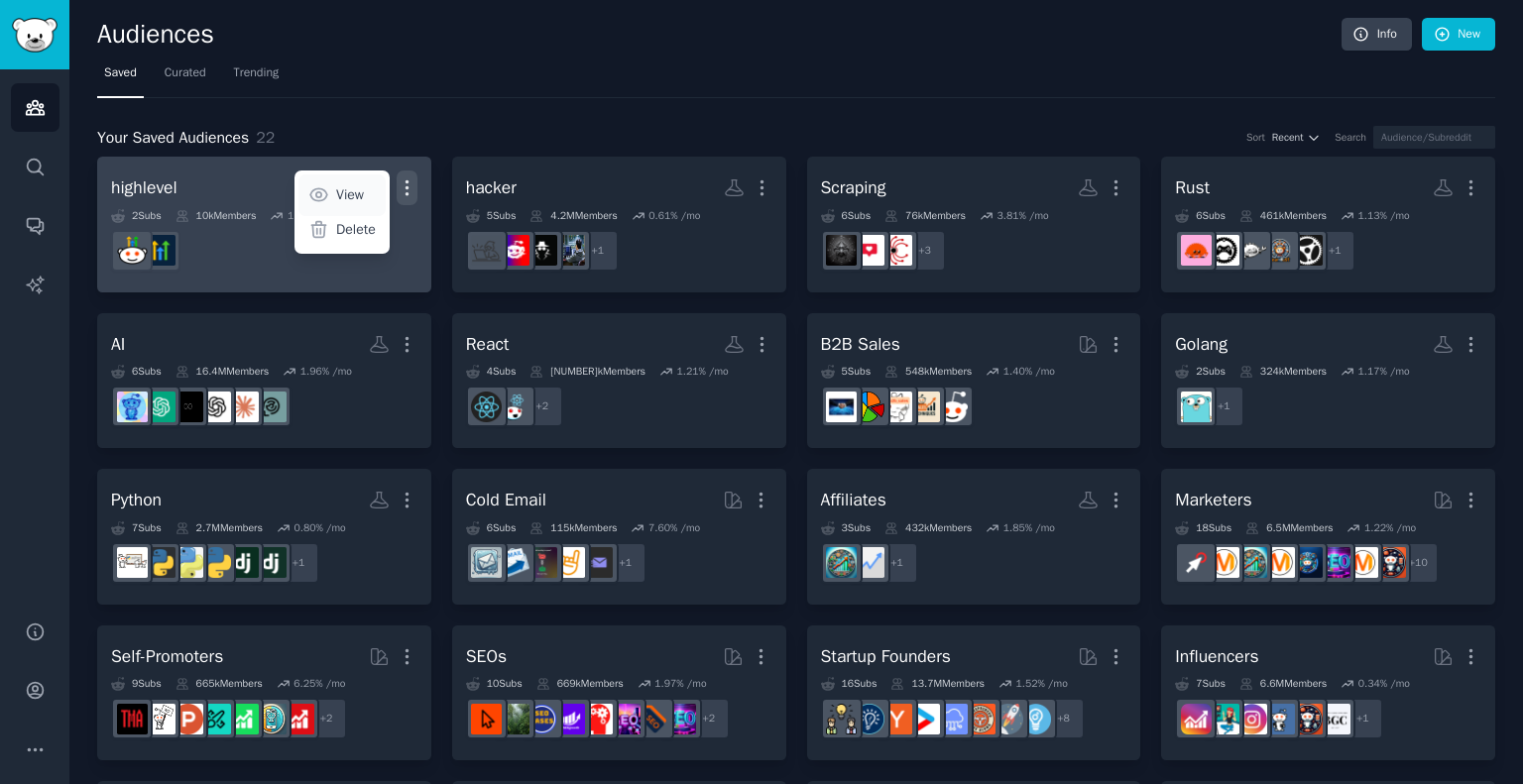 click on "View" at bounding box center (350, 194) 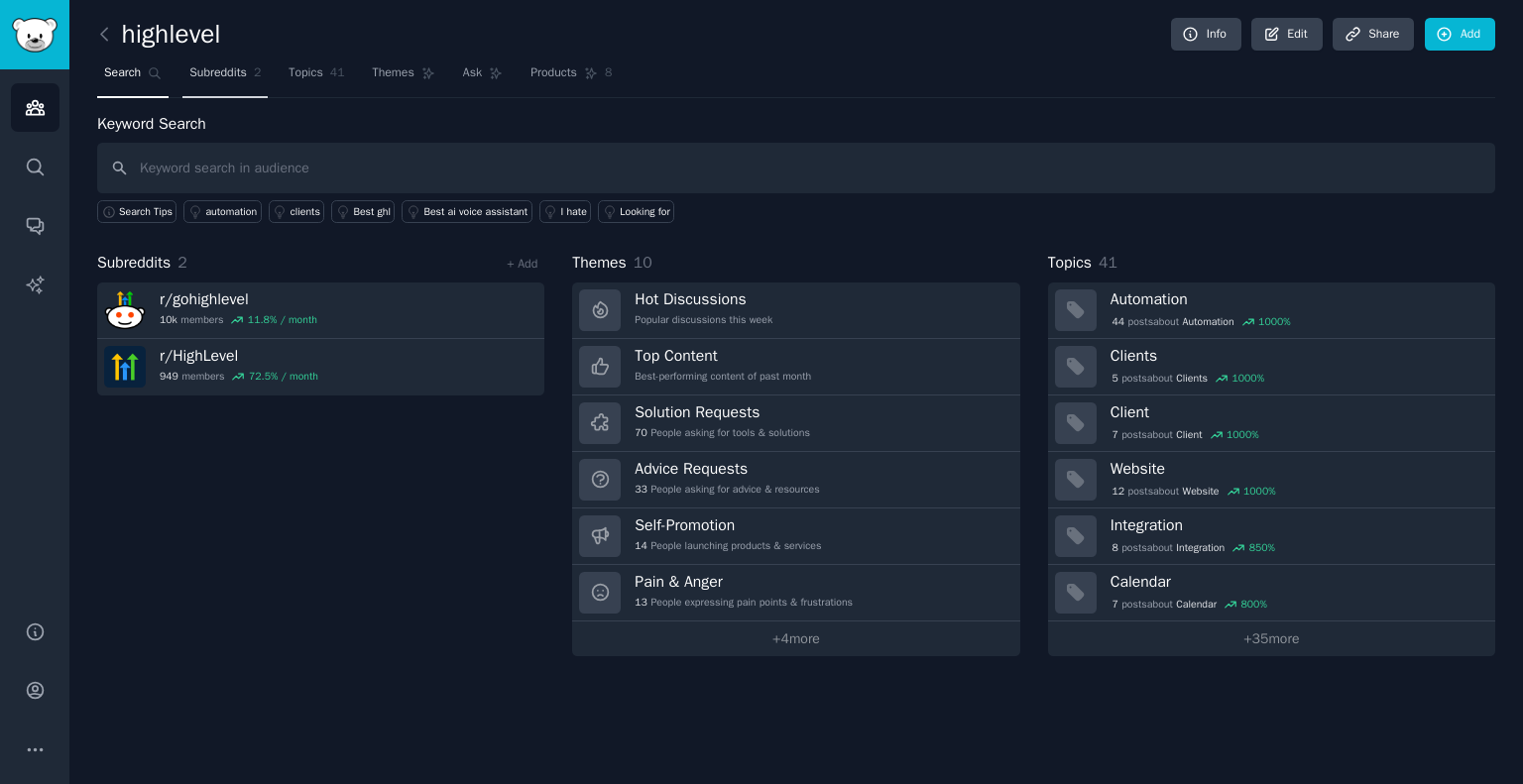 click on "Subreddits" at bounding box center [218, 73] 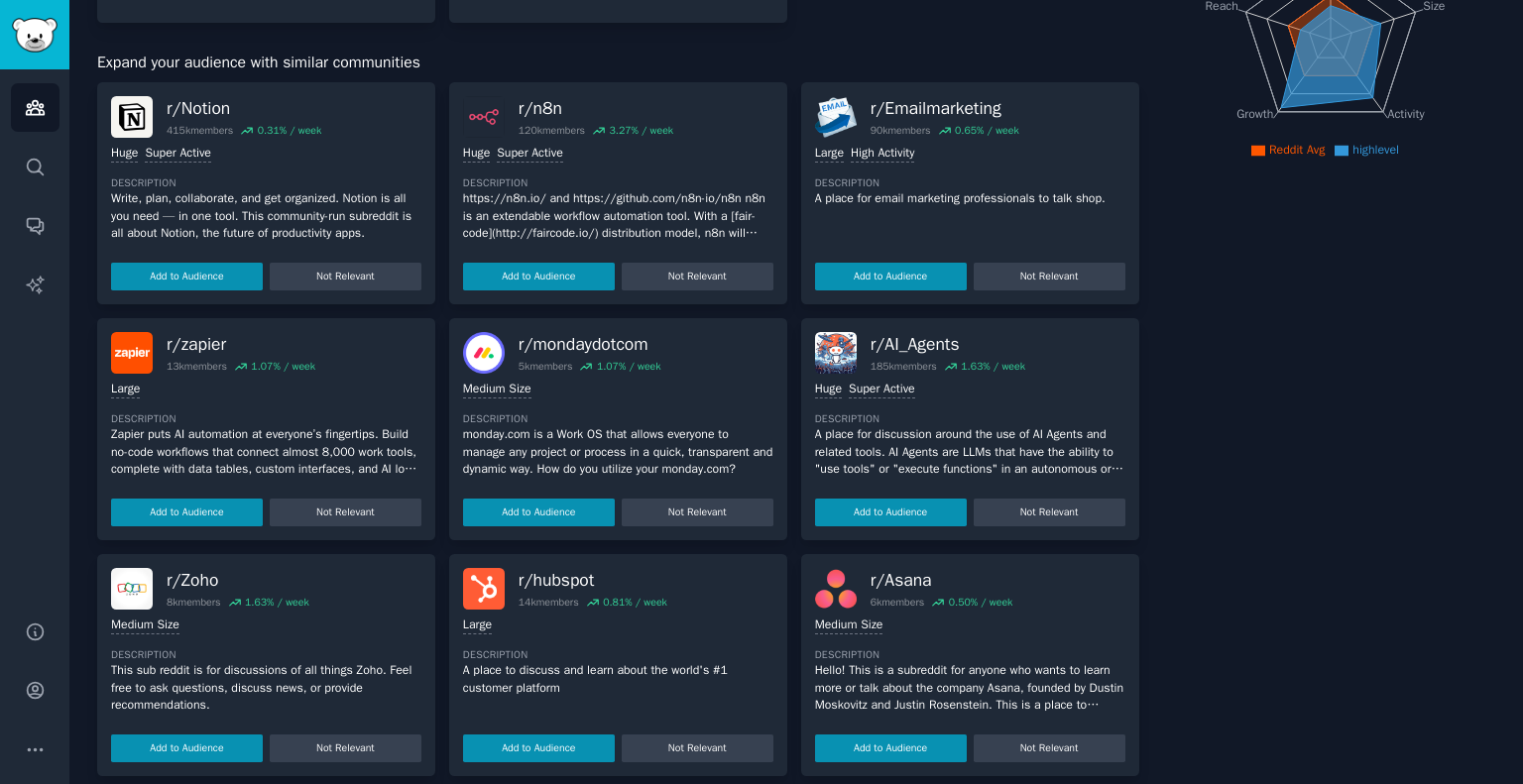 scroll, scrollTop: 0, scrollLeft: 0, axis: both 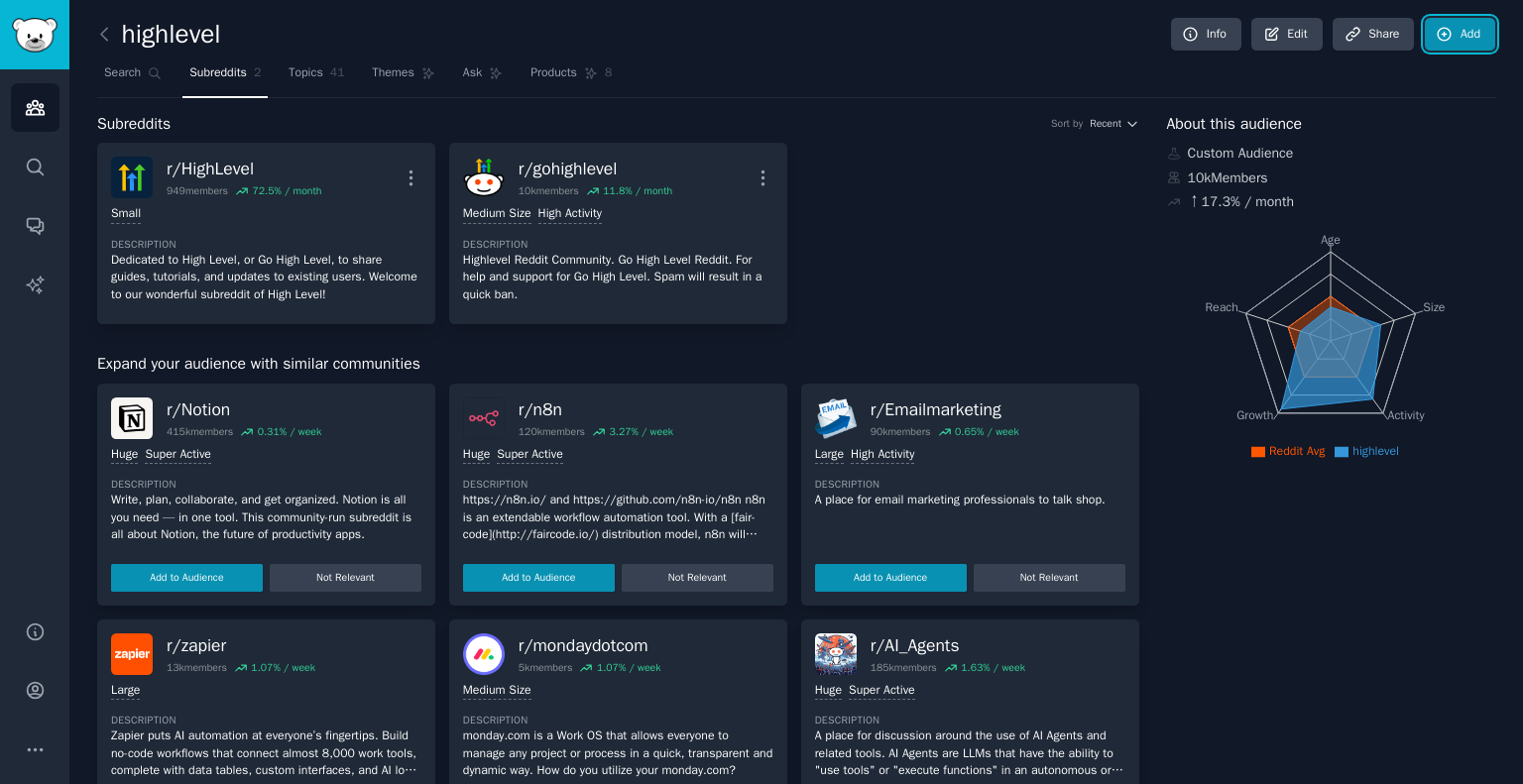 click on "Add" at bounding box center [1460, 35] 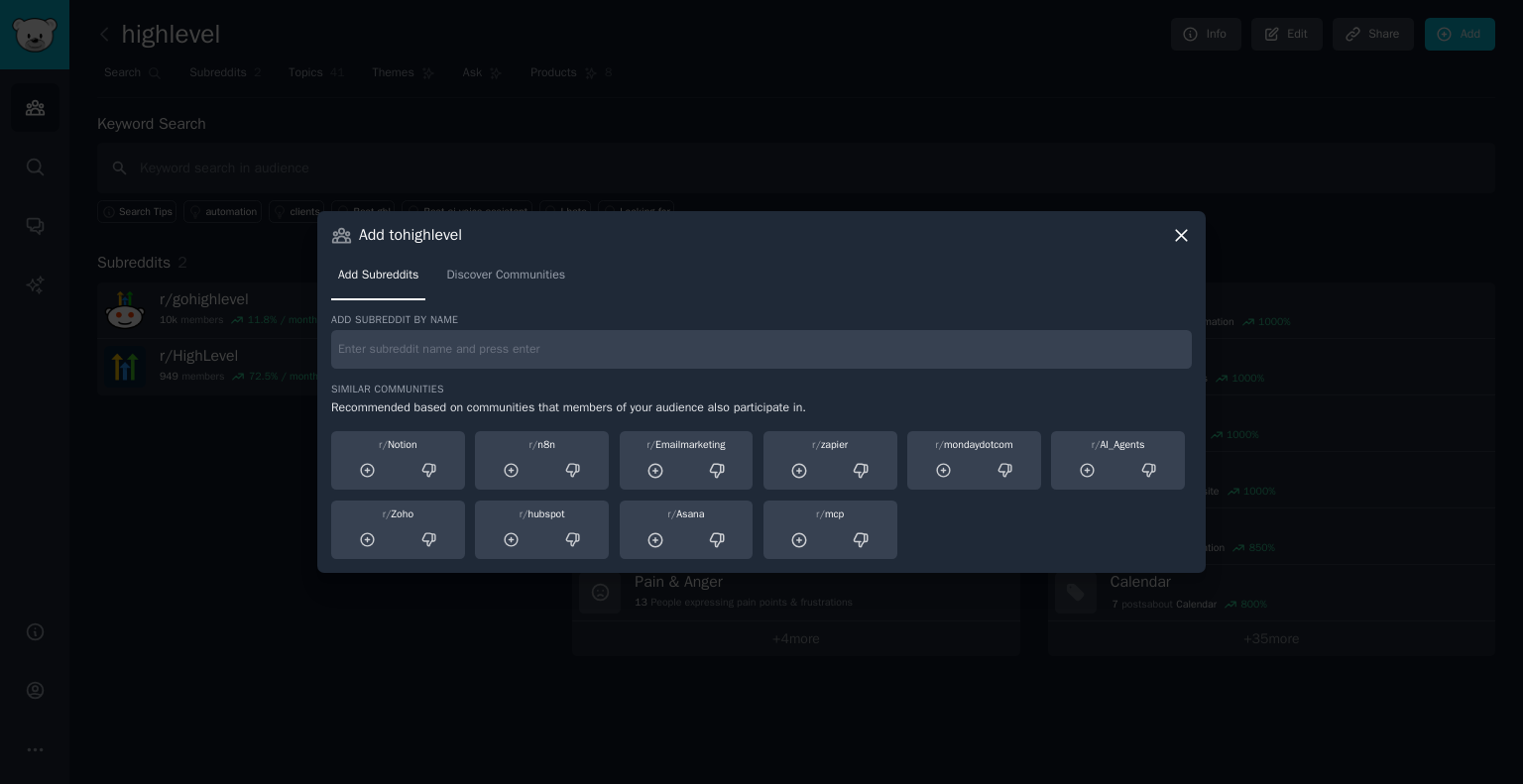 click at bounding box center [762, 349] 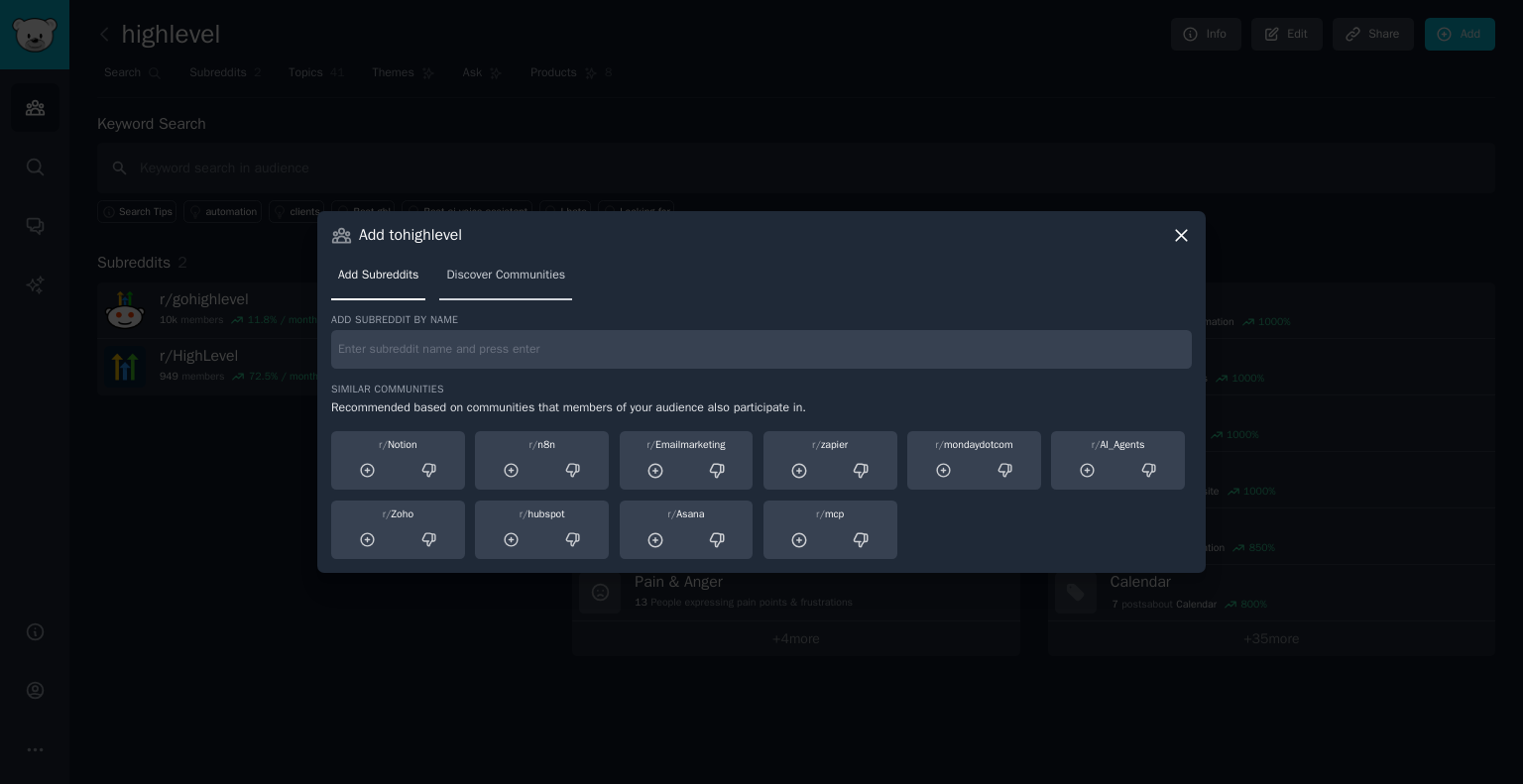 click on "Discover Communities" at bounding box center (506, 280) 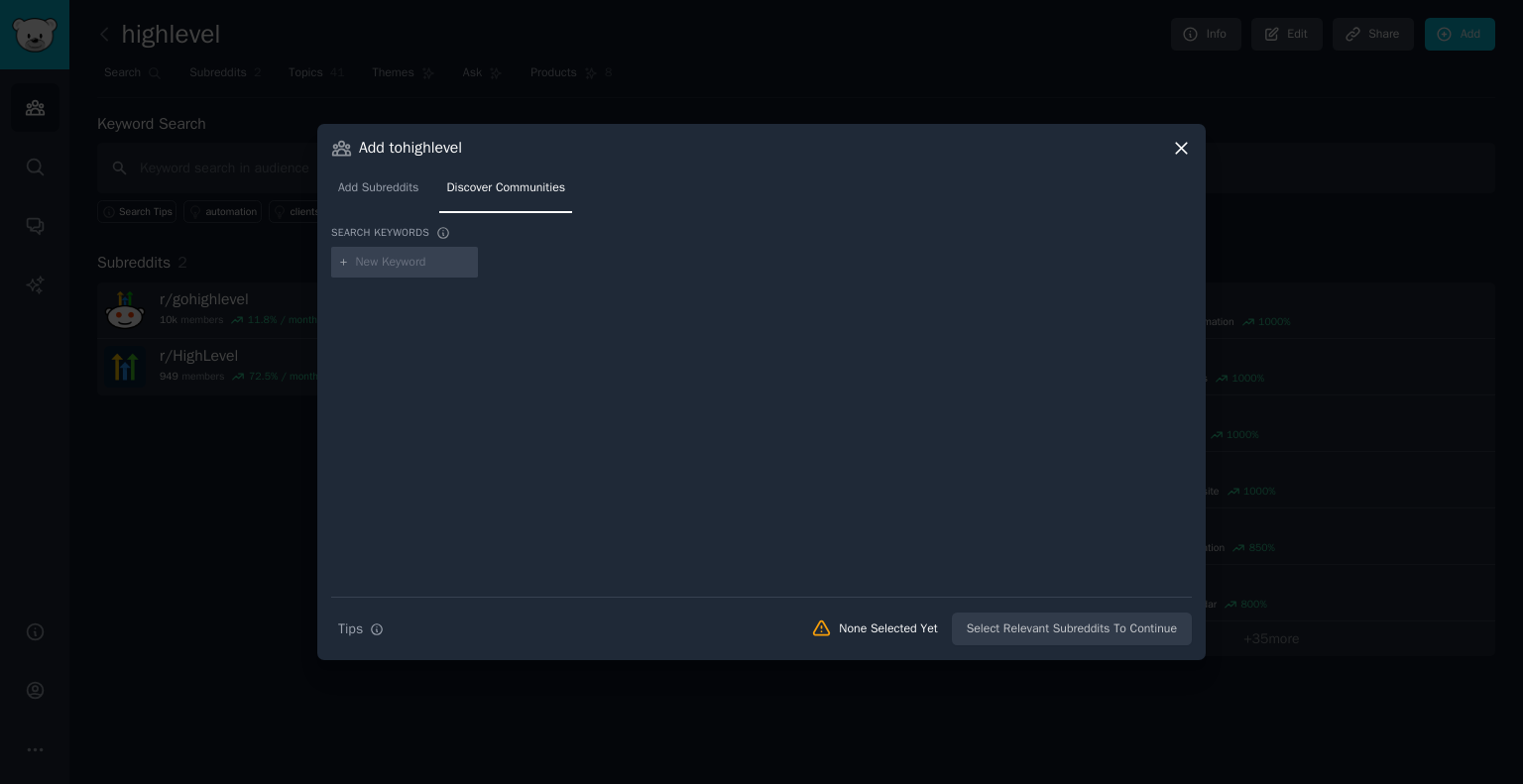 click at bounding box center (413, 263) 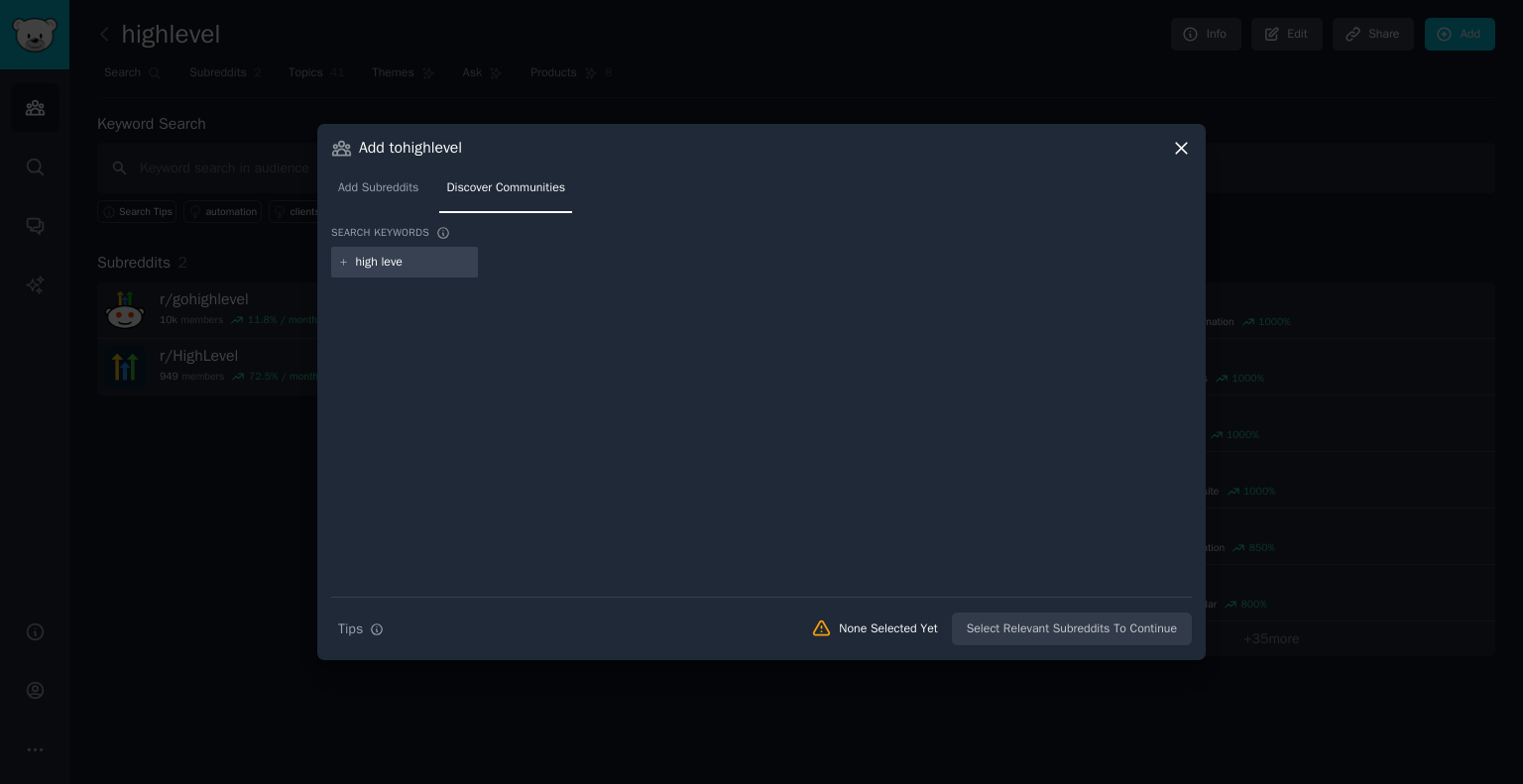 type on "high level" 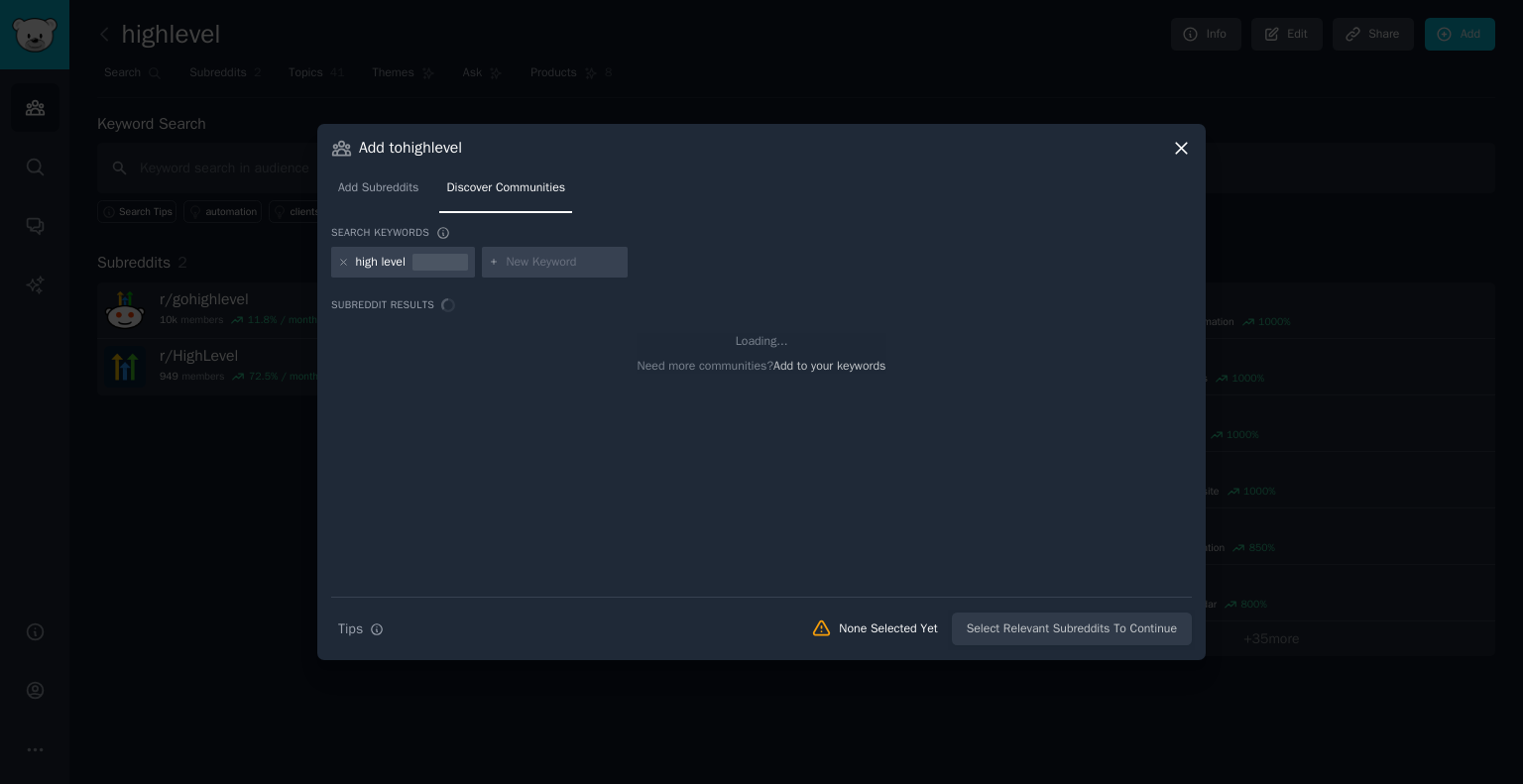 click at bounding box center (563, 263) 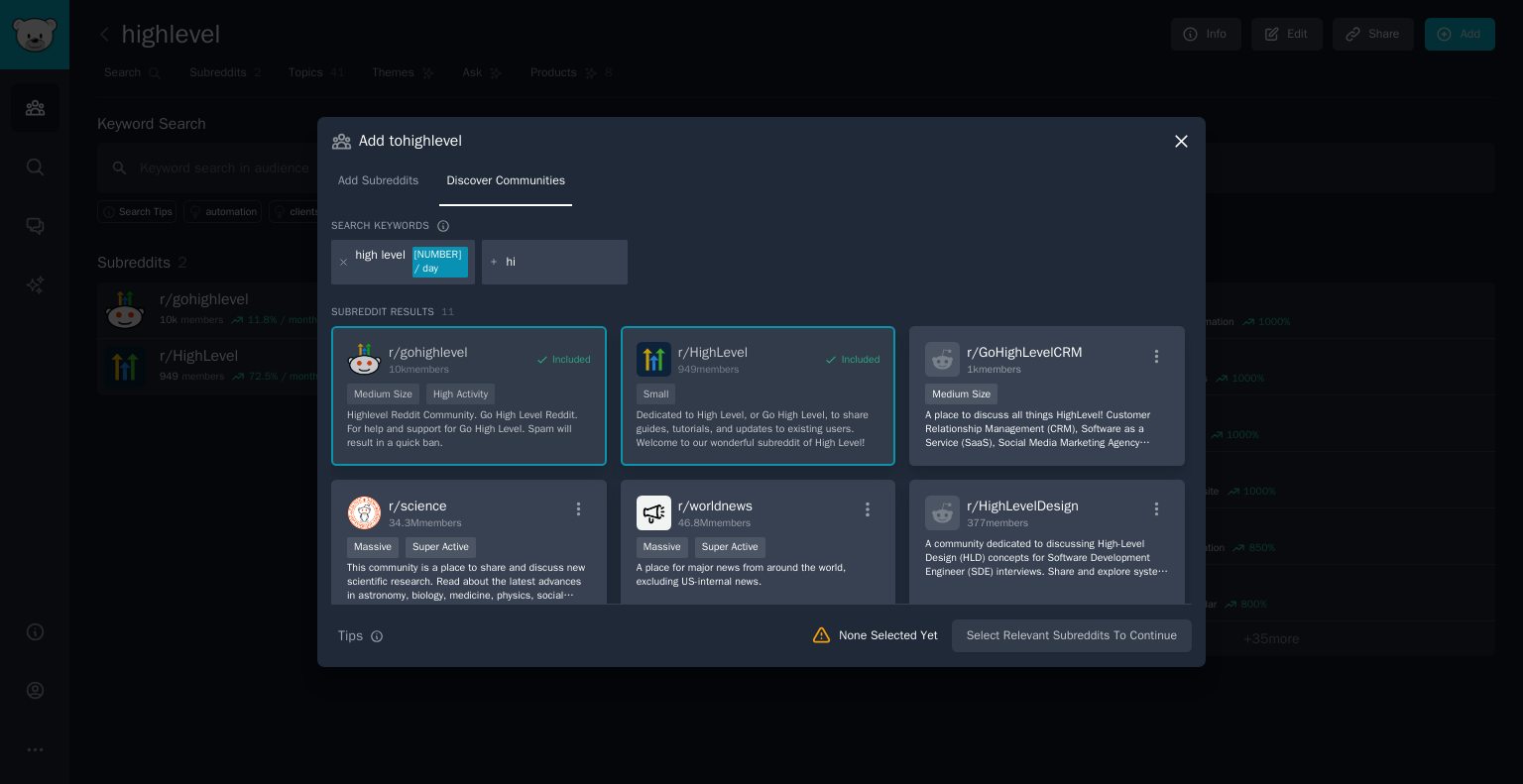 type on "h" 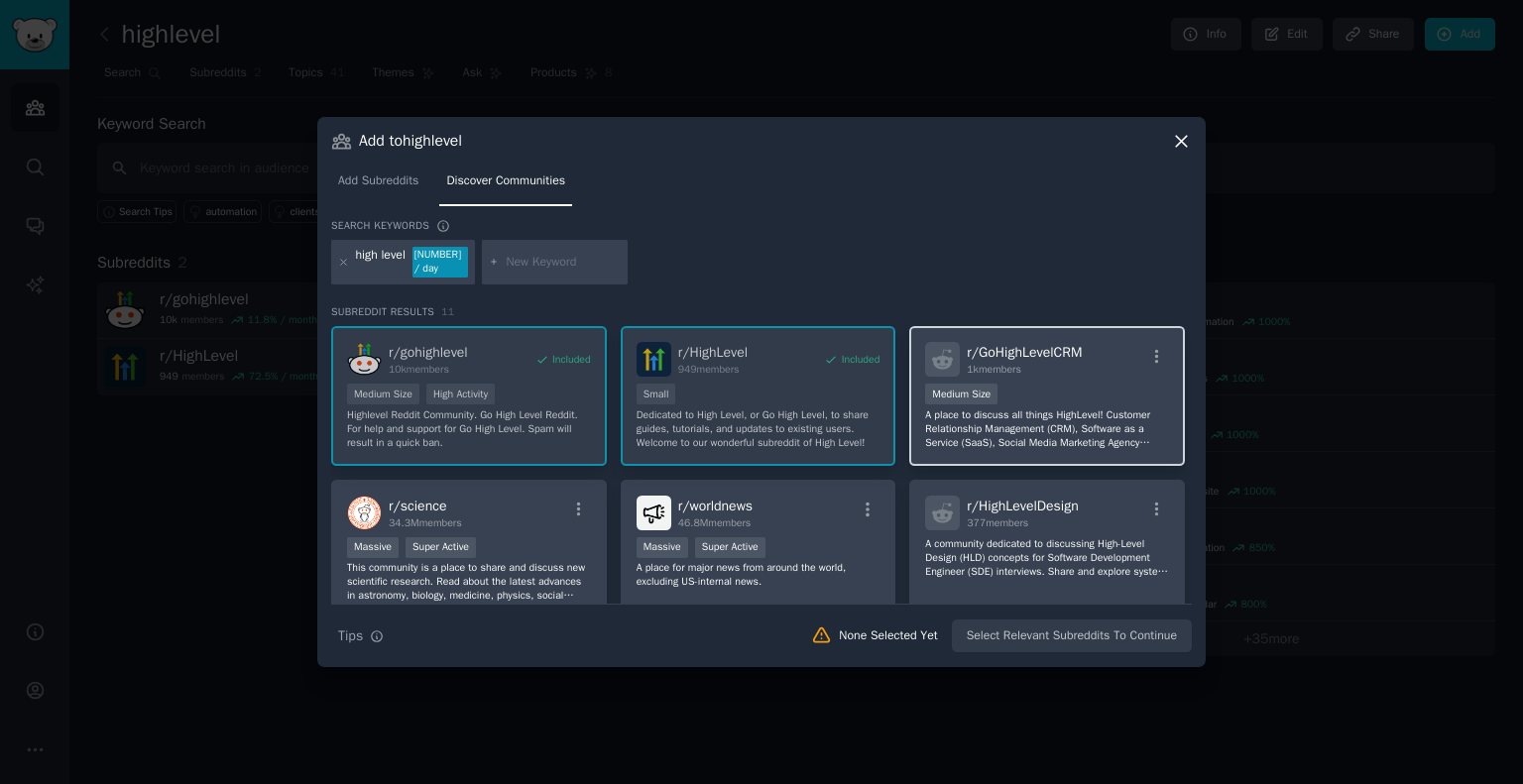 click on "A place to discuss all things HighLevel! Customer Relationship Management (CRM), Software as a Service (SaaS), Social Media Marketing Agency integrations (SMMA). Learn step by step tutorials, how to's, news, and more!
HighLevel - 2 week trial
► https://bit.ly/GHLKM" at bounding box center [1047, 429] 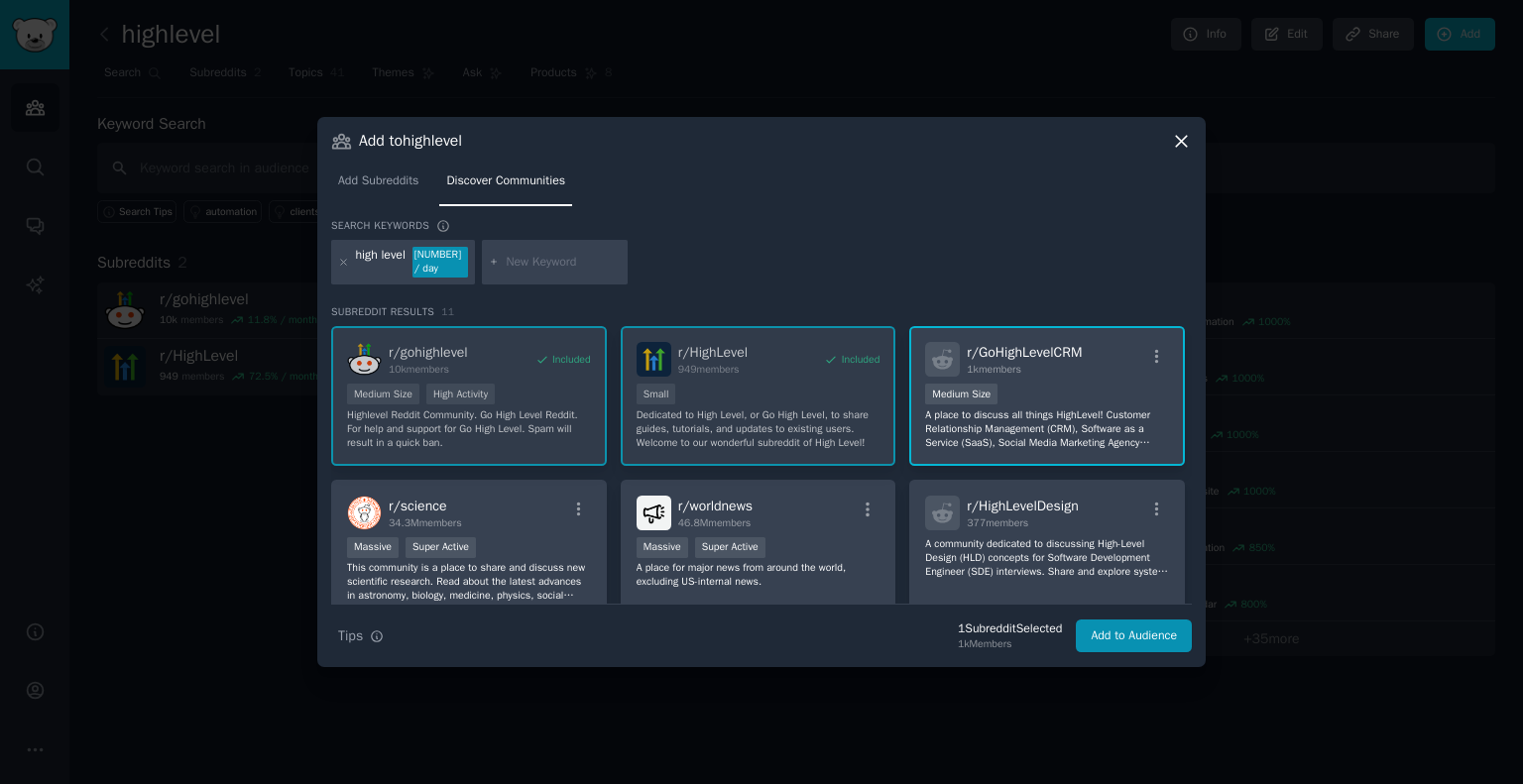 click at bounding box center (563, 263) 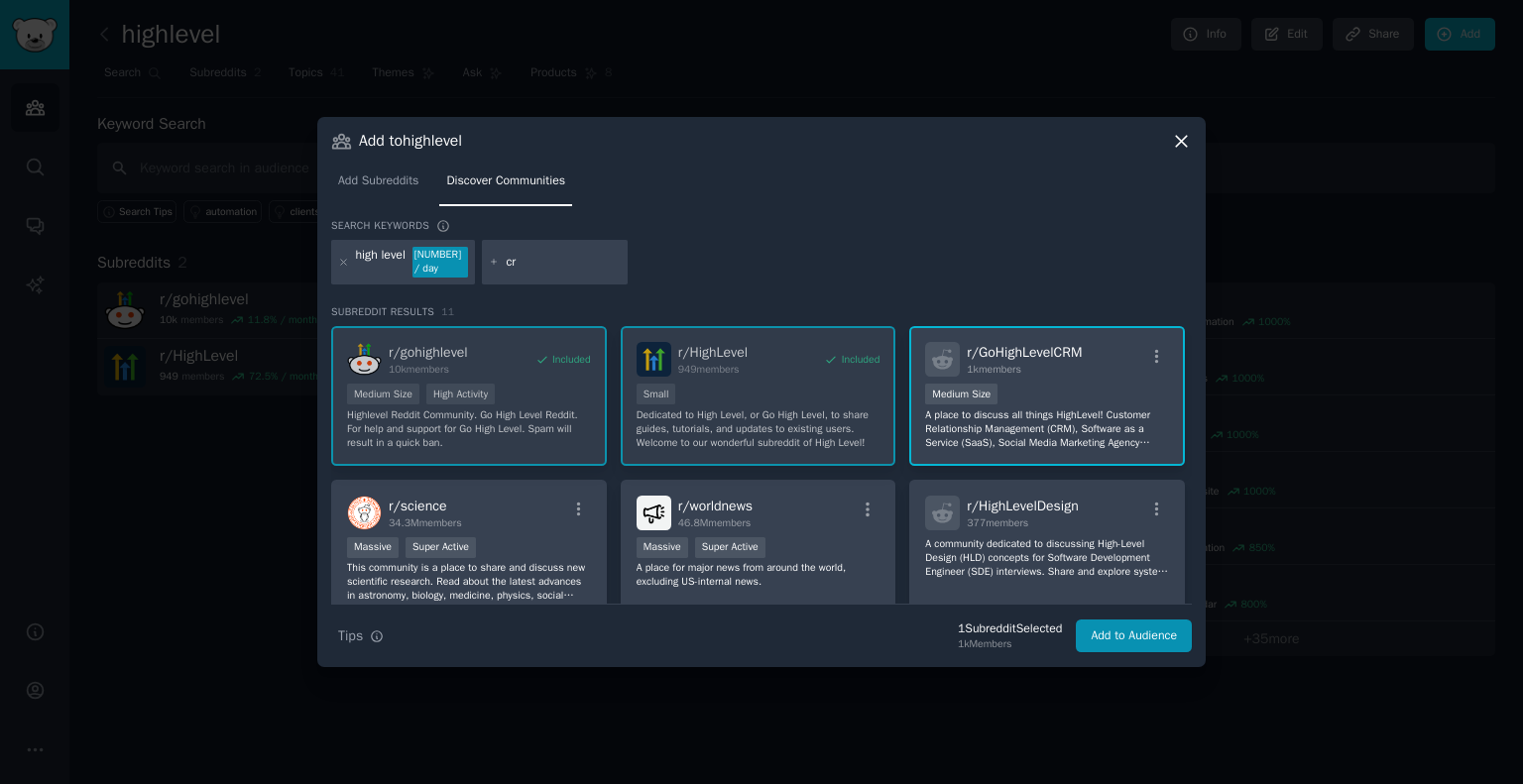 type on "crm" 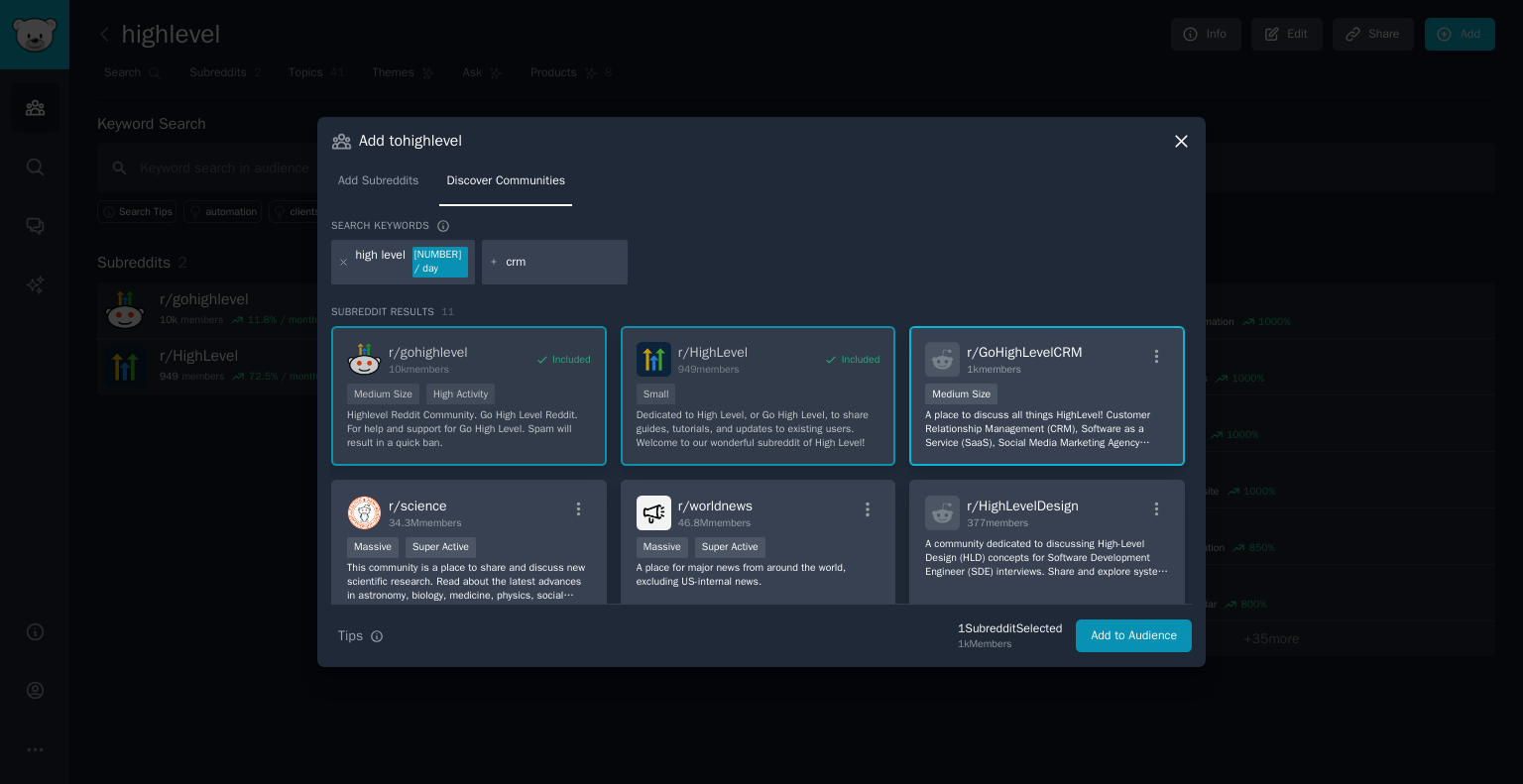 type 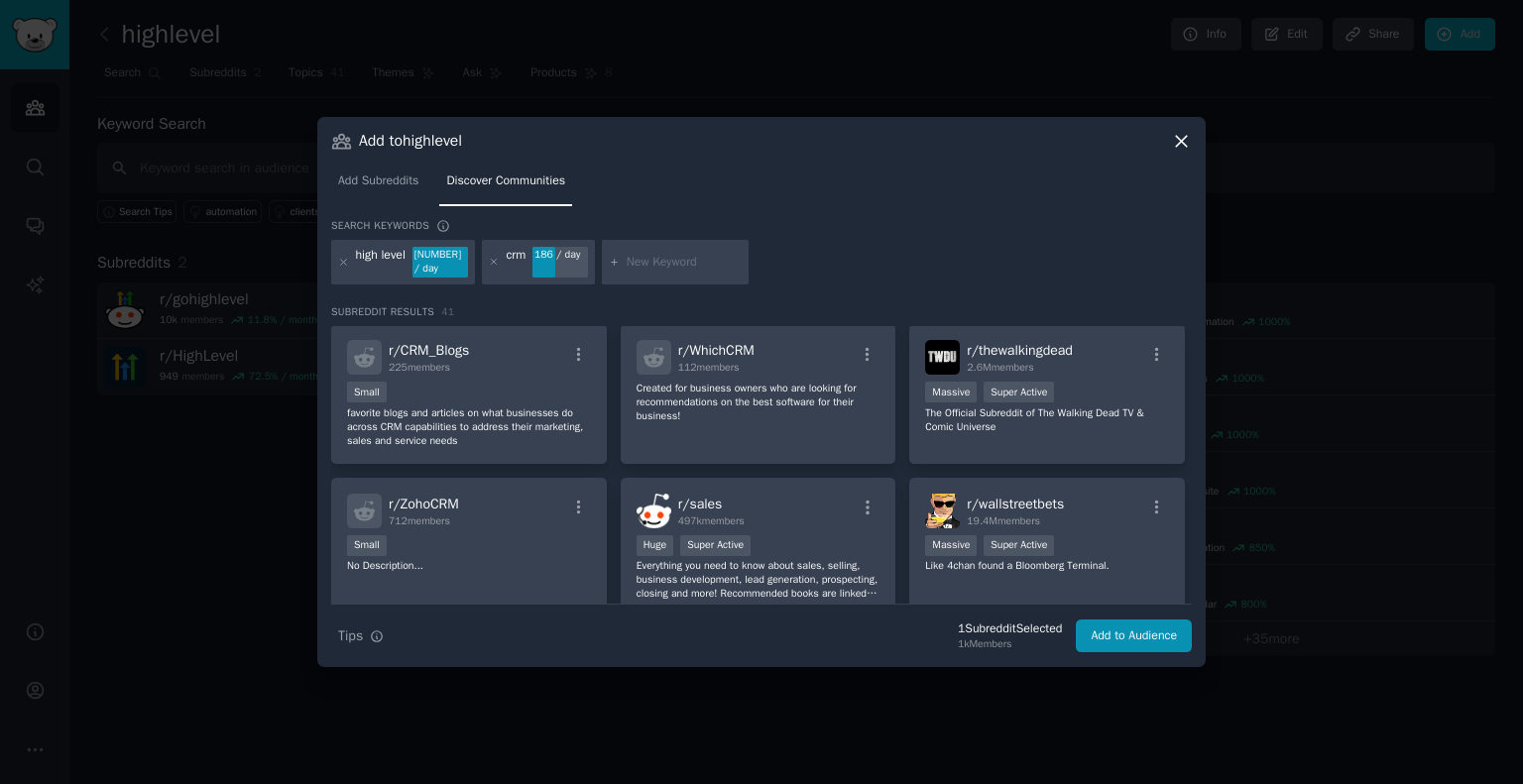 scroll, scrollTop: 606, scrollLeft: 0, axis: vertical 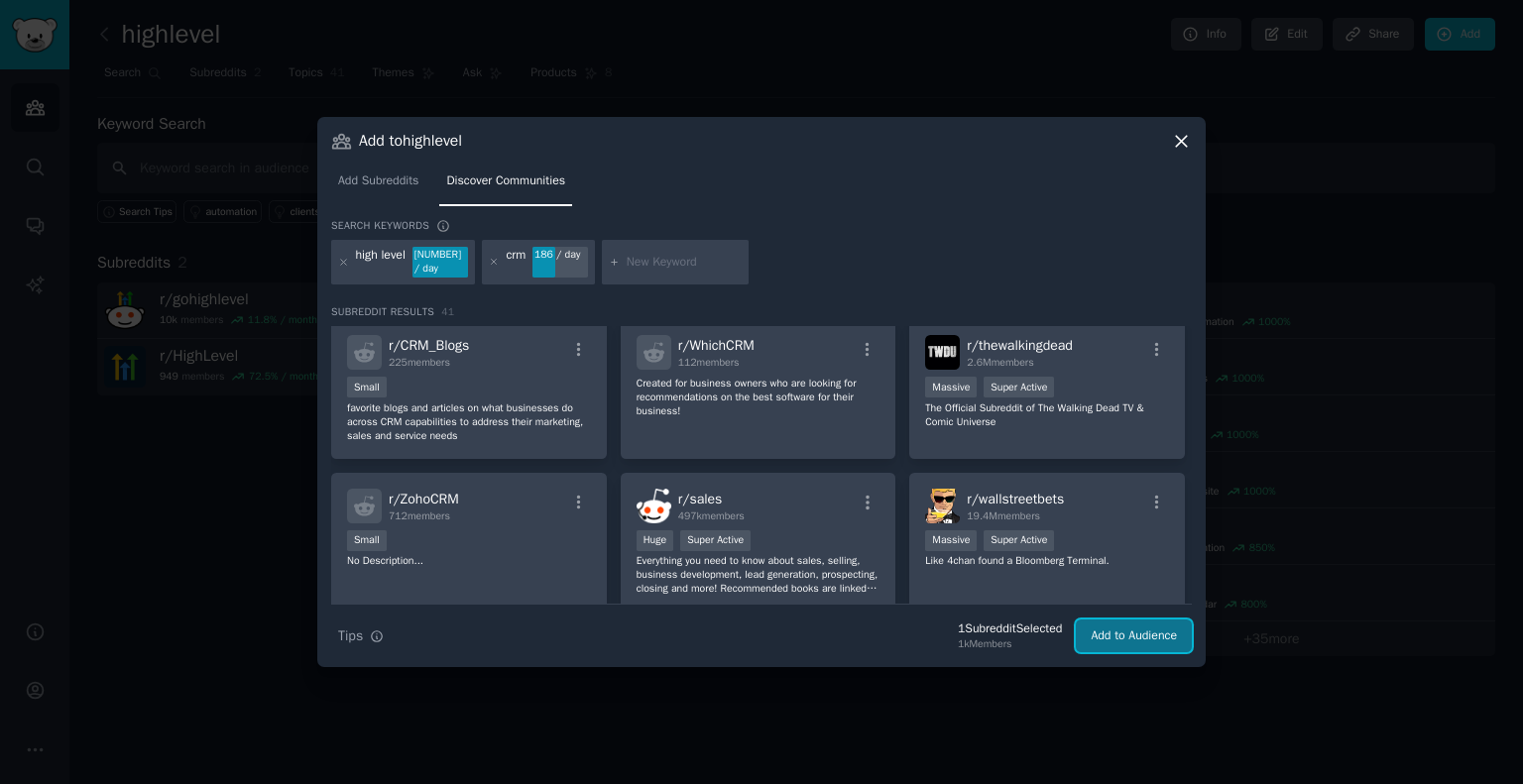 click on "Add to Audience" at bounding box center (1133, 636) 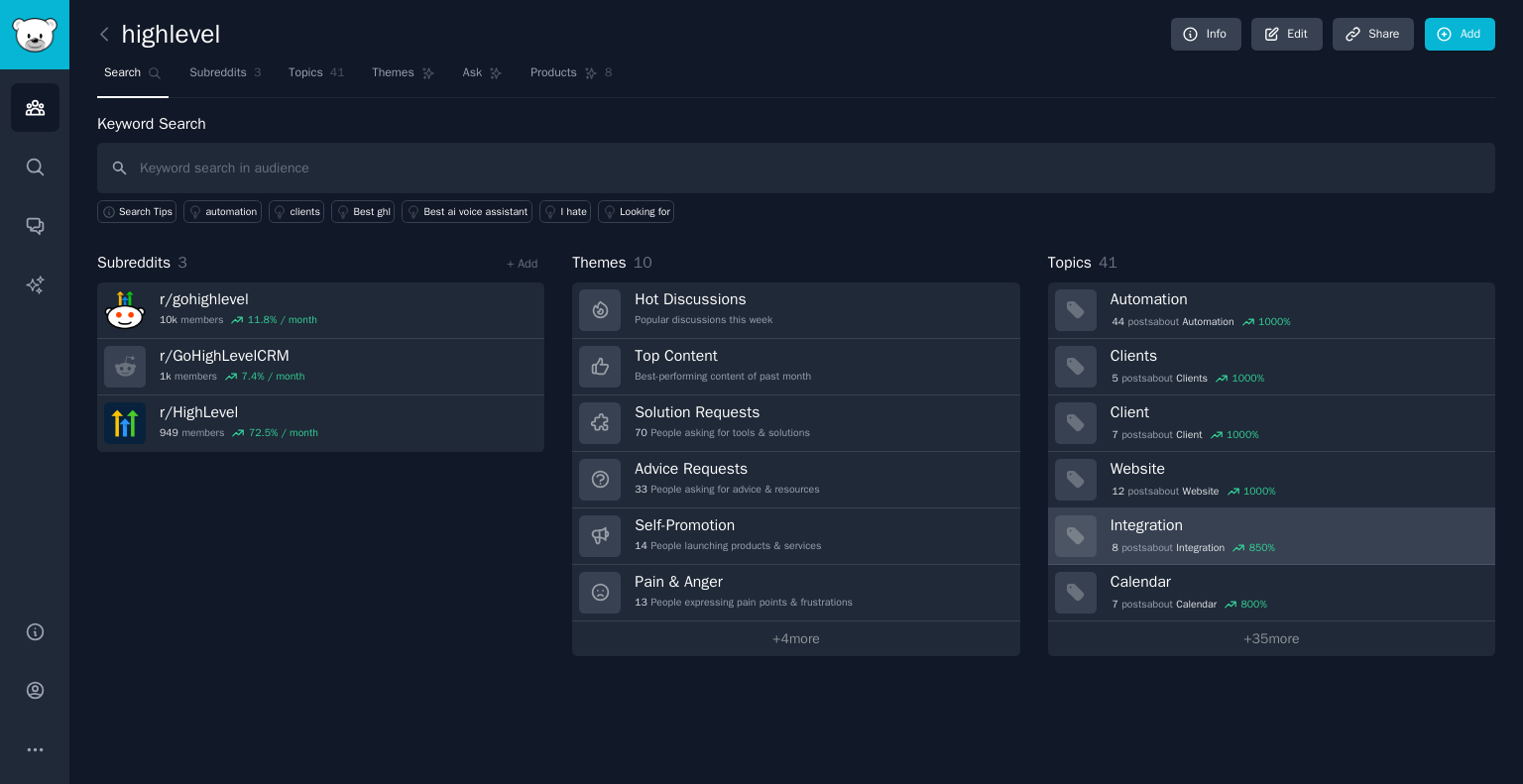 click on "Integration" at bounding box center [1296, 525] 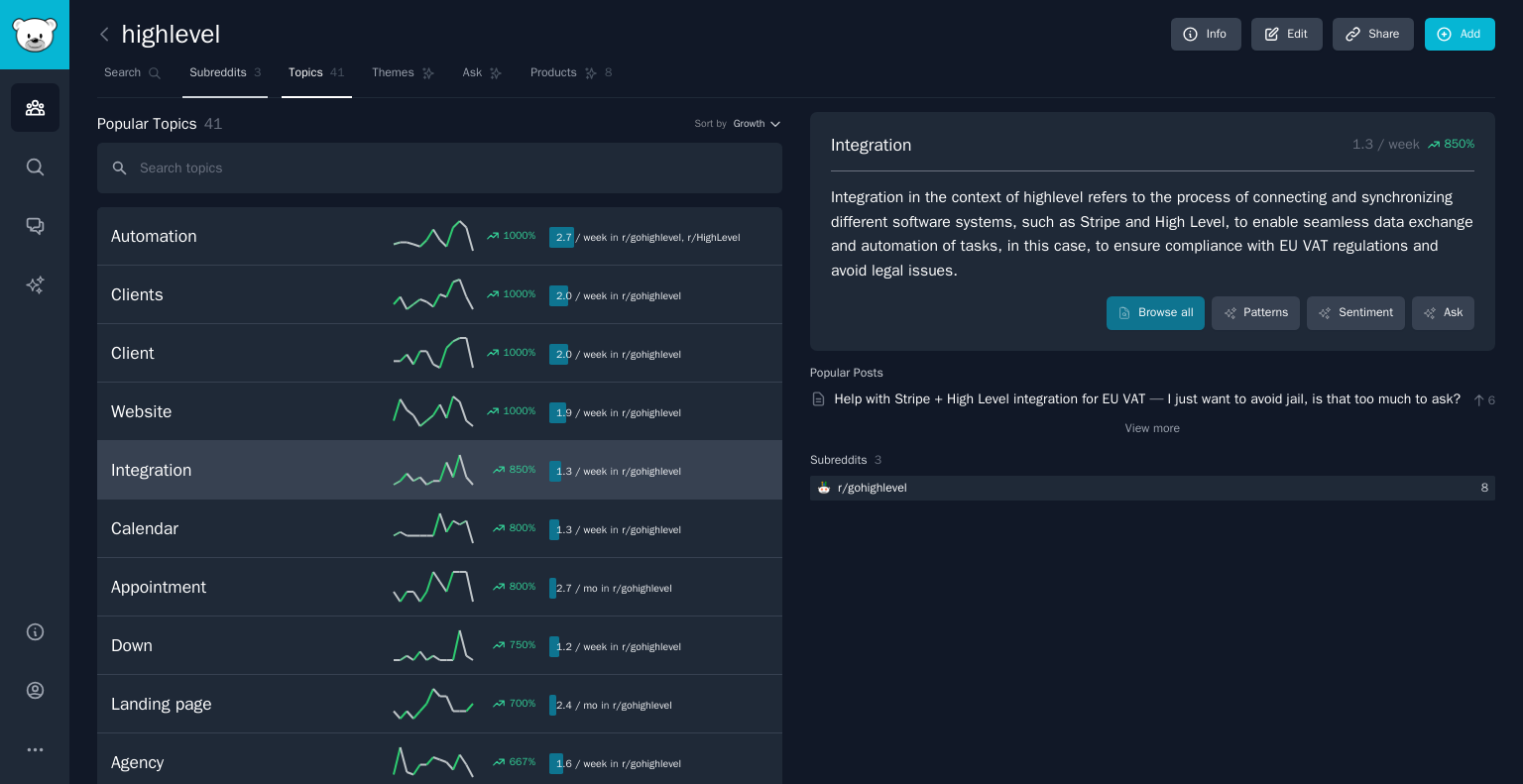 click on "Subreddits" at bounding box center [218, 73] 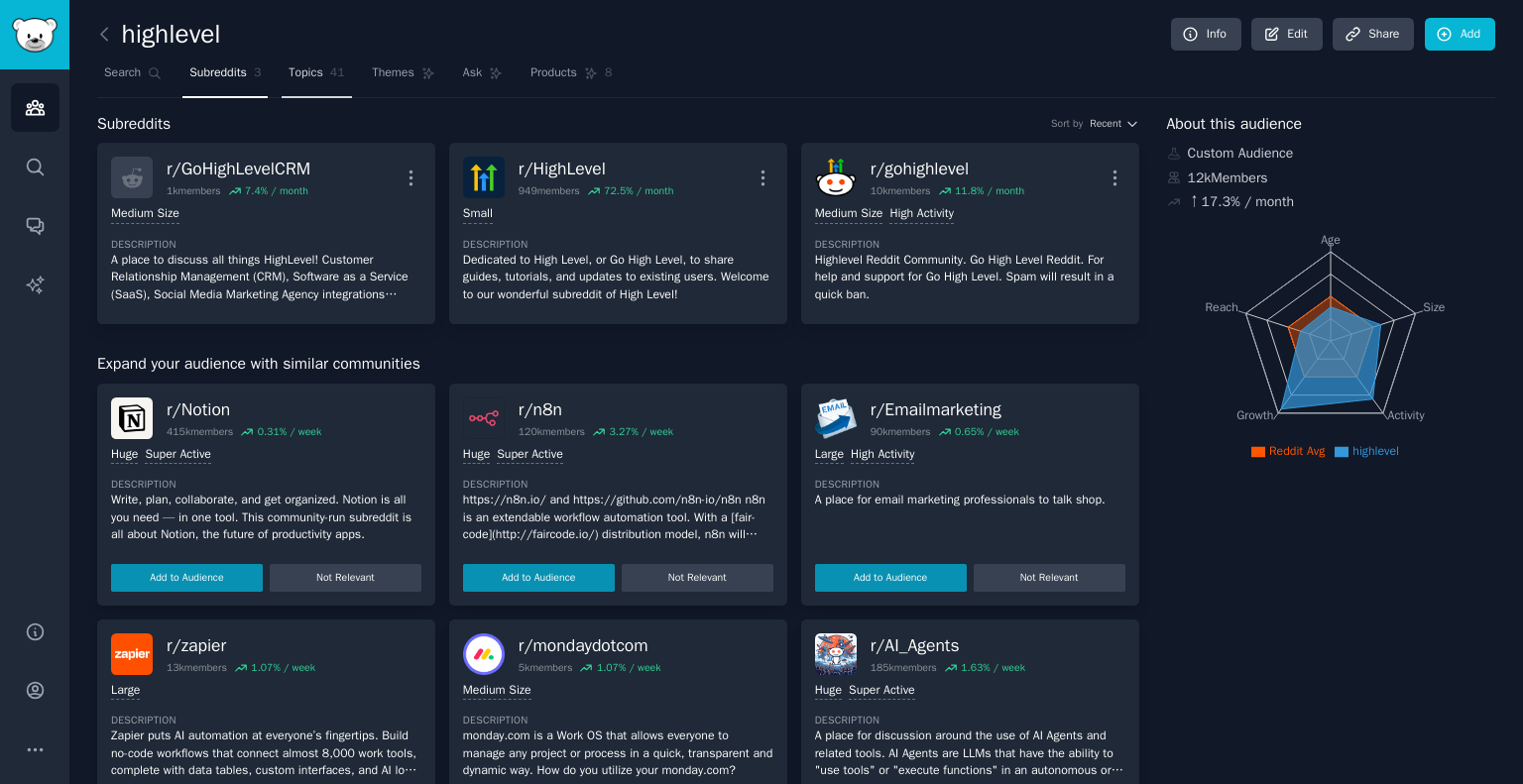 click on "Topics" at bounding box center (305, 73) 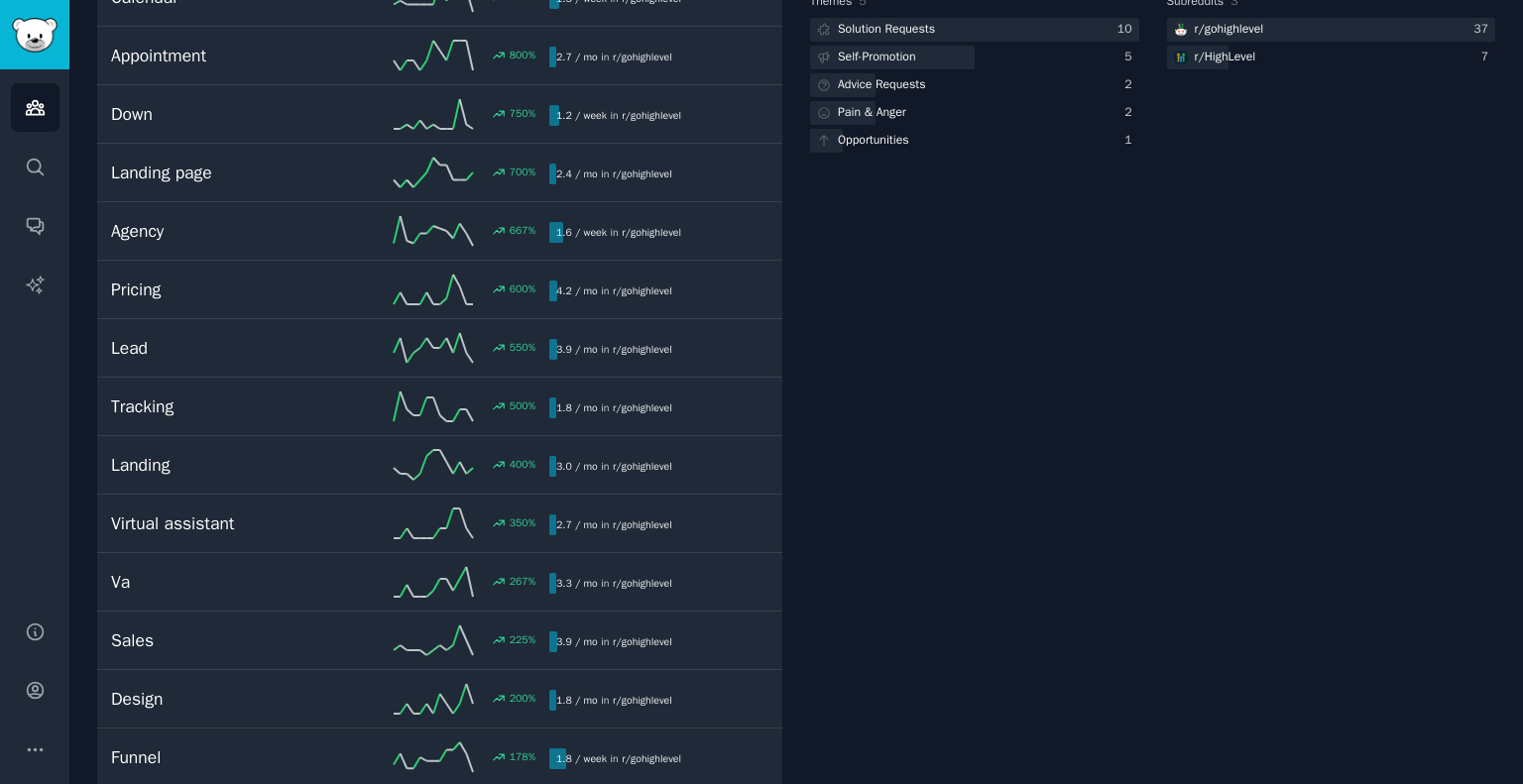 scroll, scrollTop: 533, scrollLeft: 0, axis: vertical 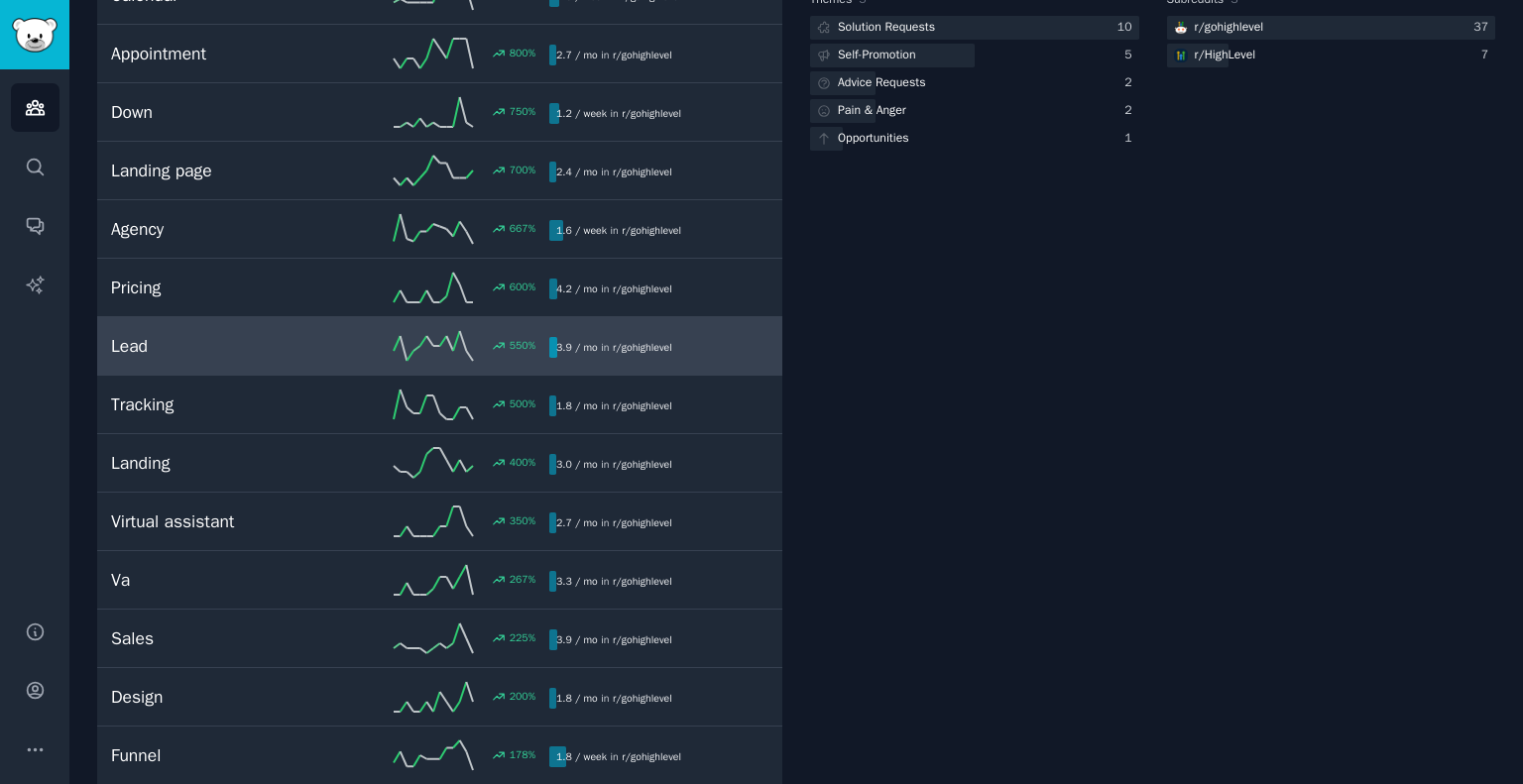 click on "Lead" at bounding box center [220, 346] 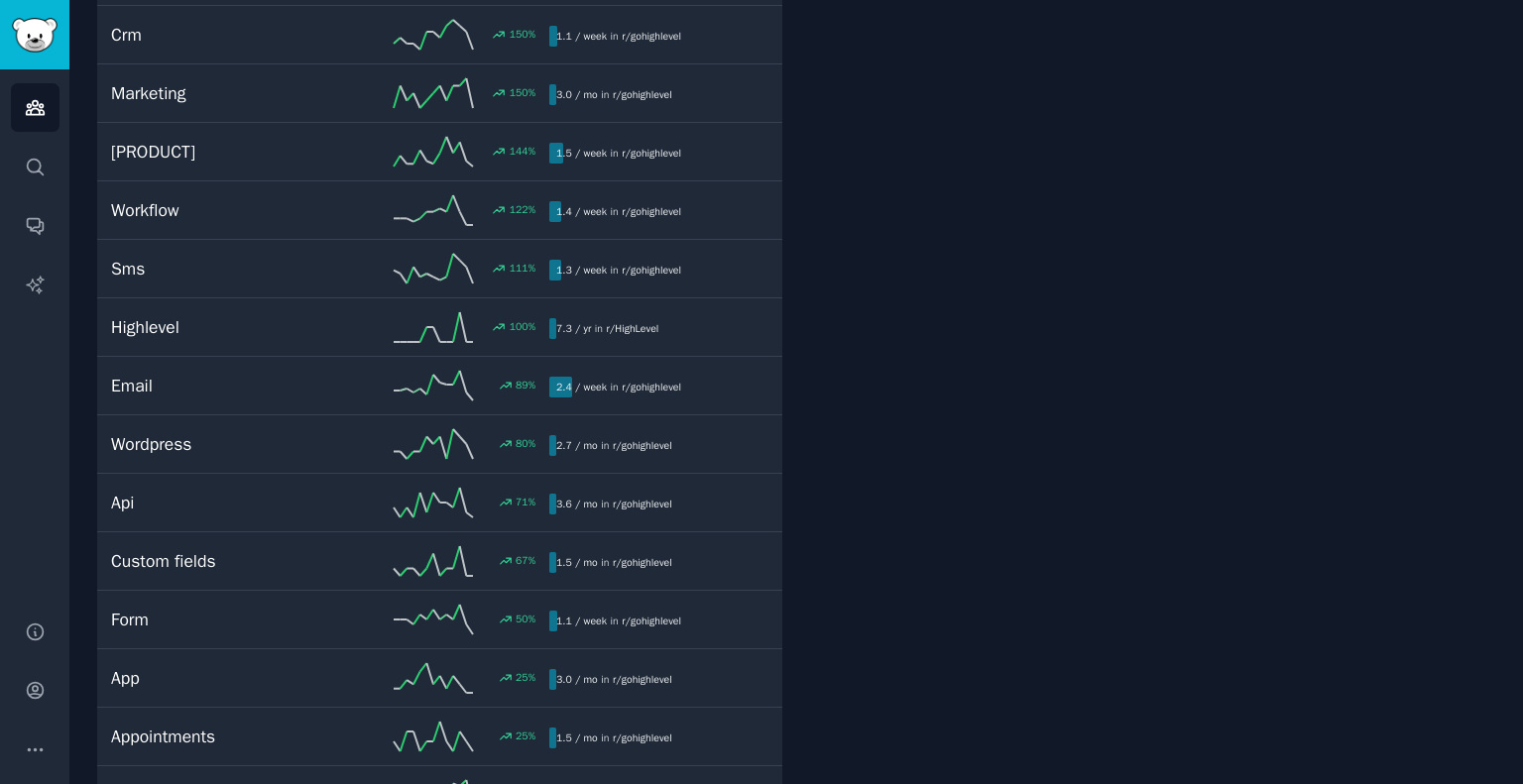 scroll, scrollTop: 1430, scrollLeft: 0, axis: vertical 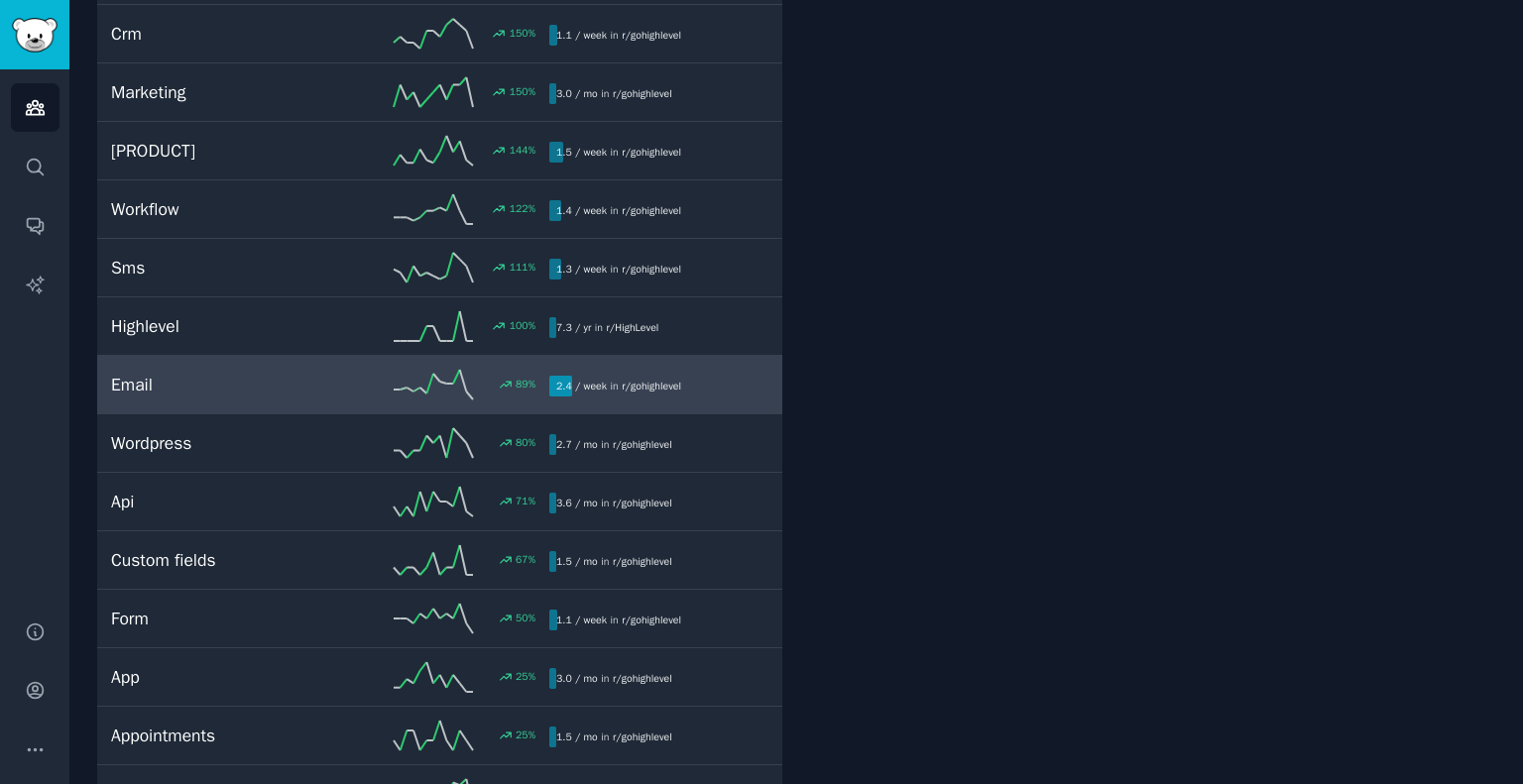 click on "Email" at bounding box center (220, 385) 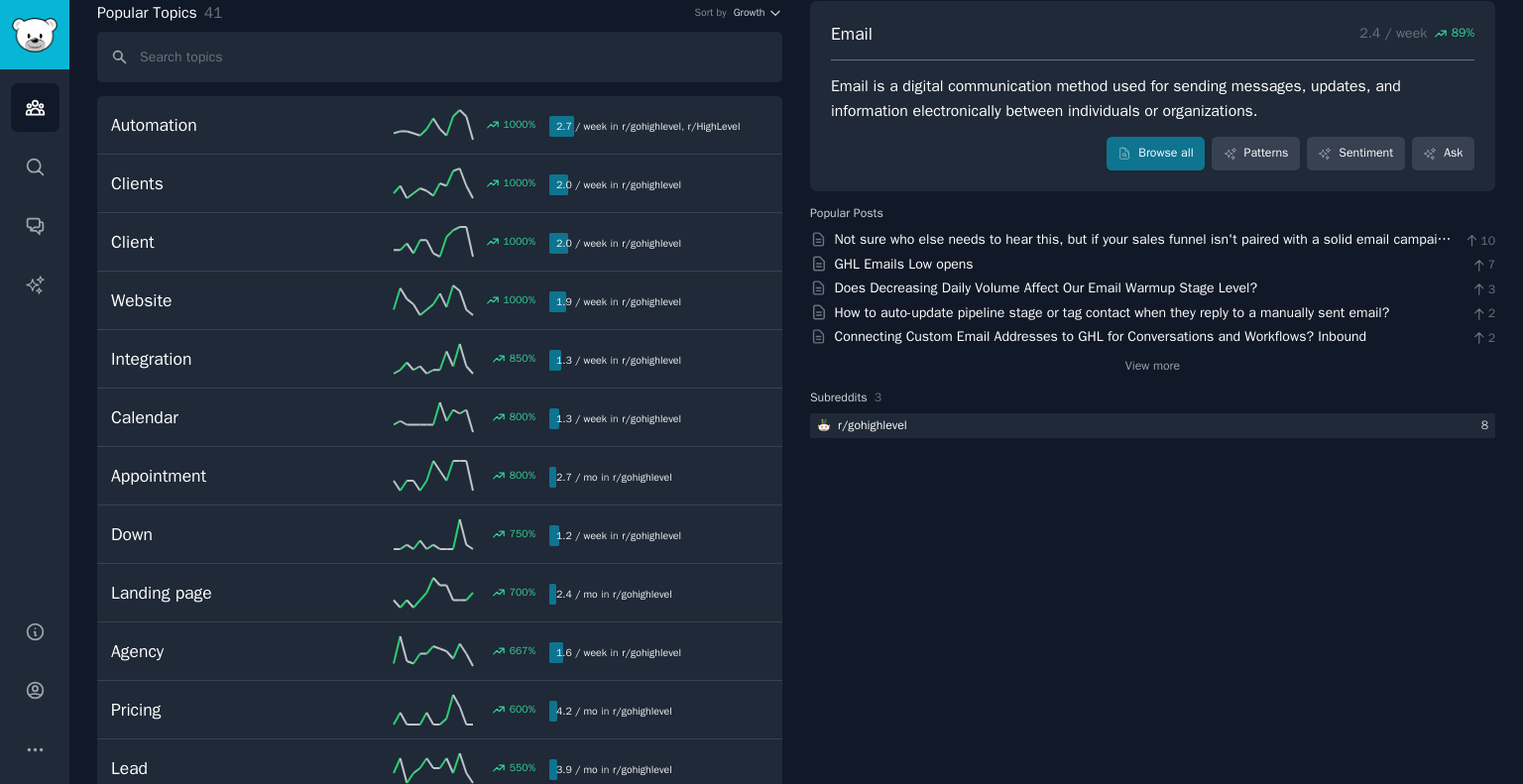 scroll, scrollTop: 0, scrollLeft: 0, axis: both 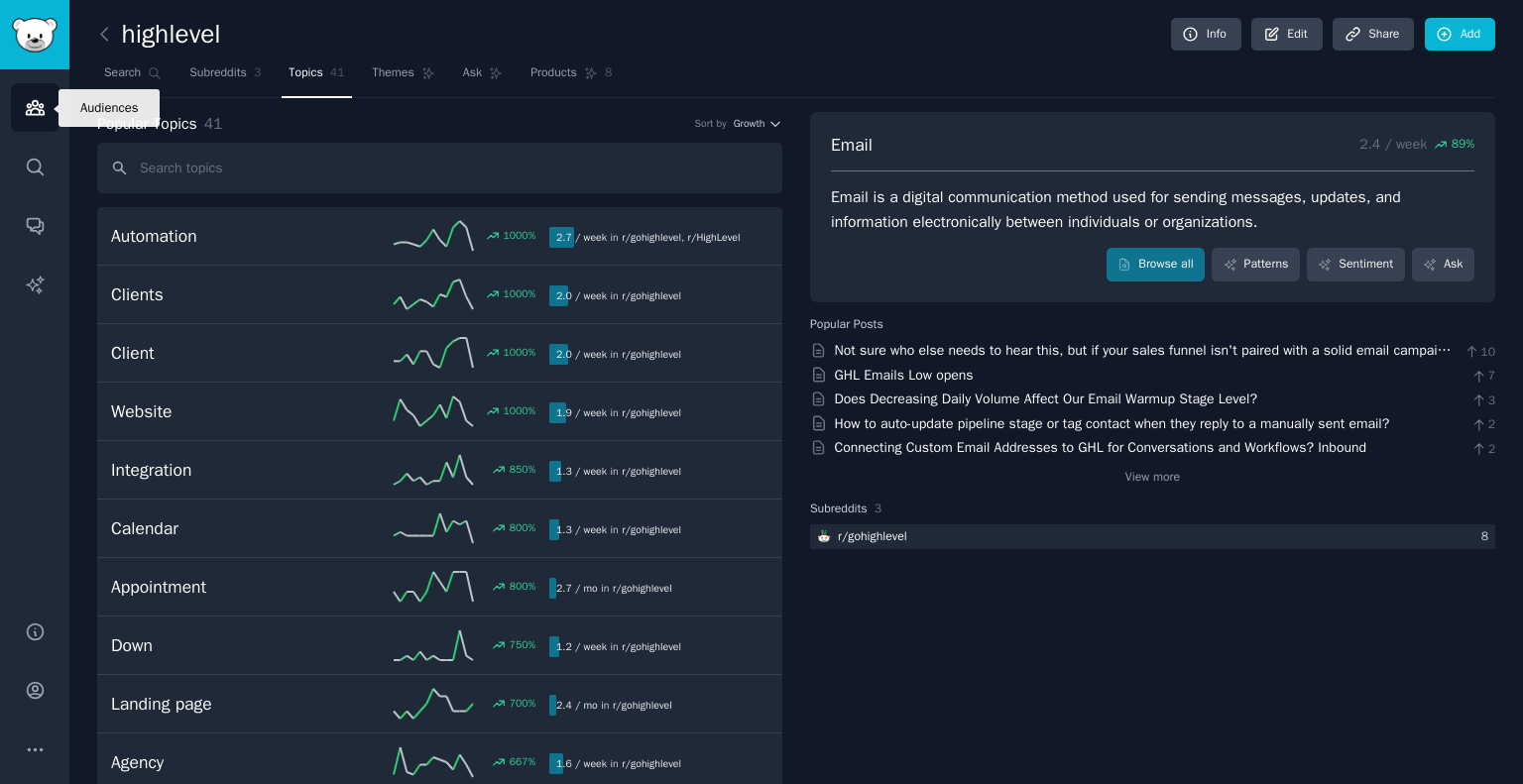 click 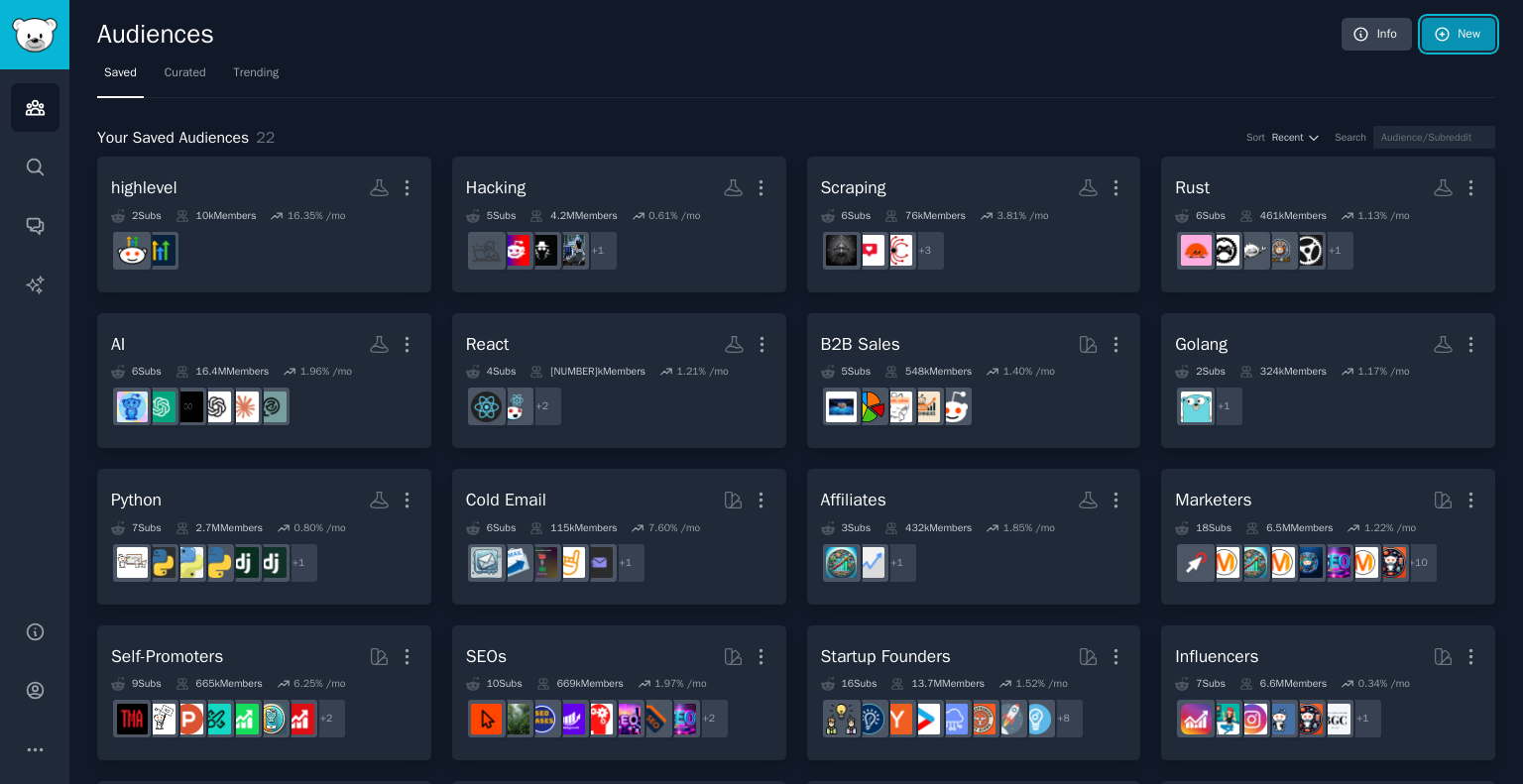 click on "New" at bounding box center [1459, 35] 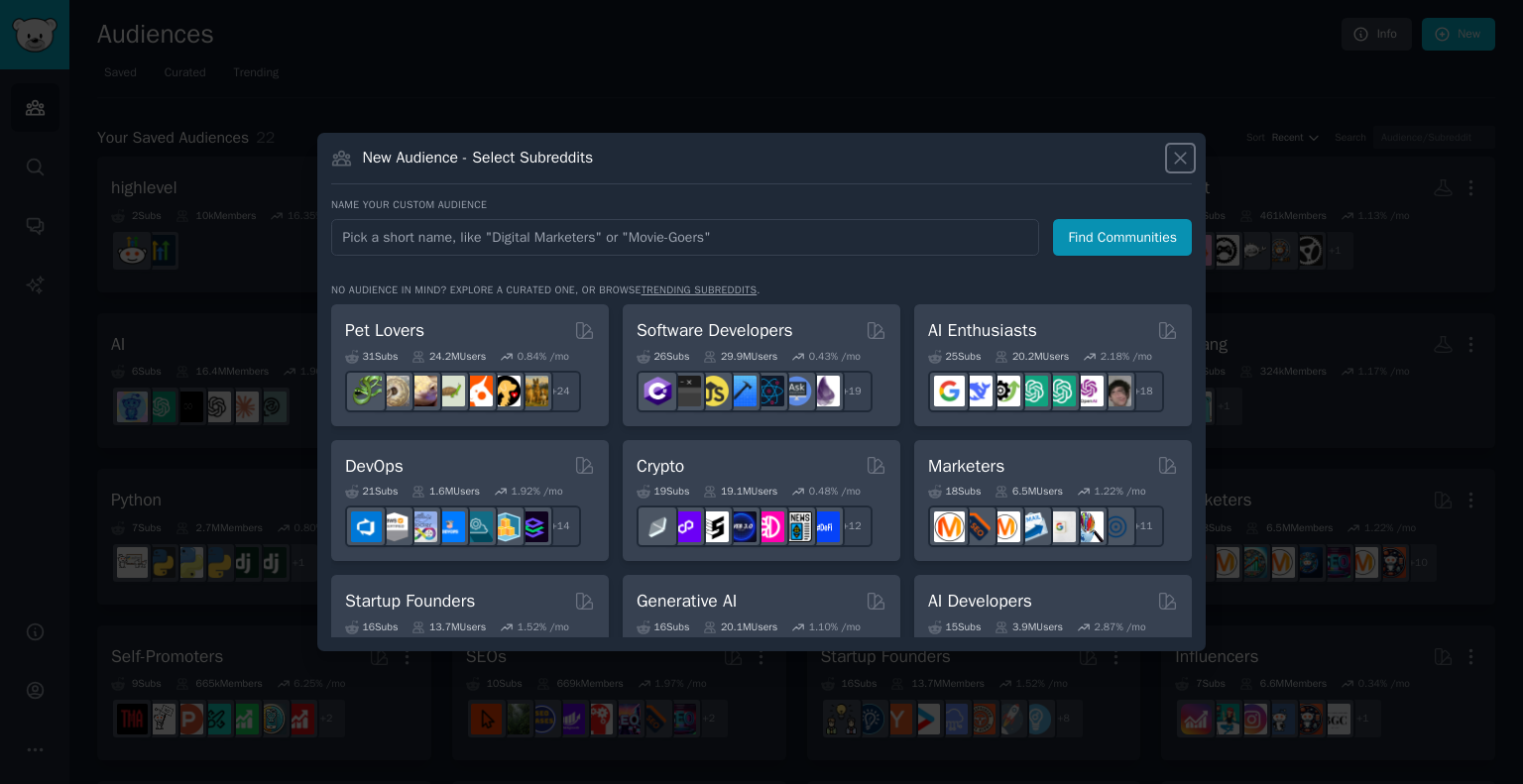 click 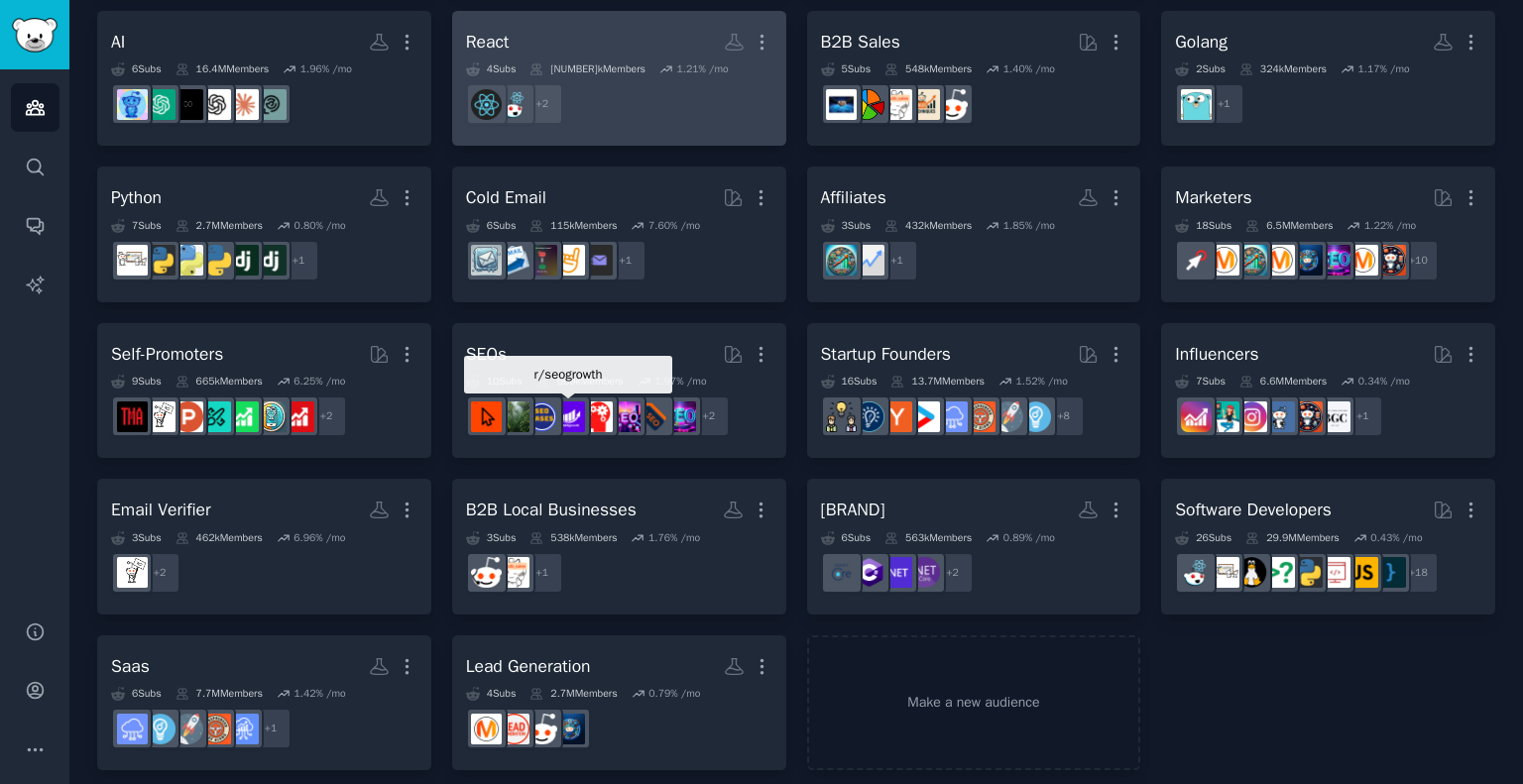 scroll, scrollTop: 315, scrollLeft: 0, axis: vertical 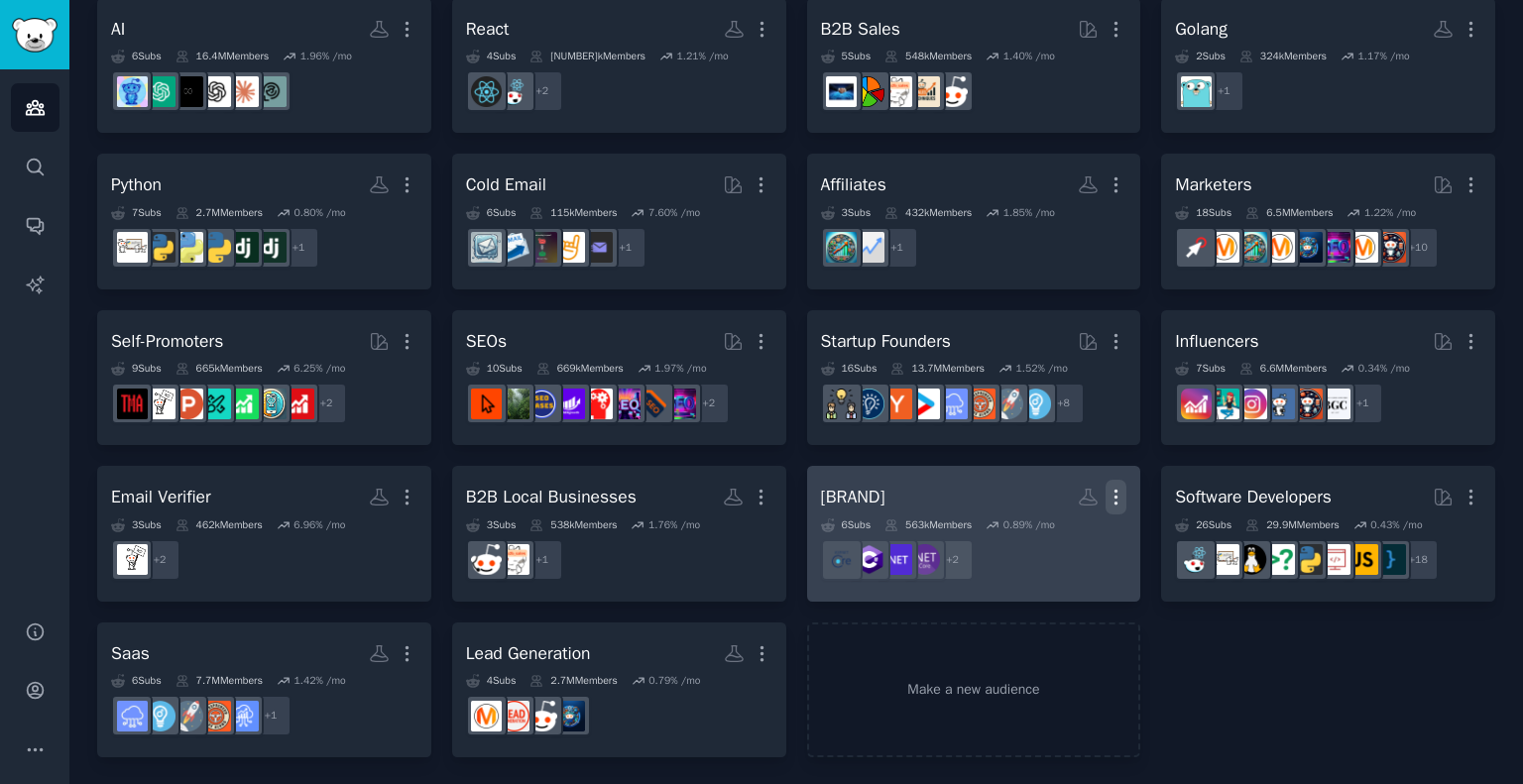 click 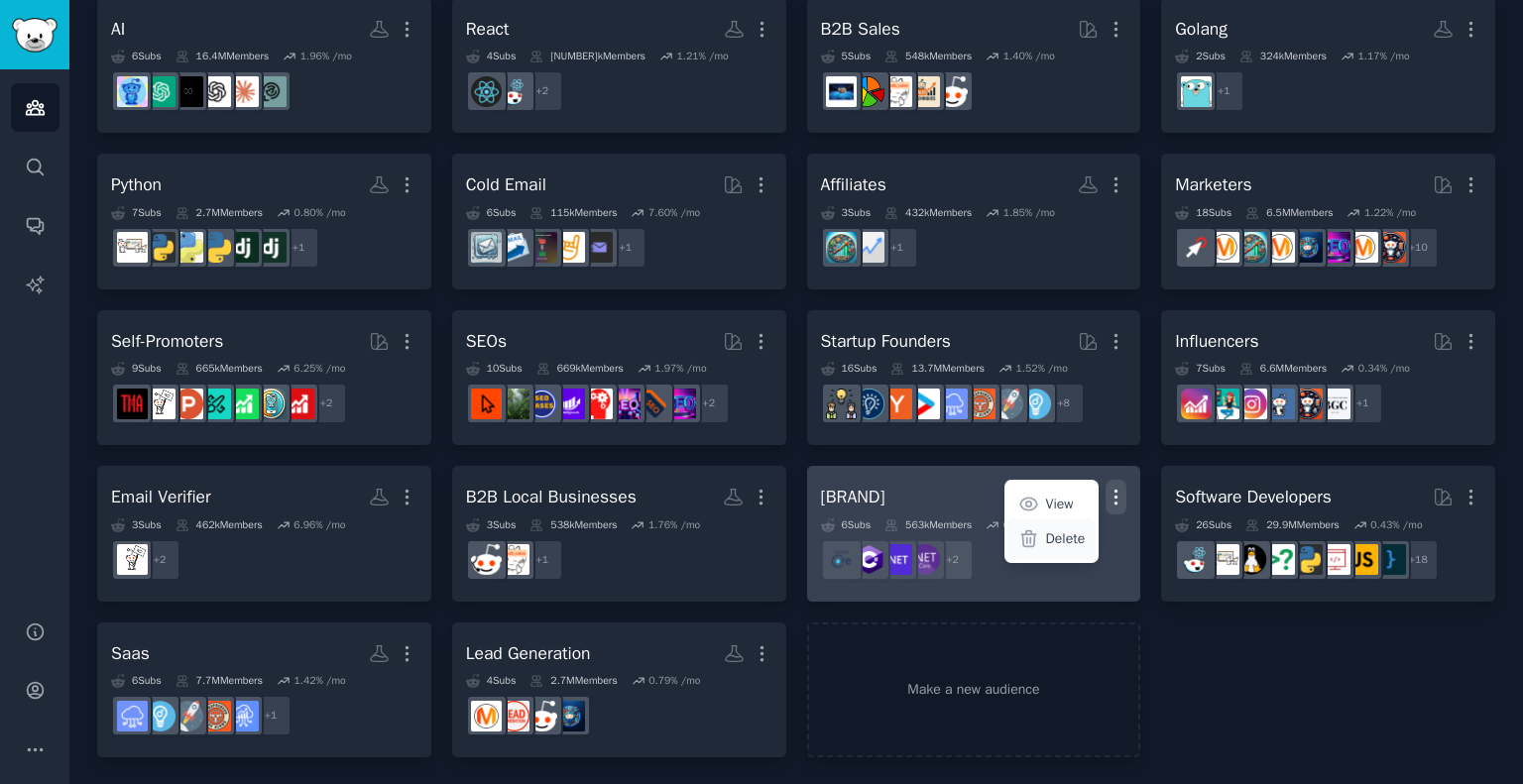 click on "Delete" at bounding box center (1066, 538) 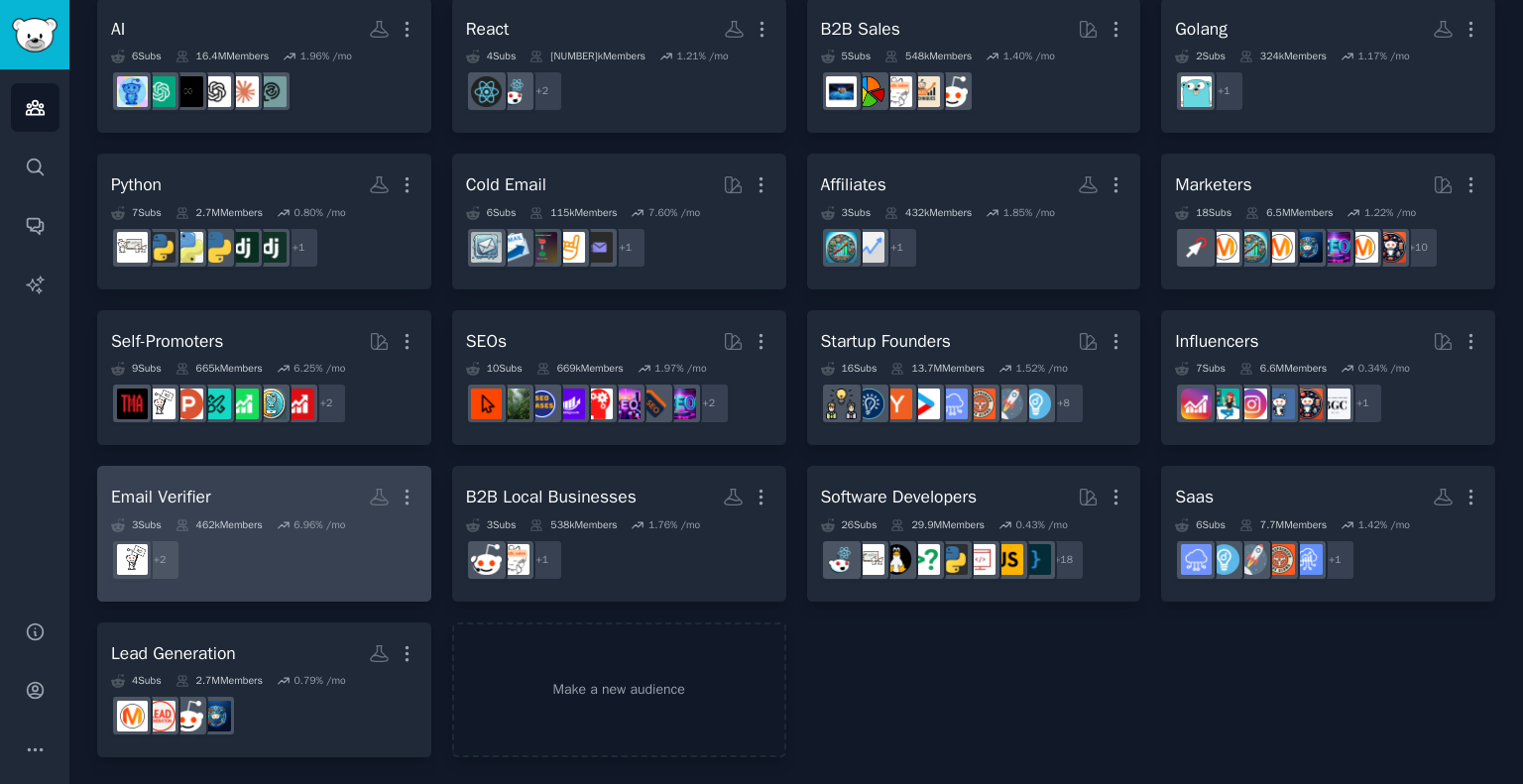 click on "3  Sub s" at bounding box center [136, 525] 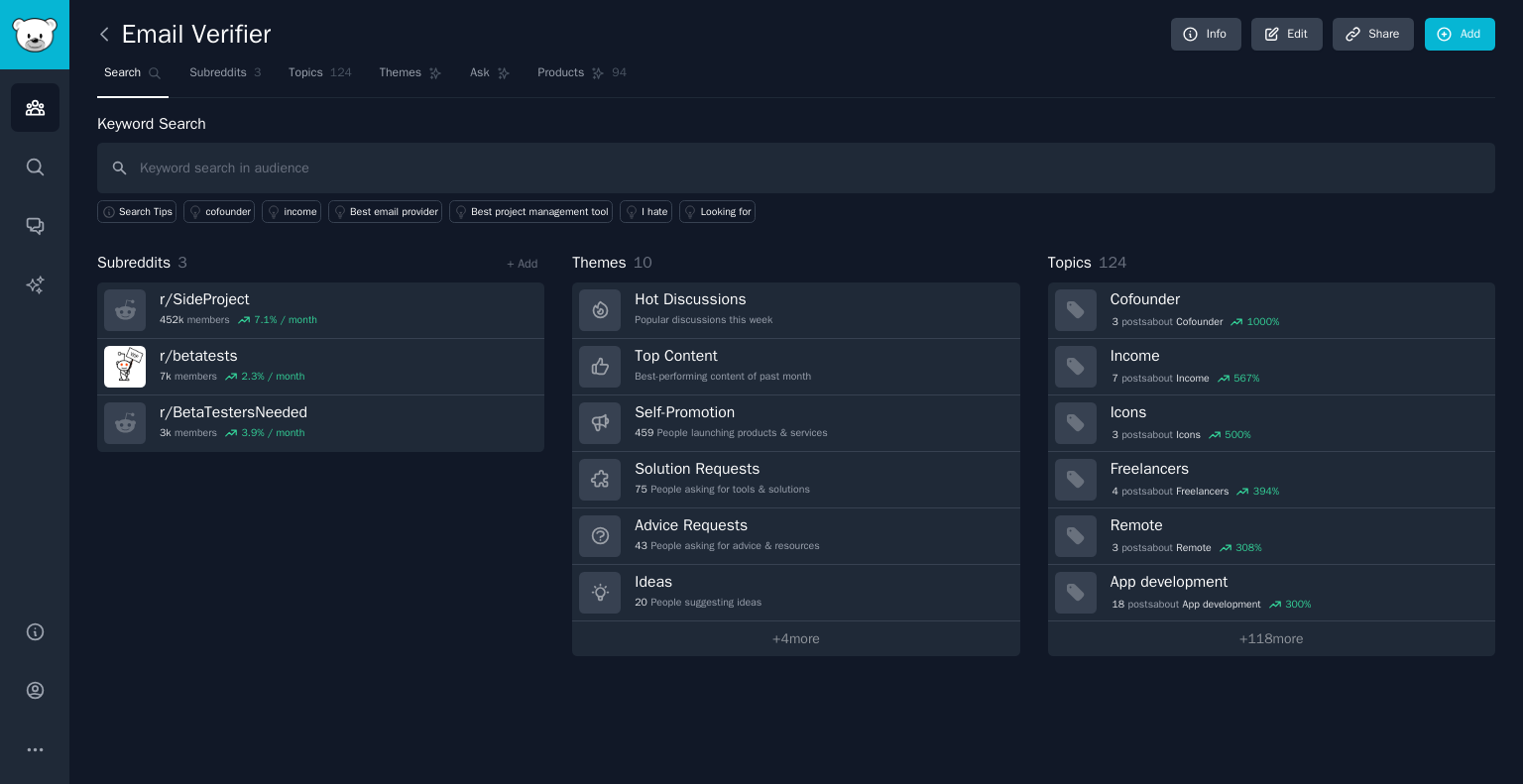 click 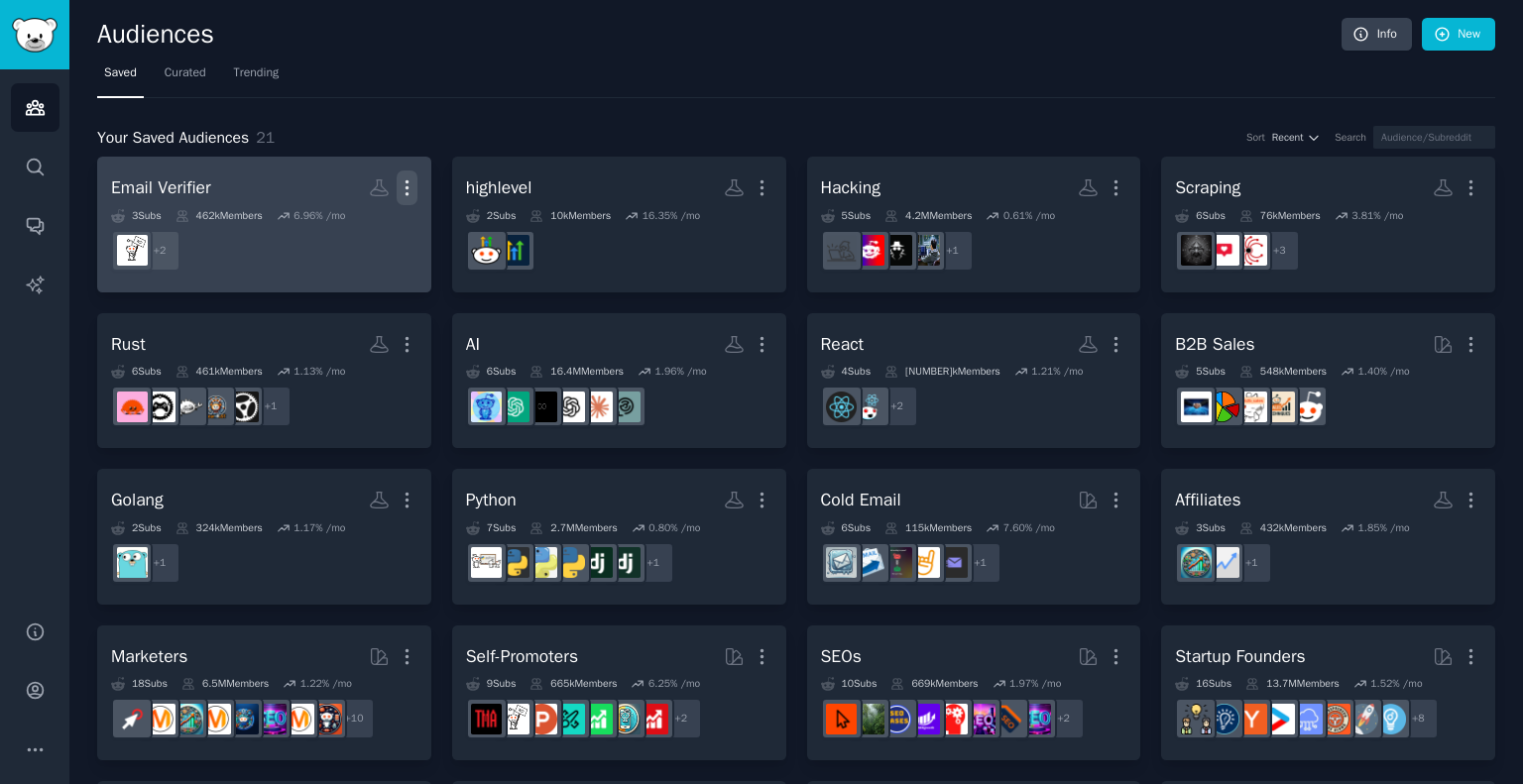 click 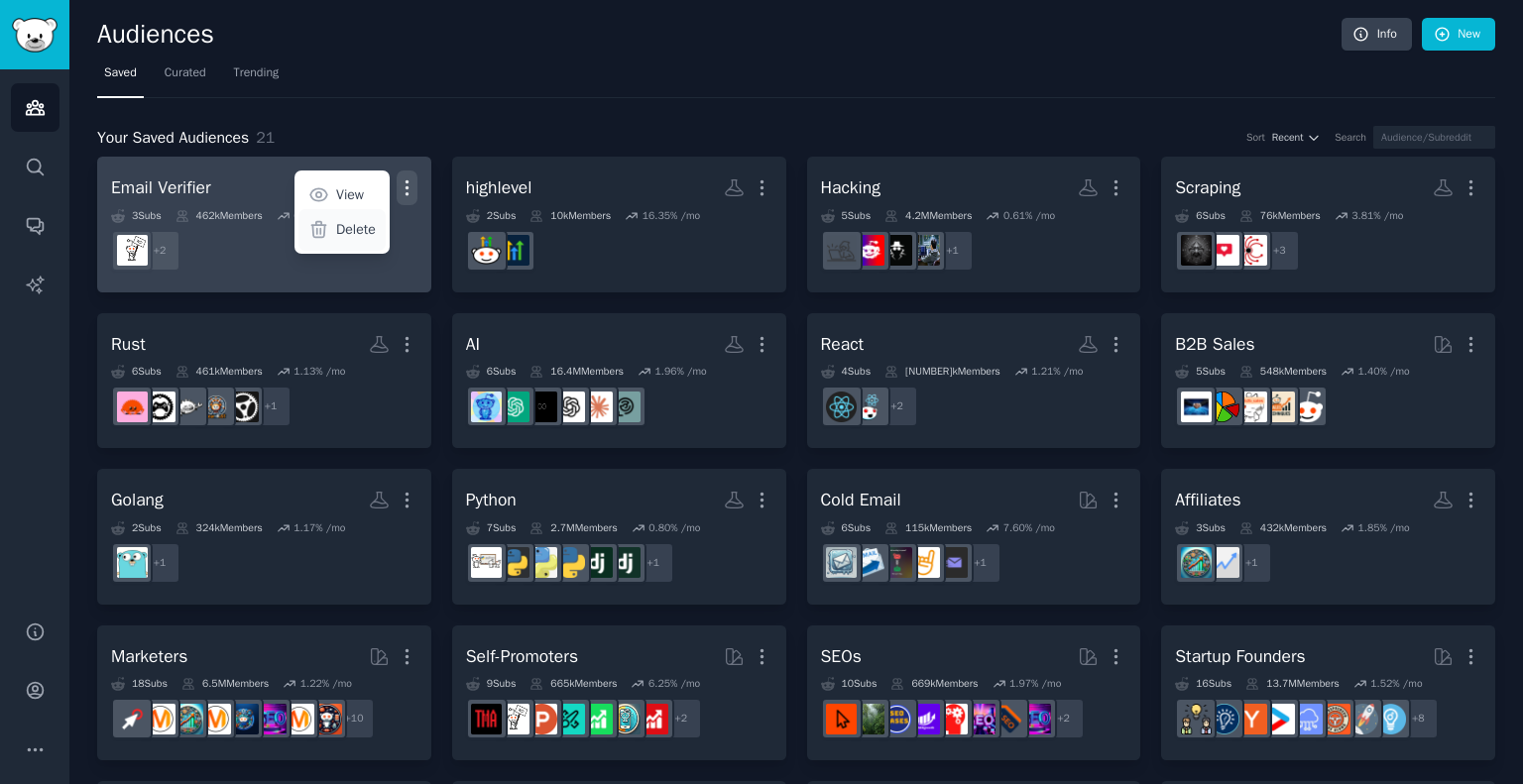 click on "Delete" at bounding box center [356, 229] 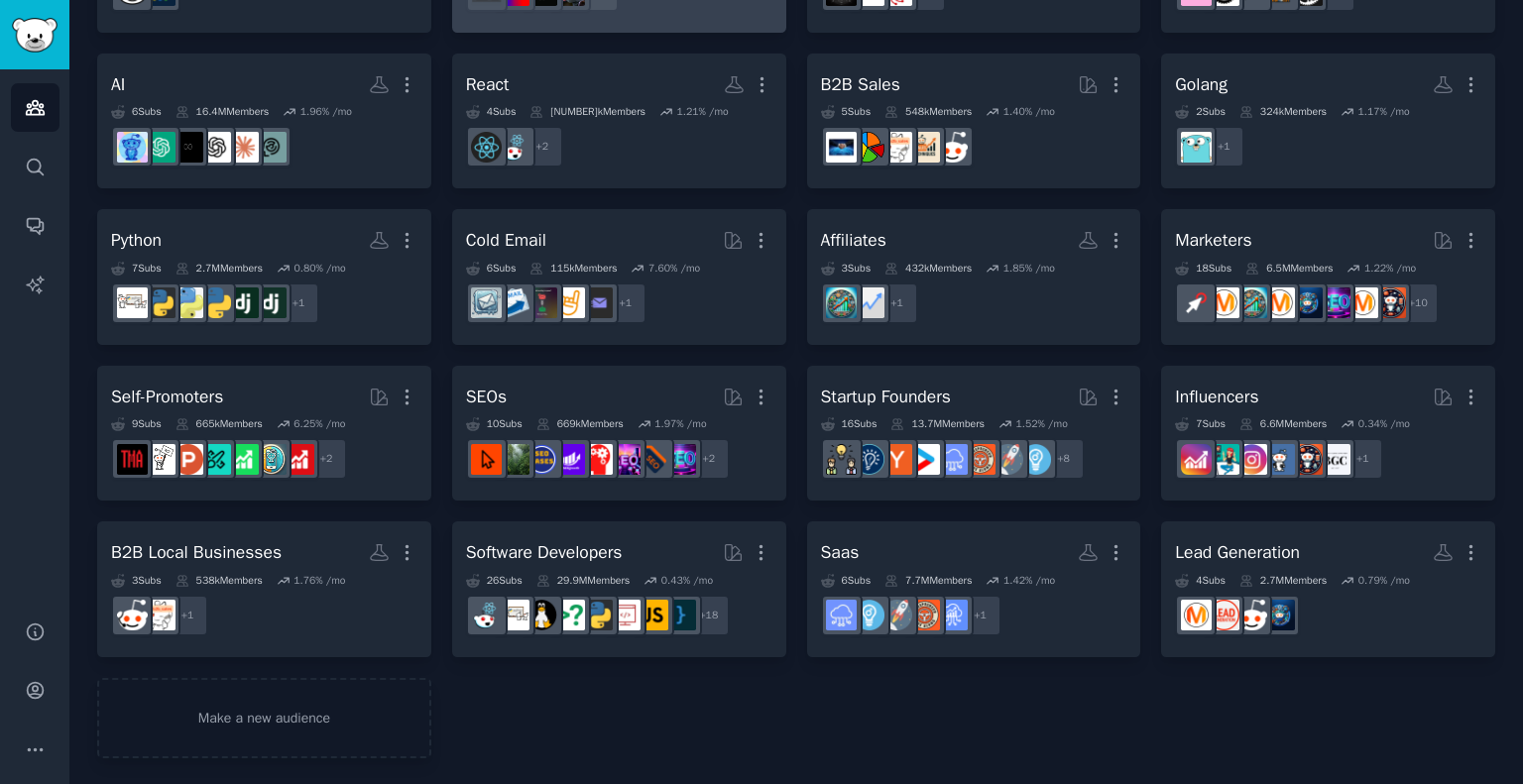 scroll, scrollTop: 0, scrollLeft: 0, axis: both 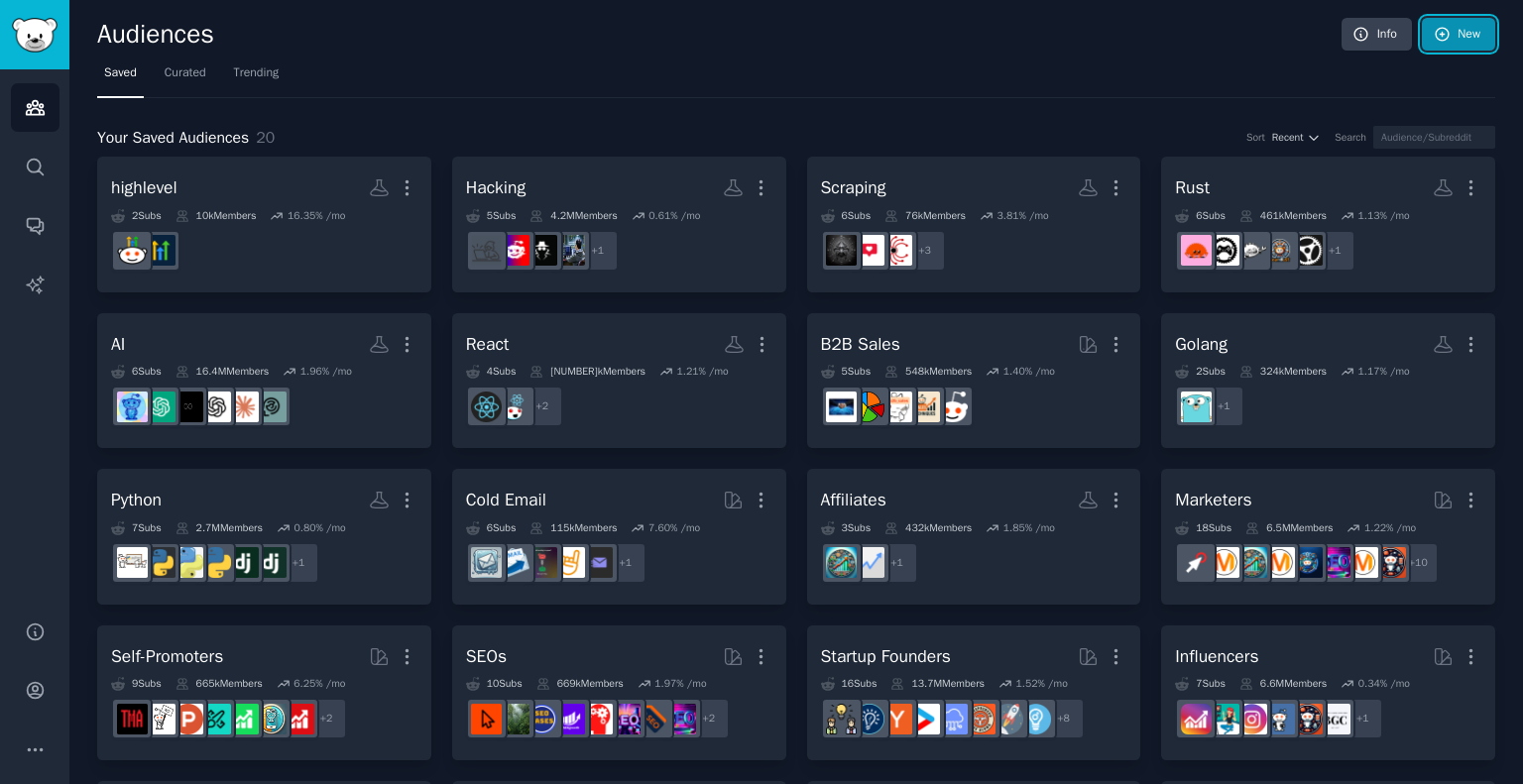 click on "New" at bounding box center [1459, 35] 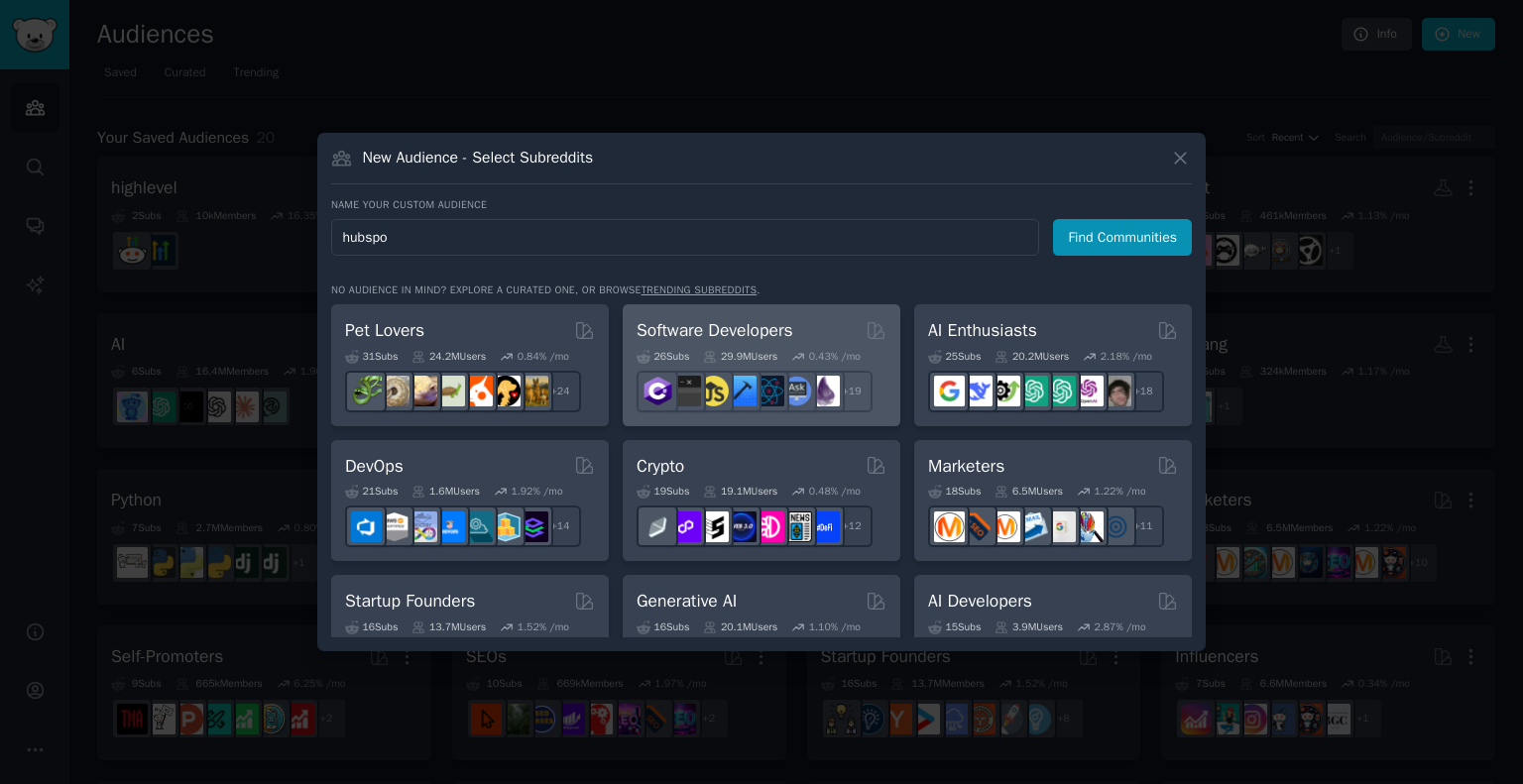 type on "hubspot" 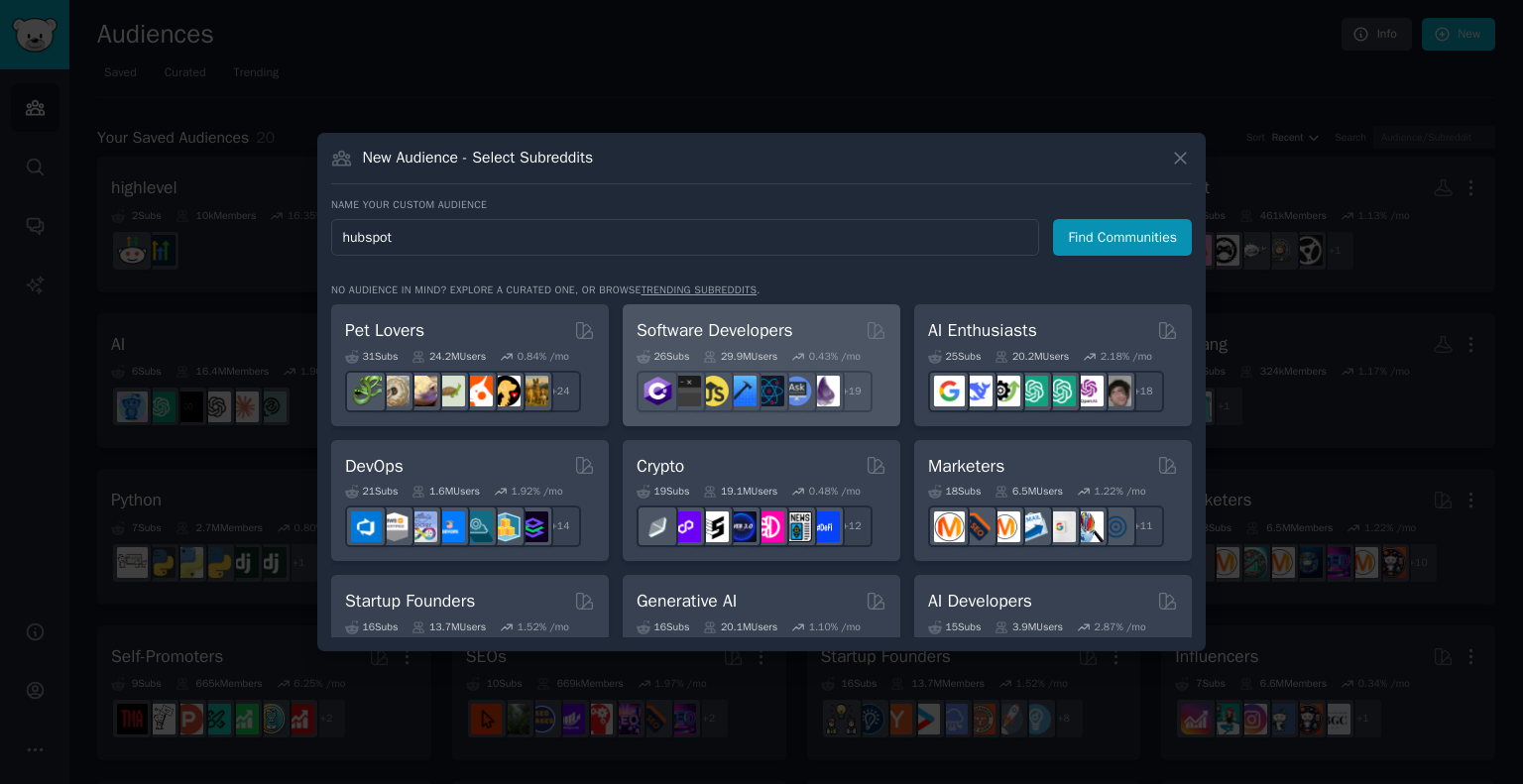 click on "Find Communities" at bounding box center [1122, 237] 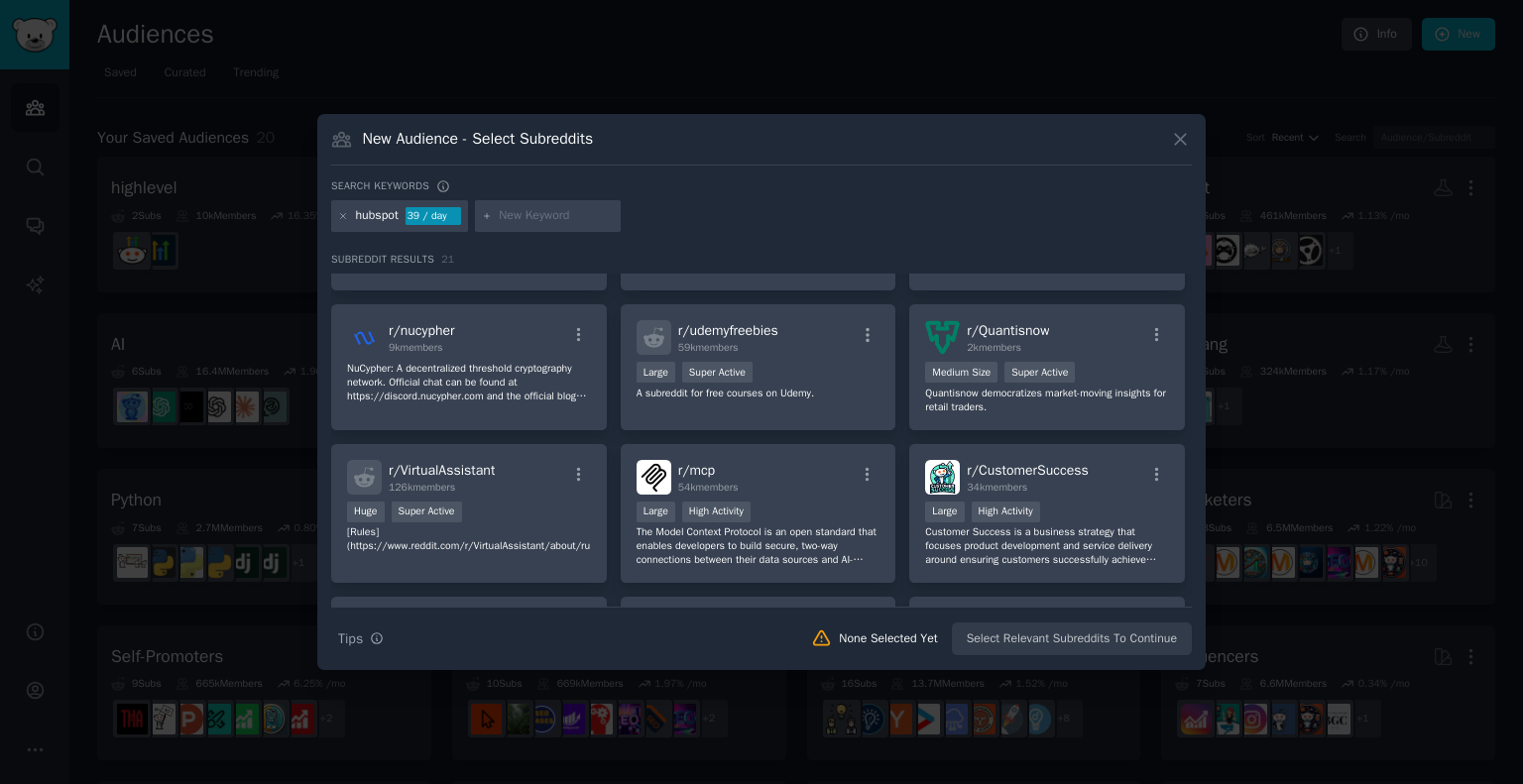 scroll, scrollTop: 431, scrollLeft: 0, axis: vertical 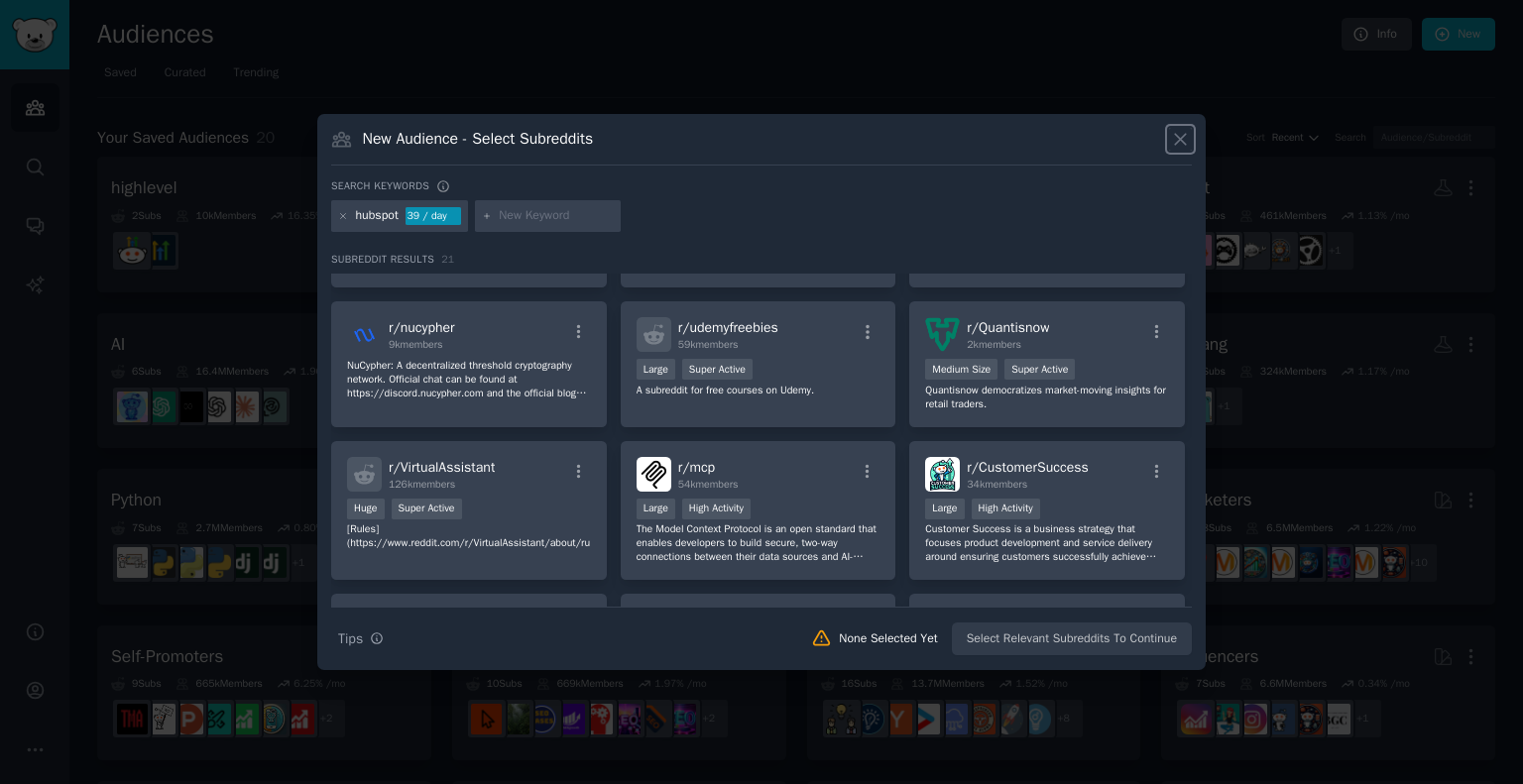 click 